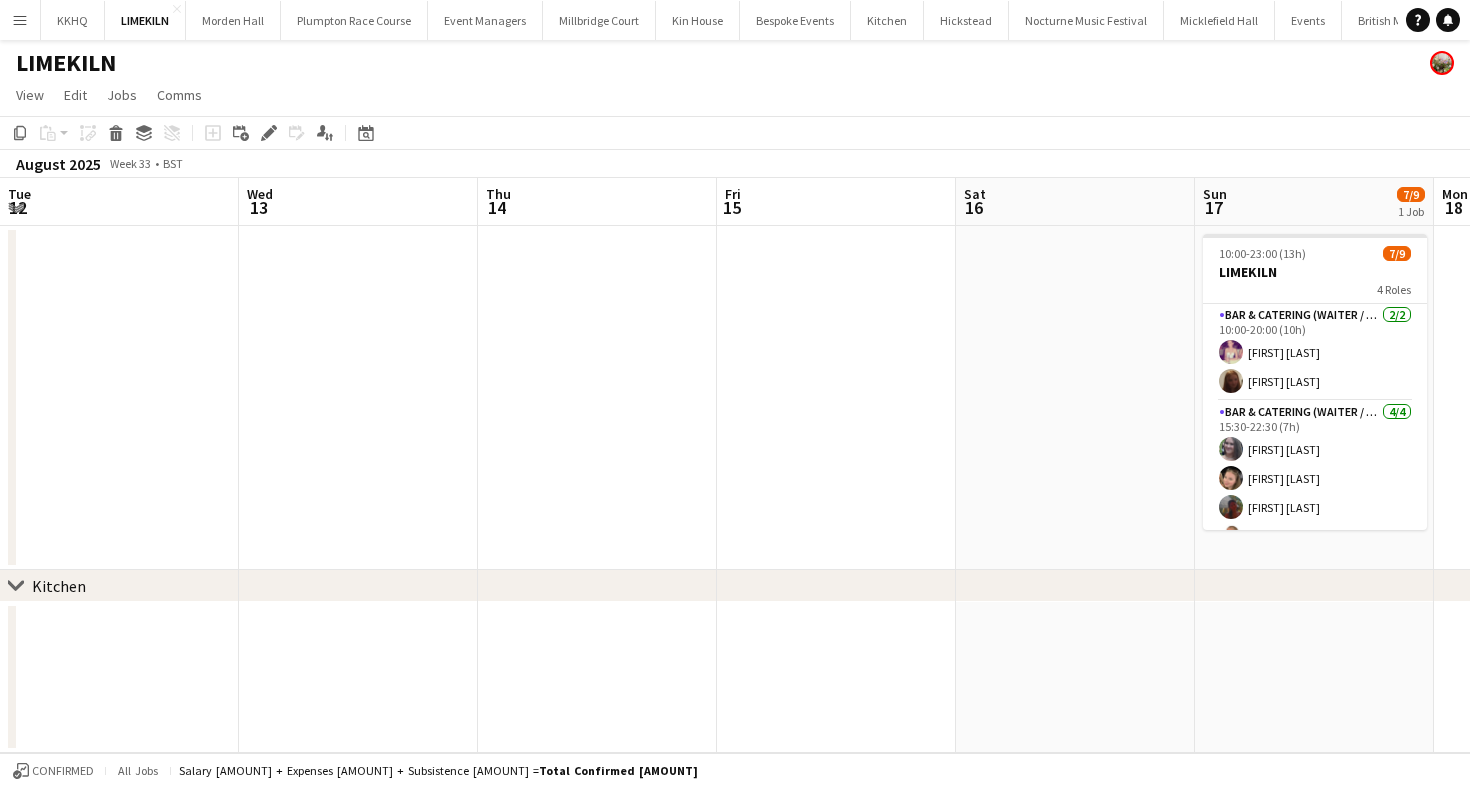 scroll, scrollTop: 0, scrollLeft: 0, axis: both 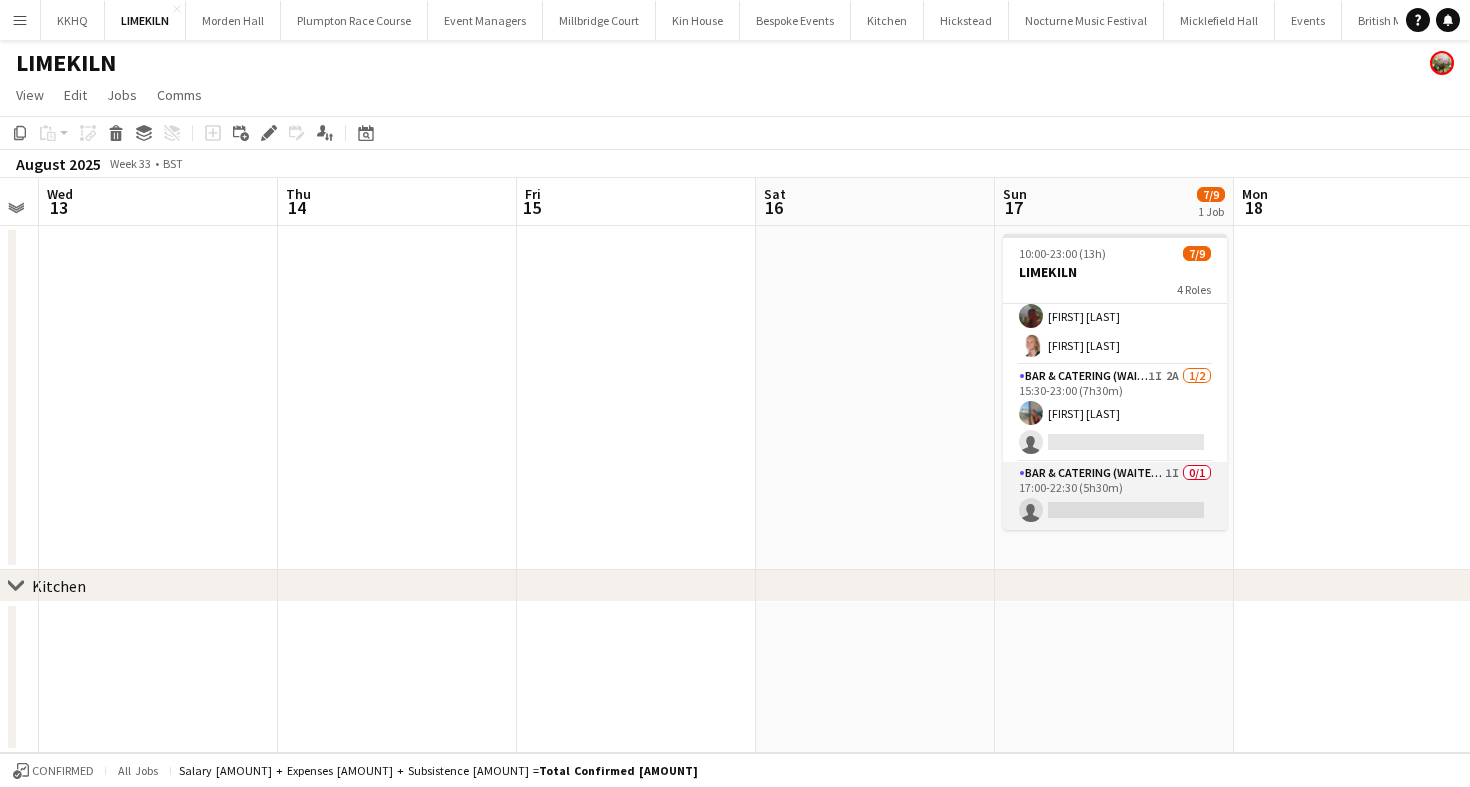 click on "Bar & Catering (Waiter / waitress)   1I   0/1   17:00-22:30 (5h30m)
single-neutral-actions" at bounding box center [1115, 496] 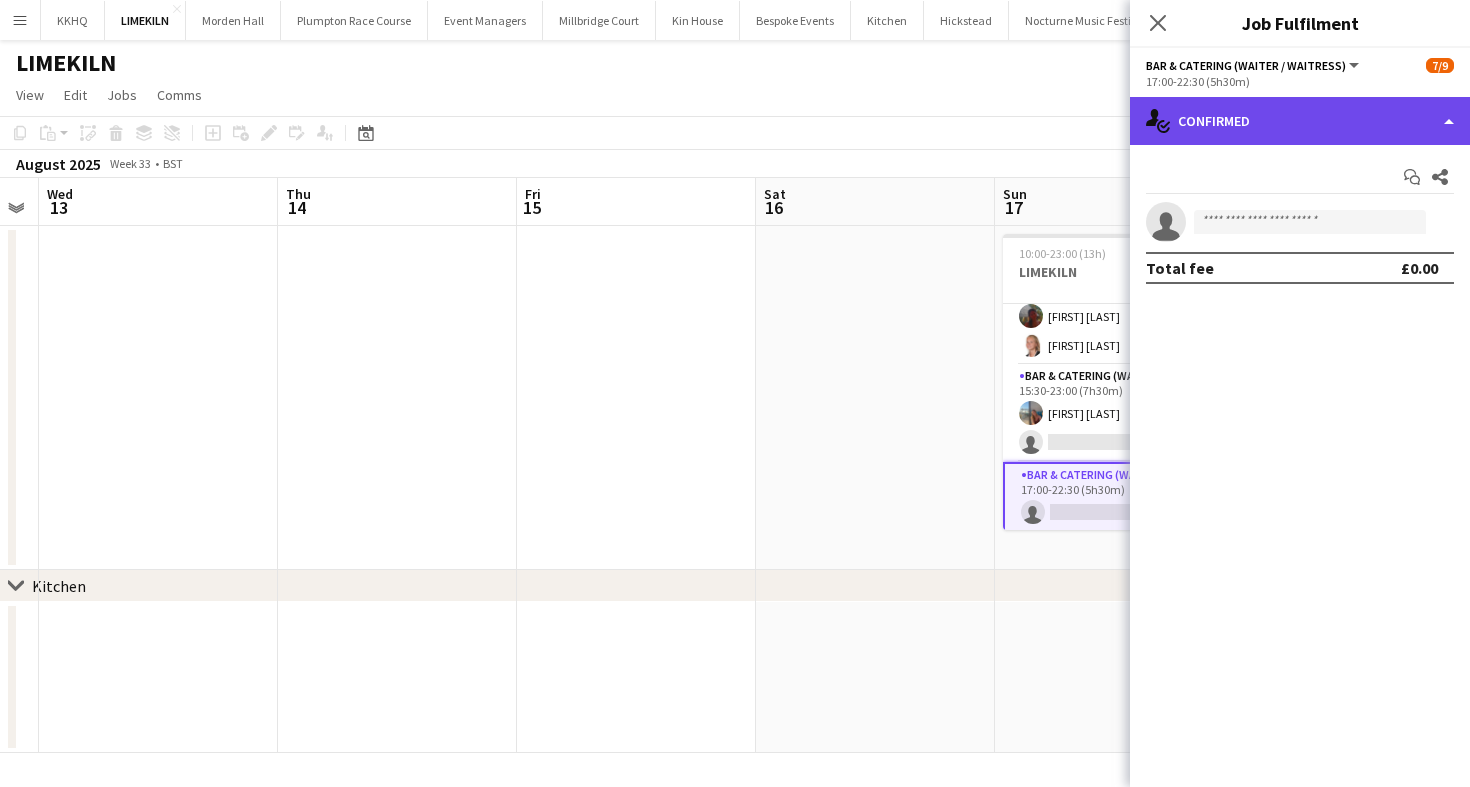 click on "single-neutral-actions-check-2
Confirmed" 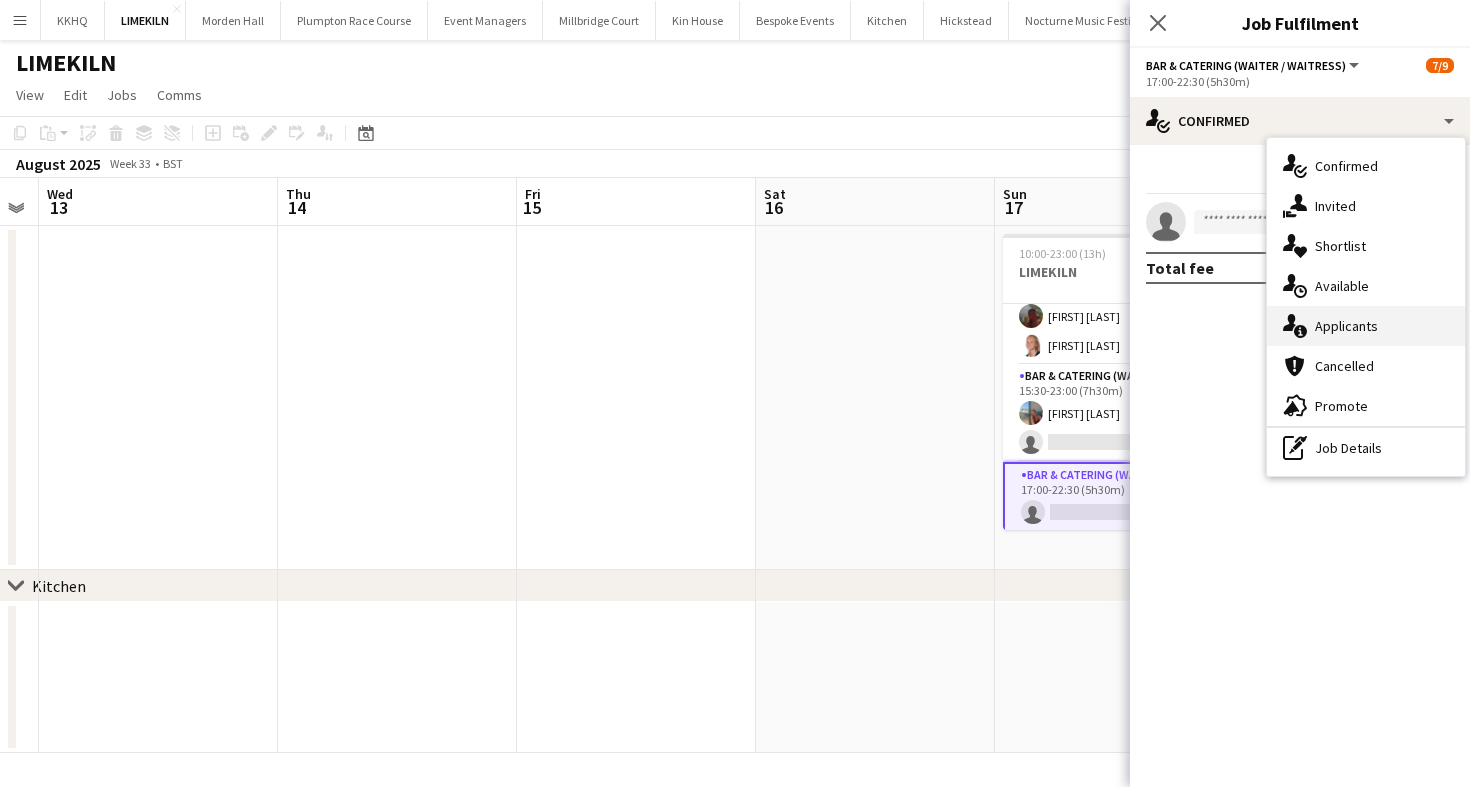 click on "single-neutral-actions-information
Applicants" at bounding box center [1366, 326] 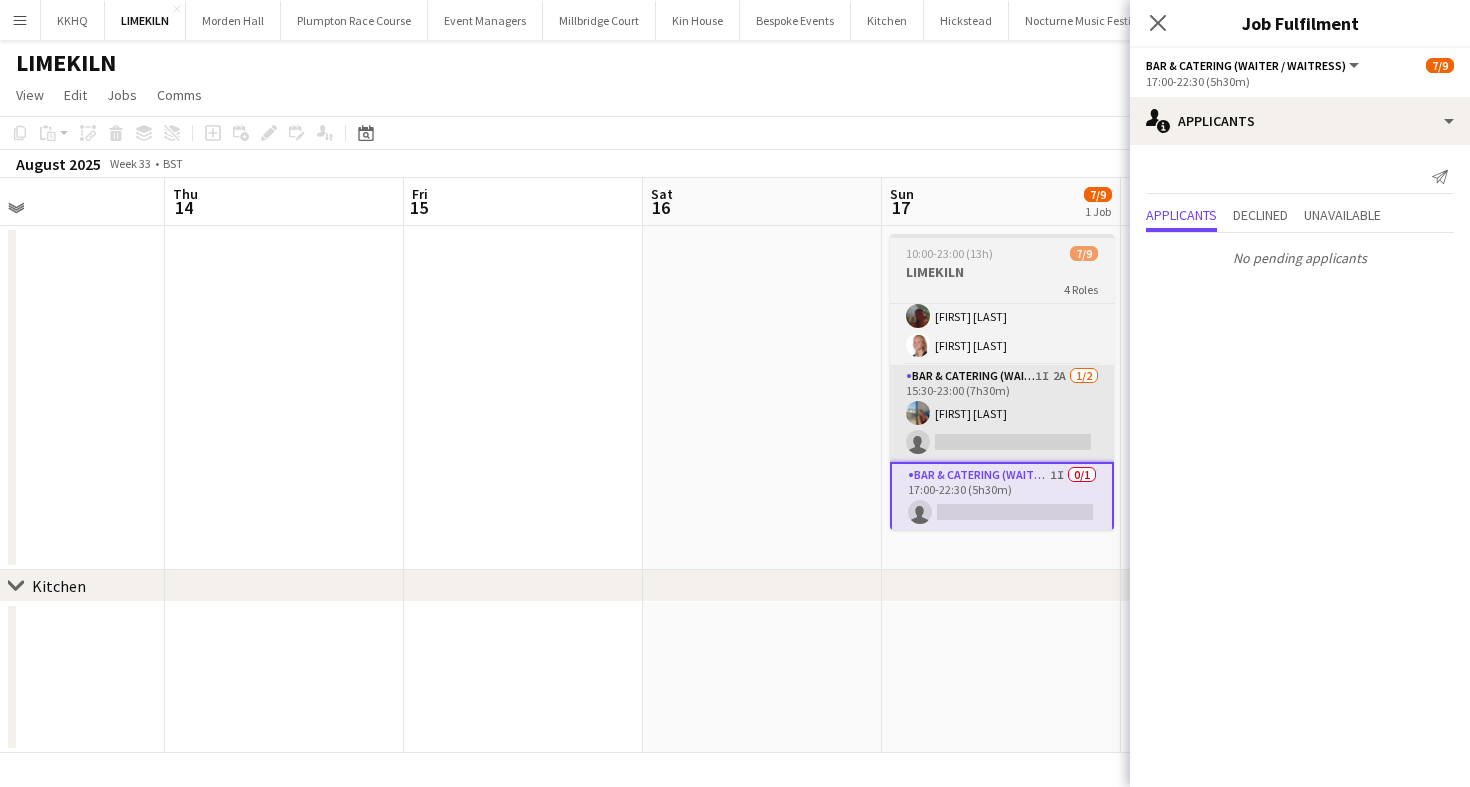 scroll, scrollTop: 0, scrollLeft: 613, axis: horizontal 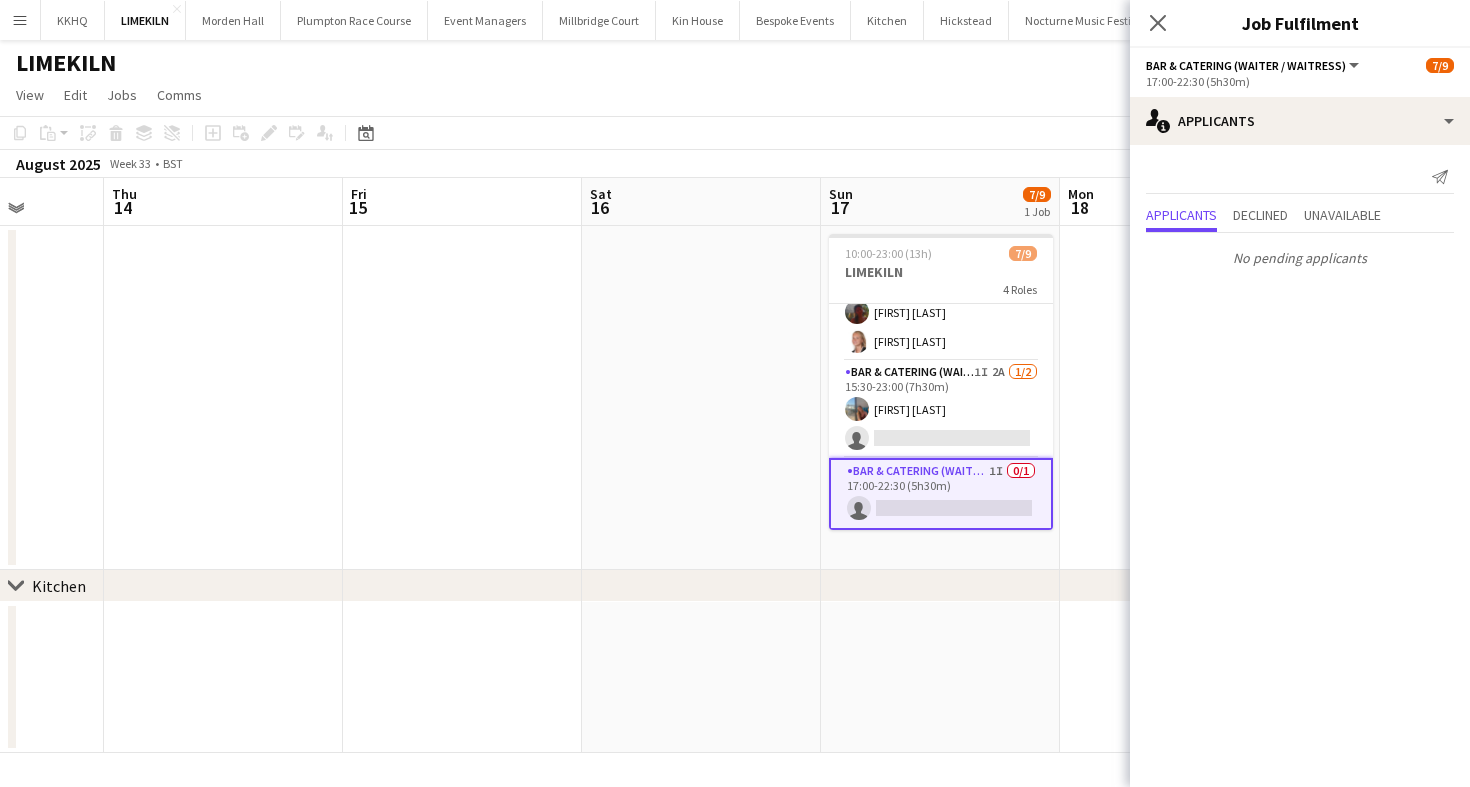 click on "Bar & Catering (Waiter / waitress)   1I   0/1   17:00-22:30 (5h30m)
single-neutral-actions" at bounding box center [941, 494] 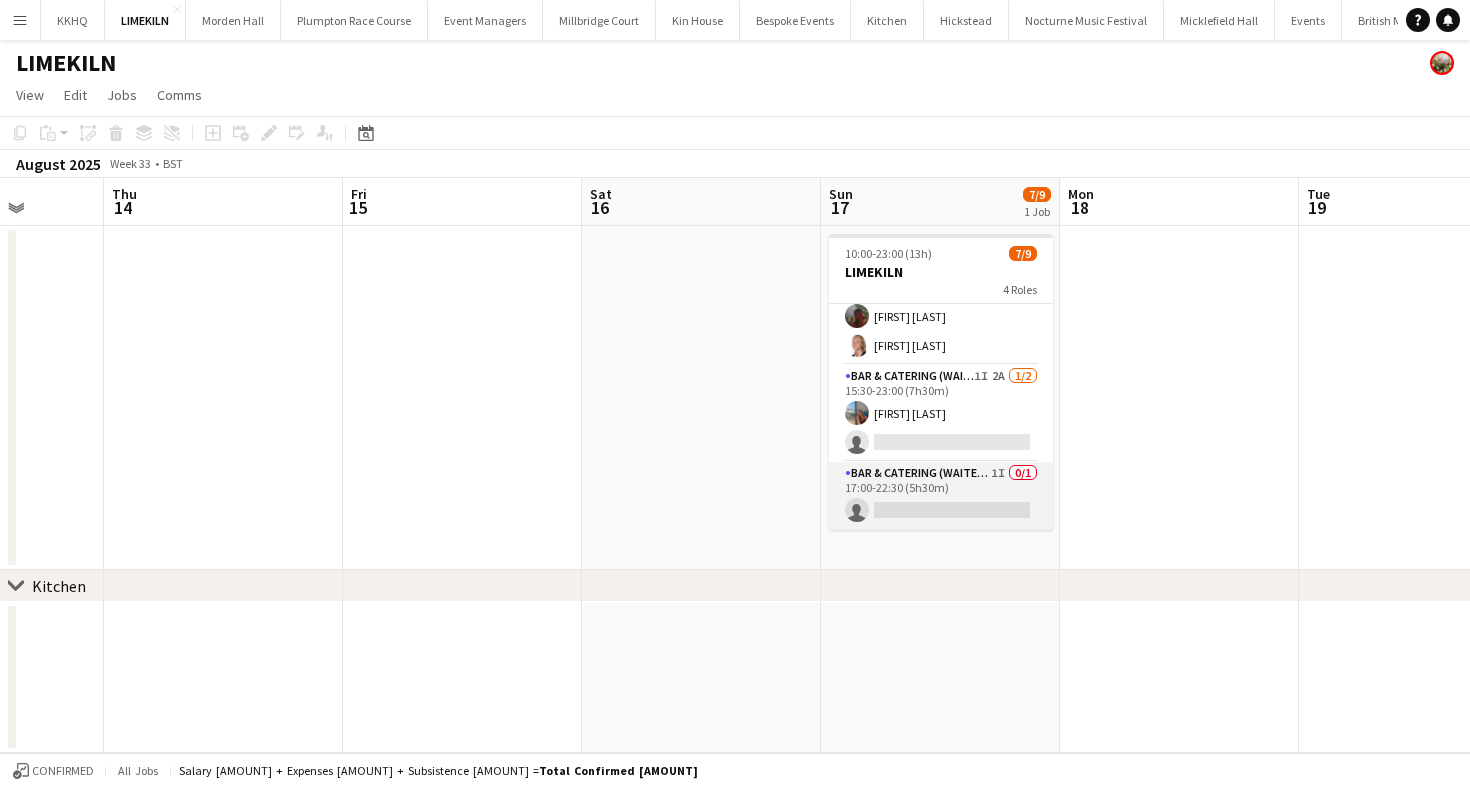 scroll, scrollTop: 191, scrollLeft: 0, axis: vertical 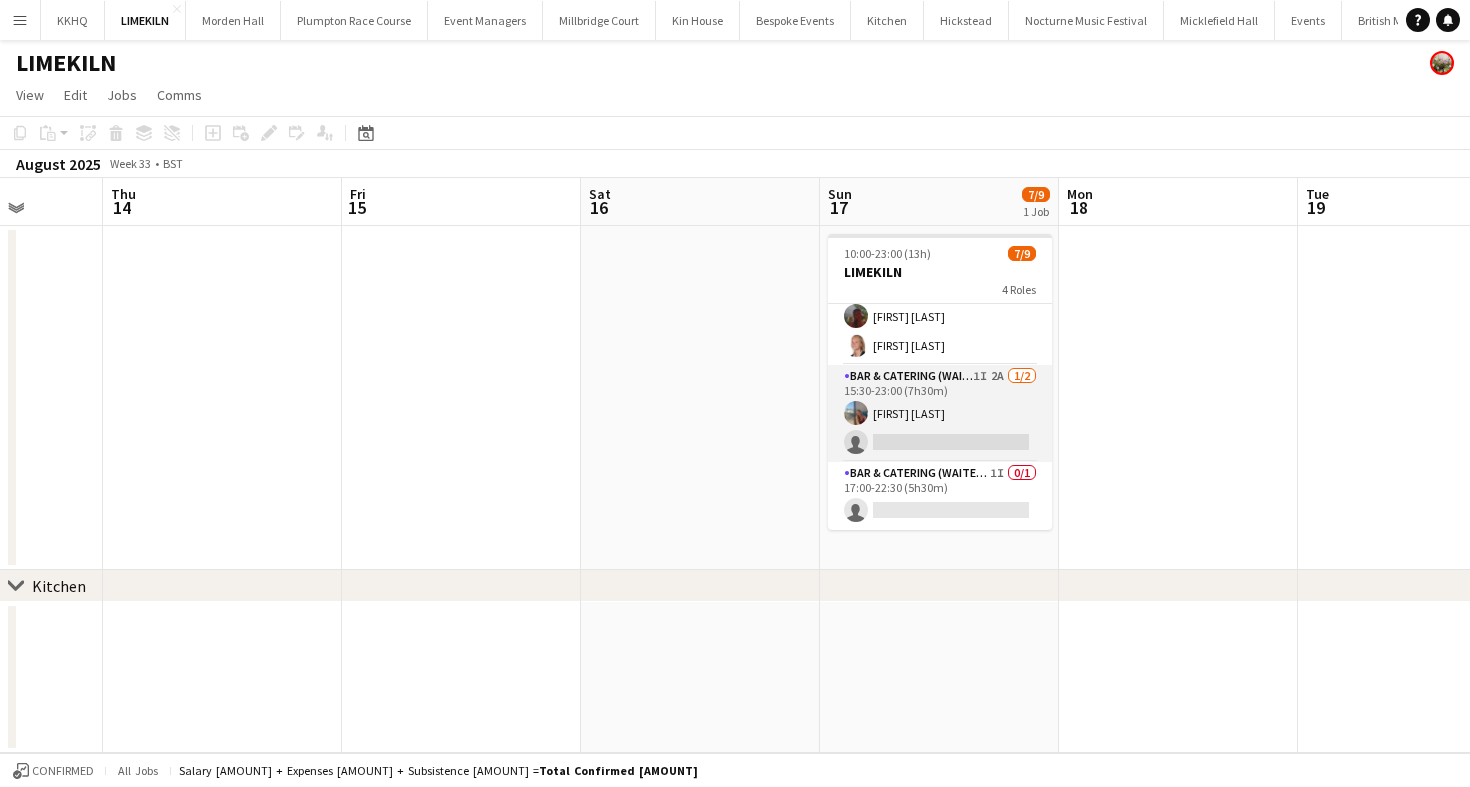 click on "Bar & Catering (Waiter / waitress)   1I   2A   1/2   15:30-23:00 (7h30m)
georgia willoughby
single-neutral-actions" at bounding box center (940, 413) 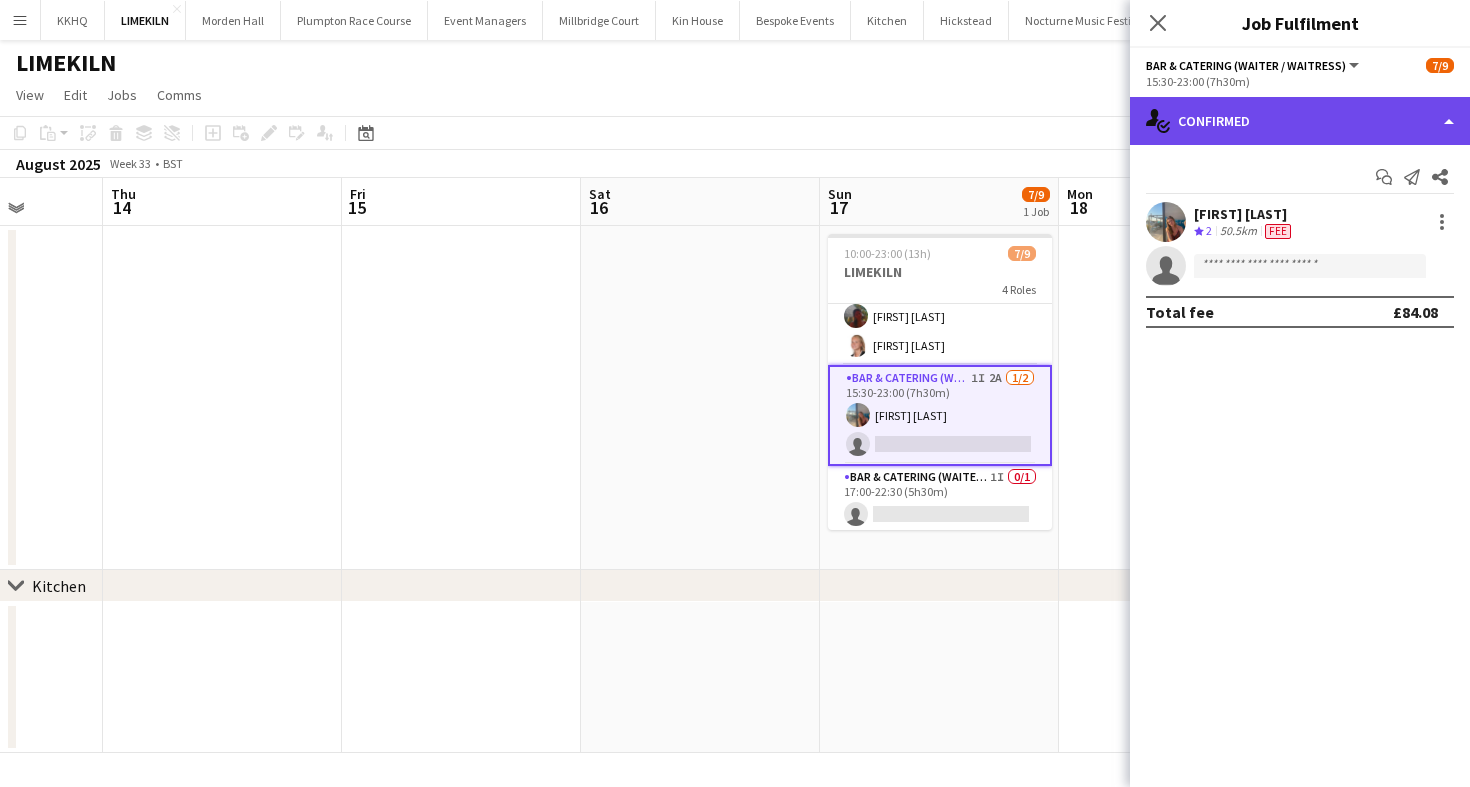 click on "single-neutral-actions-check-2
Confirmed" 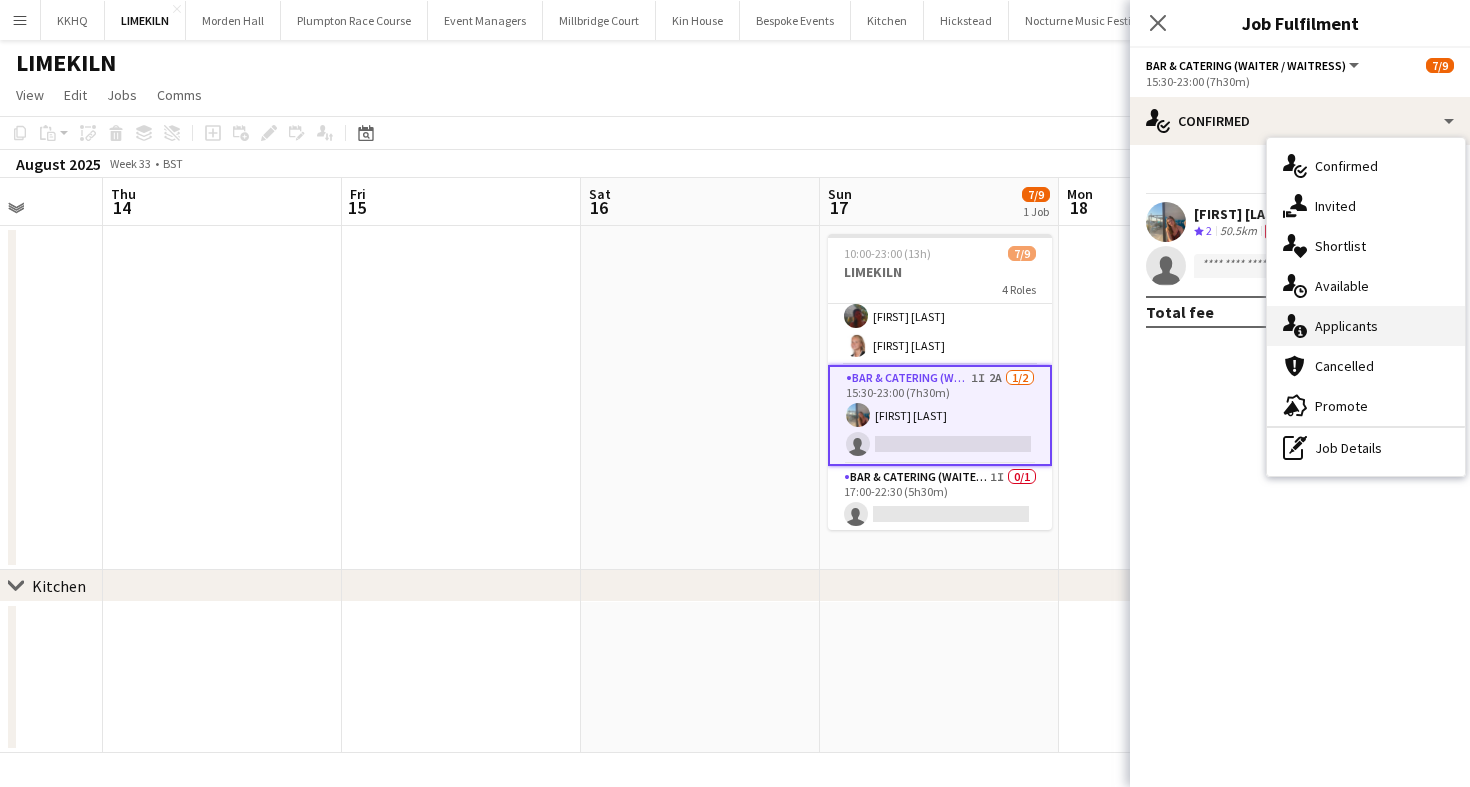 click on "single-neutral-actions-information
Applicants" at bounding box center (1366, 326) 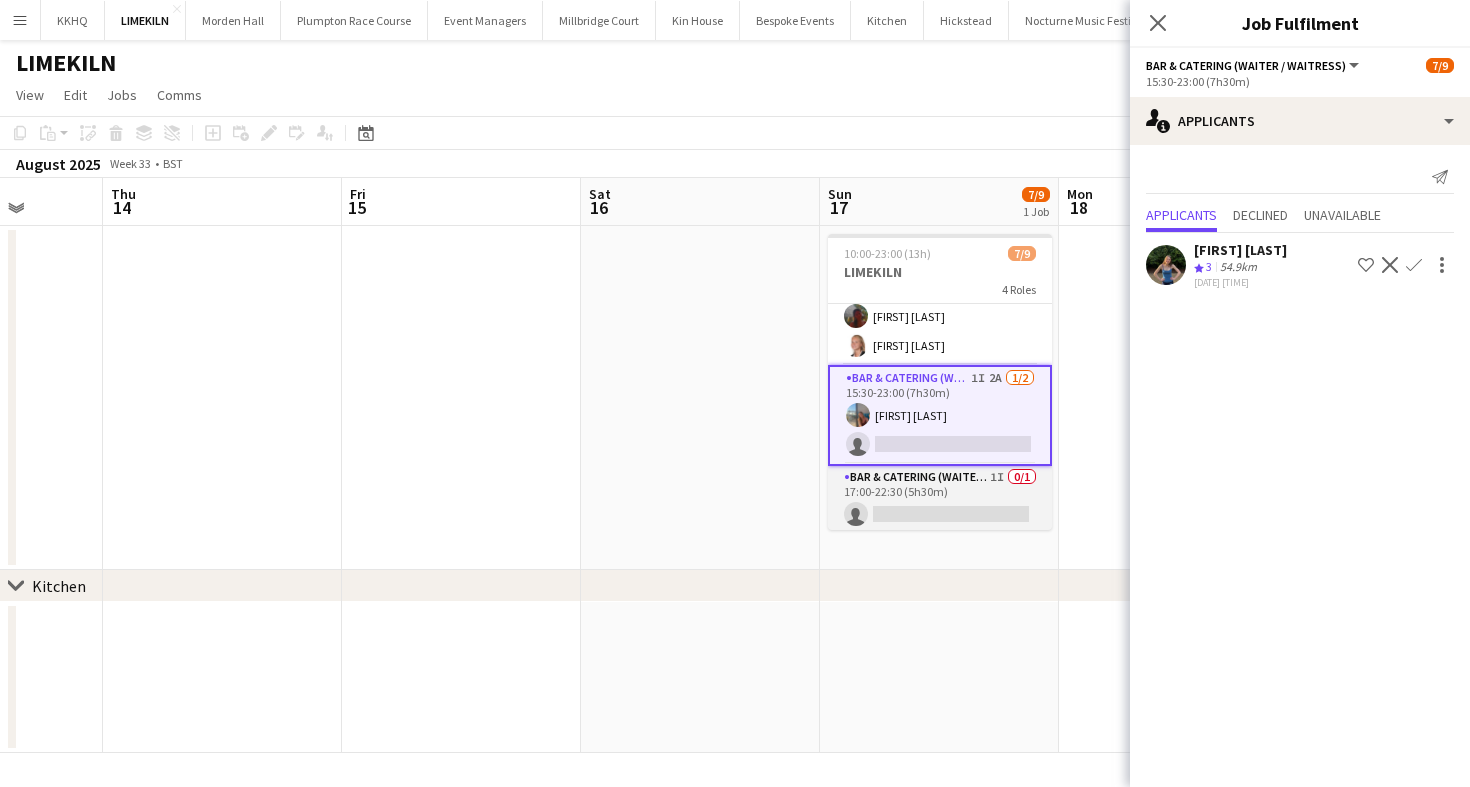 click on "Bar & Catering (Waiter / waitress)   1I   0/1   17:00-22:30 (5h30m)
single-neutral-actions" at bounding box center (940, 500) 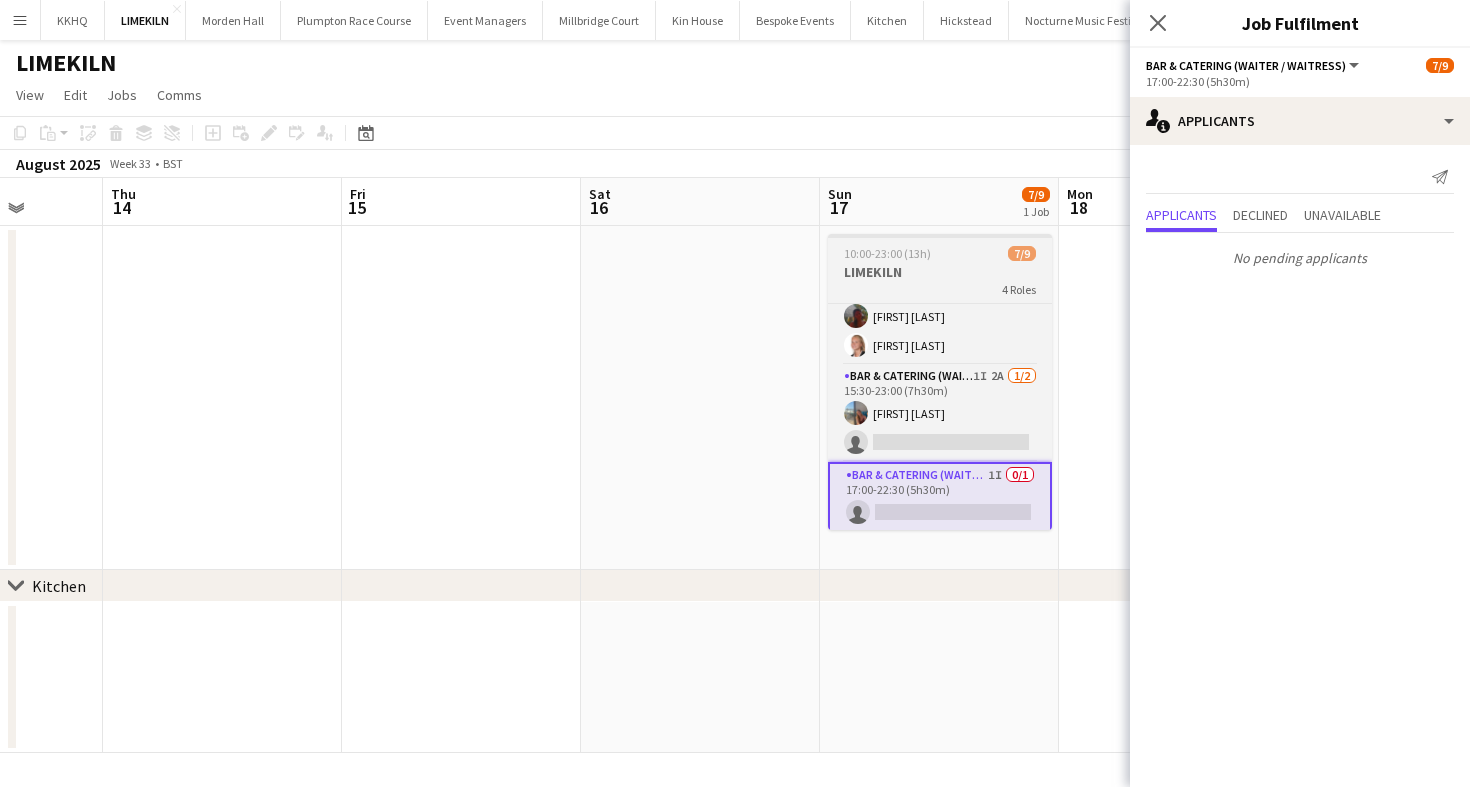 click on "10:00-23:00 (13h)    7/9   LIMEKILN   4 Roles   Bar & Catering (Waiter / waitress)   2/2   10:00-20:00 (10h)
Emma Black Maddie Leader  Bar & Catering (Waiter / waitress)   4/4   15:30-22:30 (7h)
Natalia Brzezicka Rosie Kenway Sasha Calvert Sienna Calvert  Bar & Catering (Waiter / waitress)   1I   2A   1/2   15:30-23:00 (7h30m)
georgia willoughby
single-neutral-actions
Bar & Catering (Waiter / waitress)   1I   0/1   17:00-22:30 (5h30m)
single-neutral-actions" at bounding box center [940, 382] 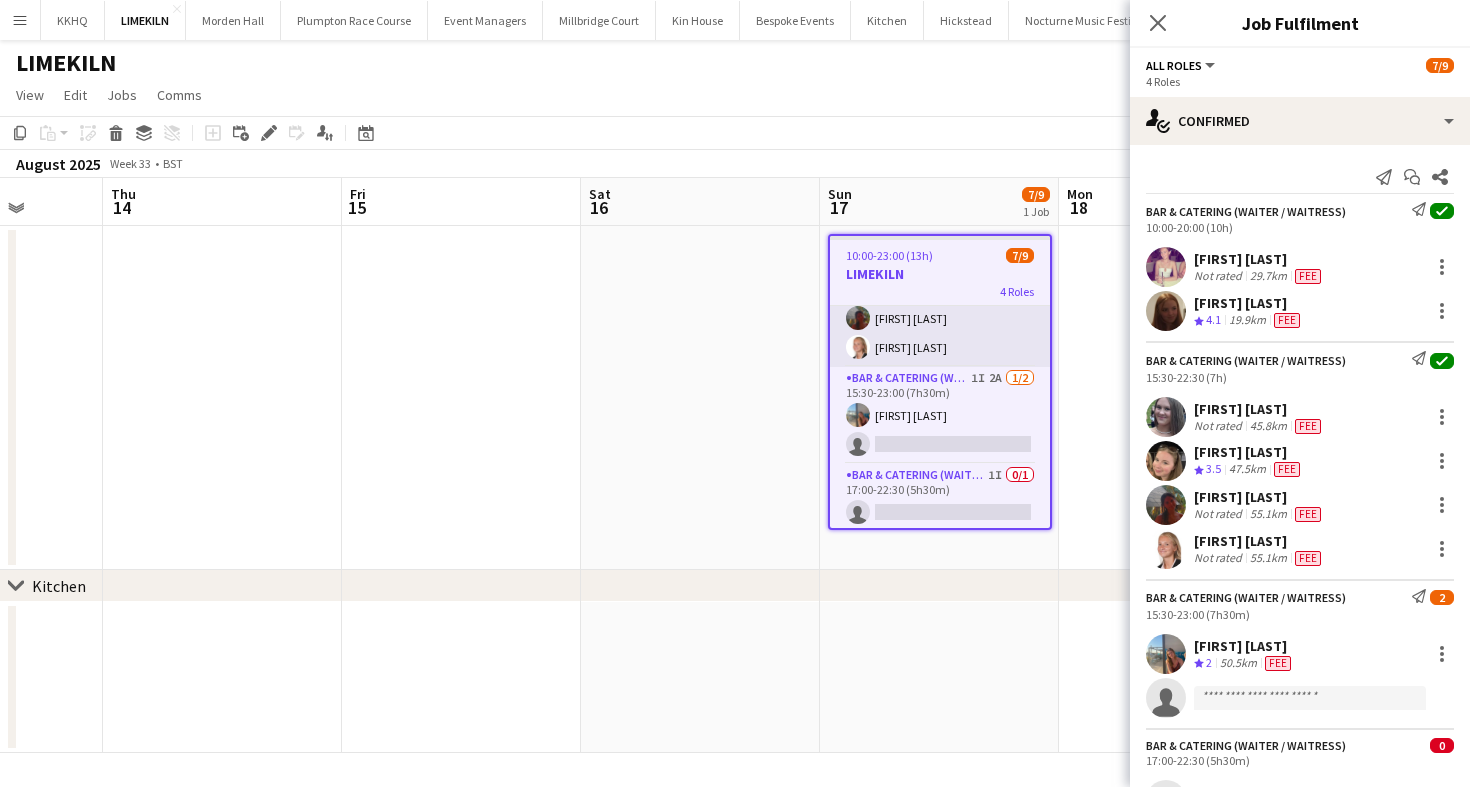 click on "Bar & Catering (Waiter / waitress)   4/4   15:30-22:30 (7h)
Natalia Brzezicka Rosie Kenway Sasha Calvert Sienna Calvert" at bounding box center (940, 289) 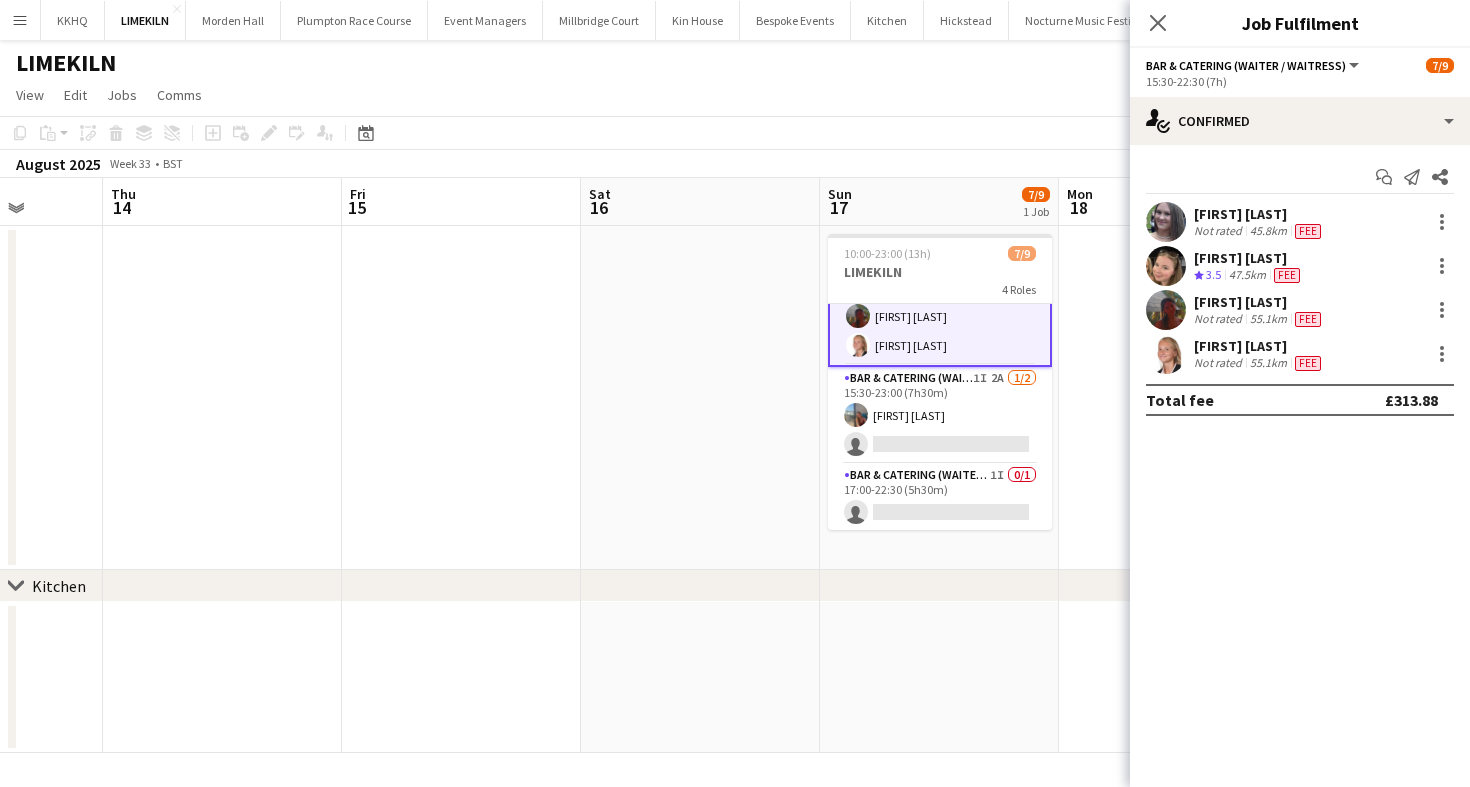 scroll, scrollTop: 0, scrollLeft: 0, axis: both 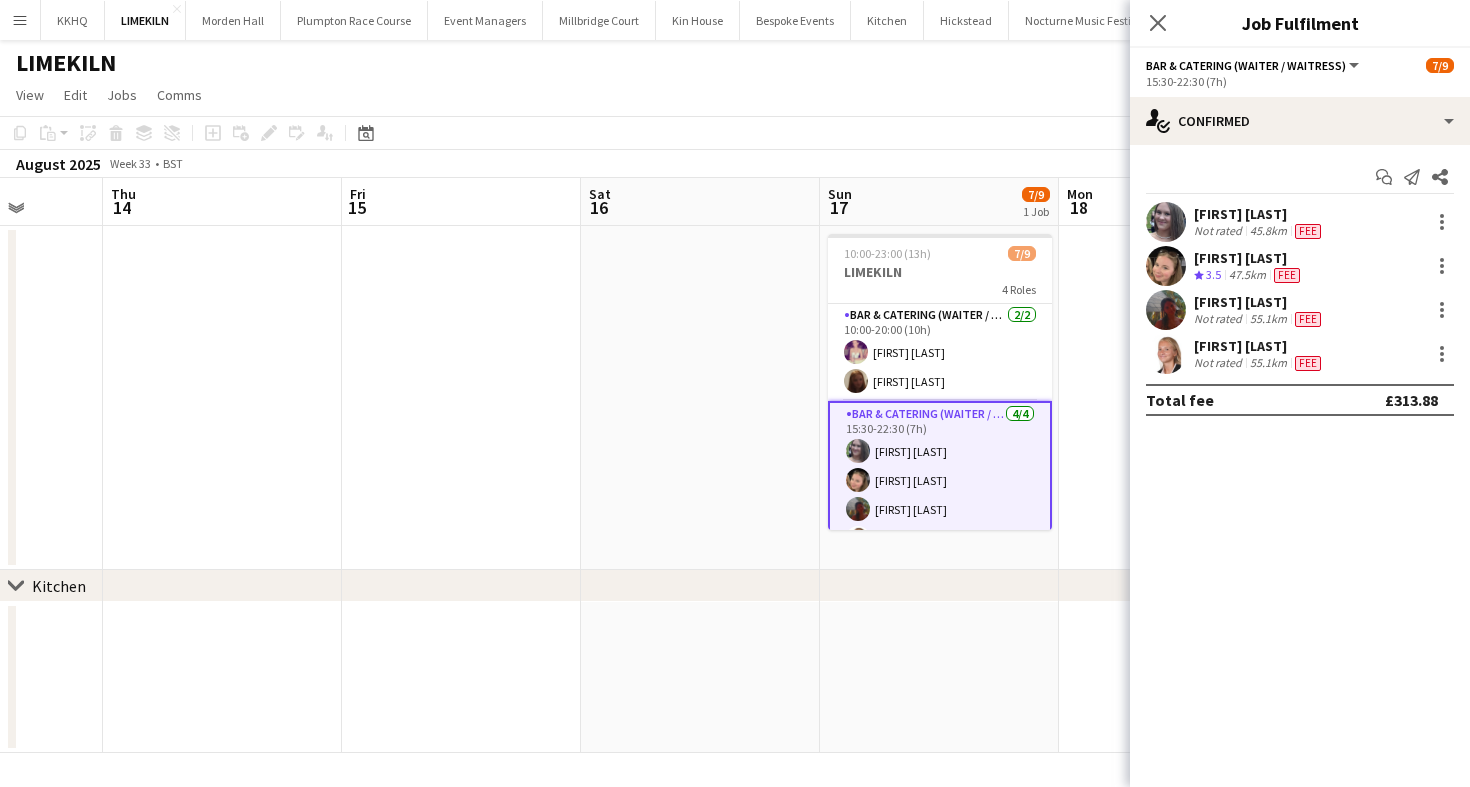 click on "View  Day view expanded Day view collapsed Month view Date picker Jump to today Expand Linked Jobs Collapse Linked Jobs  Edit  Copy
Command
C  Paste  Without Crew
Command
V With Crew
Command
Shift
V Paste as linked job  Group  Group Ungroup  Jobs  New Job Edit Job Delete Job New Linked Job Edit Linked Jobs Job fulfilment Promote Role Copy Role URL  Comms  Notify confirmed crew Create chat" 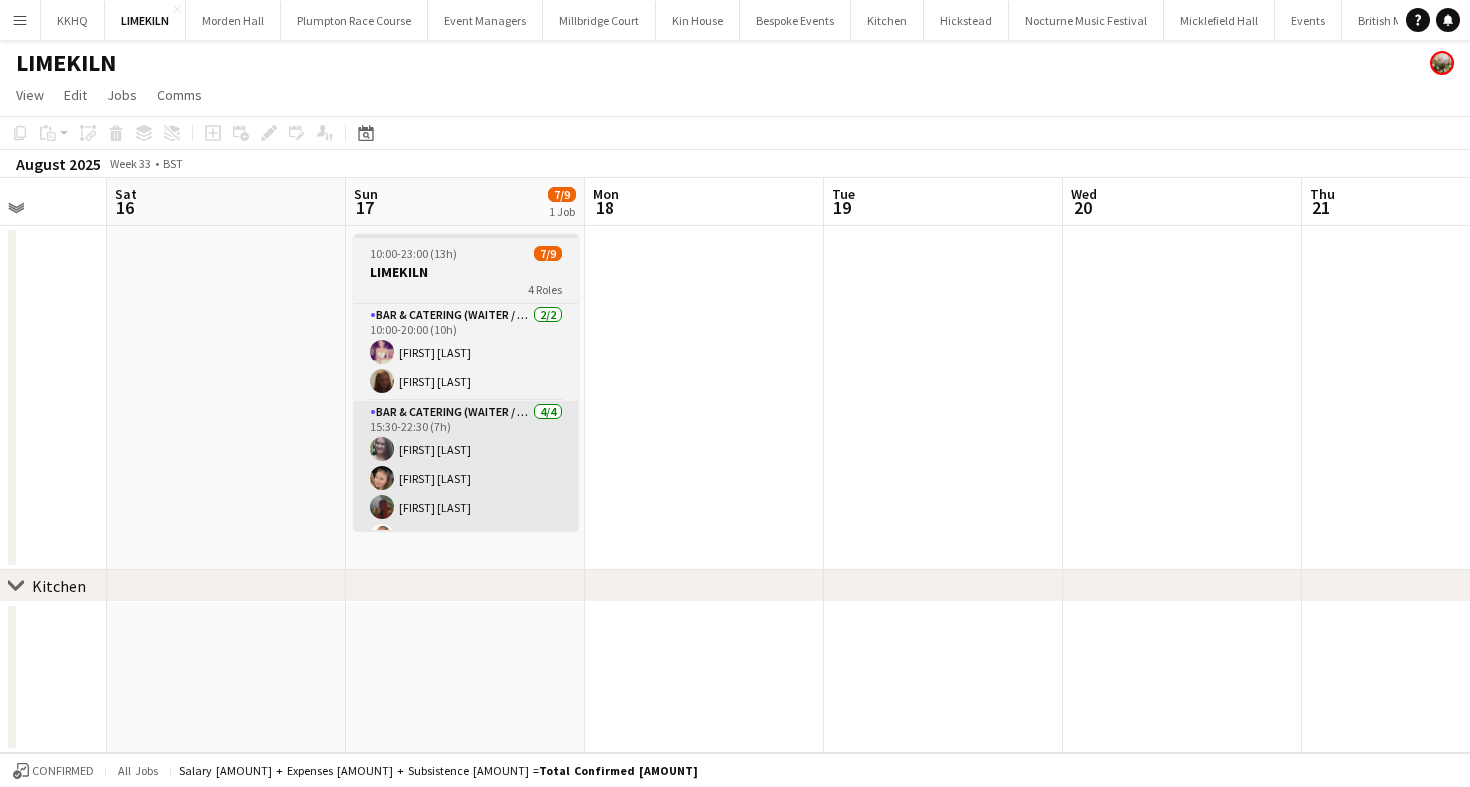 scroll, scrollTop: 0, scrollLeft: 830, axis: horizontal 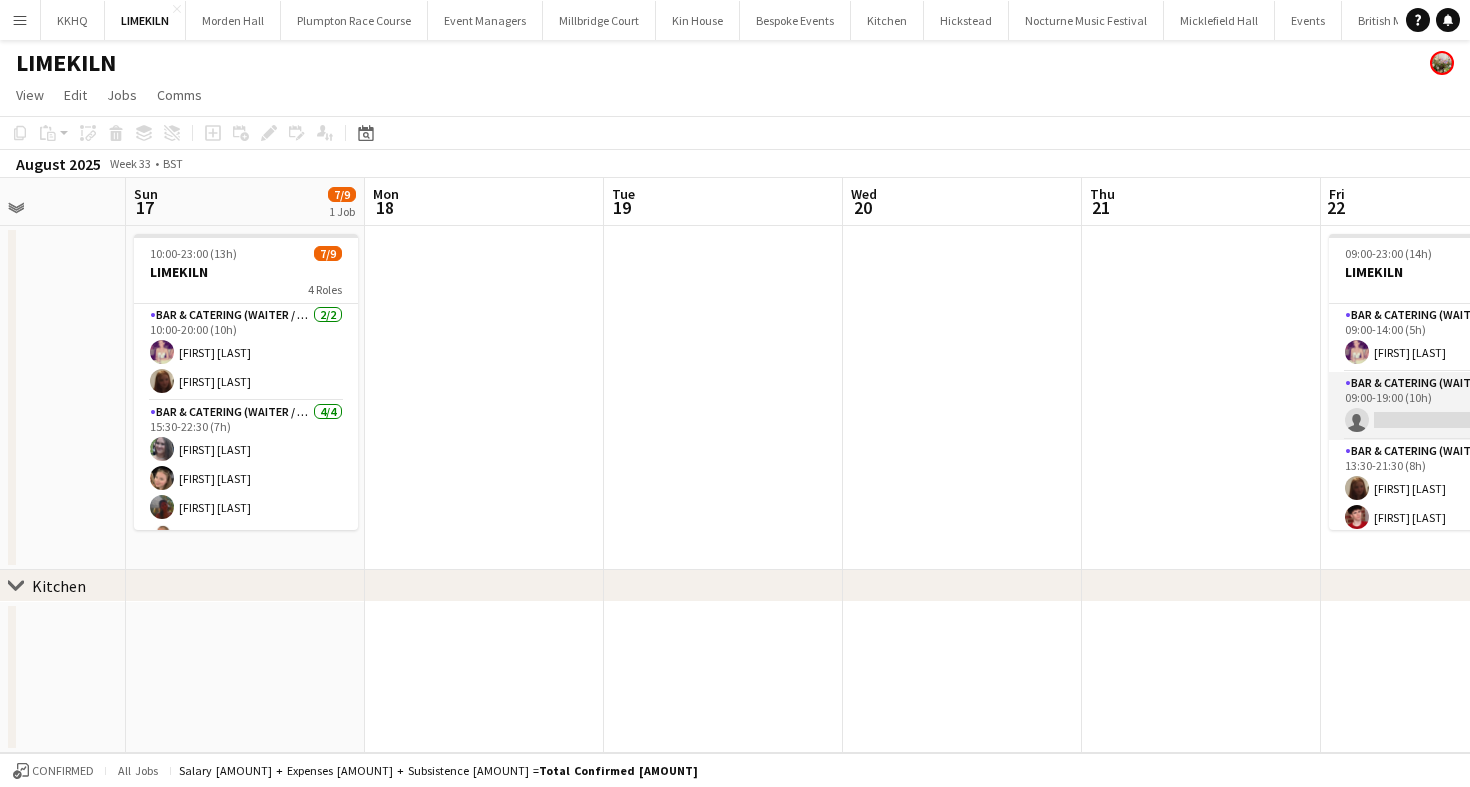 click on "Bar & Catering (Waiter / waitress)   1A   0/1   09:00-19:00 (10h)
single-neutral-actions" at bounding box center (1441, 406) 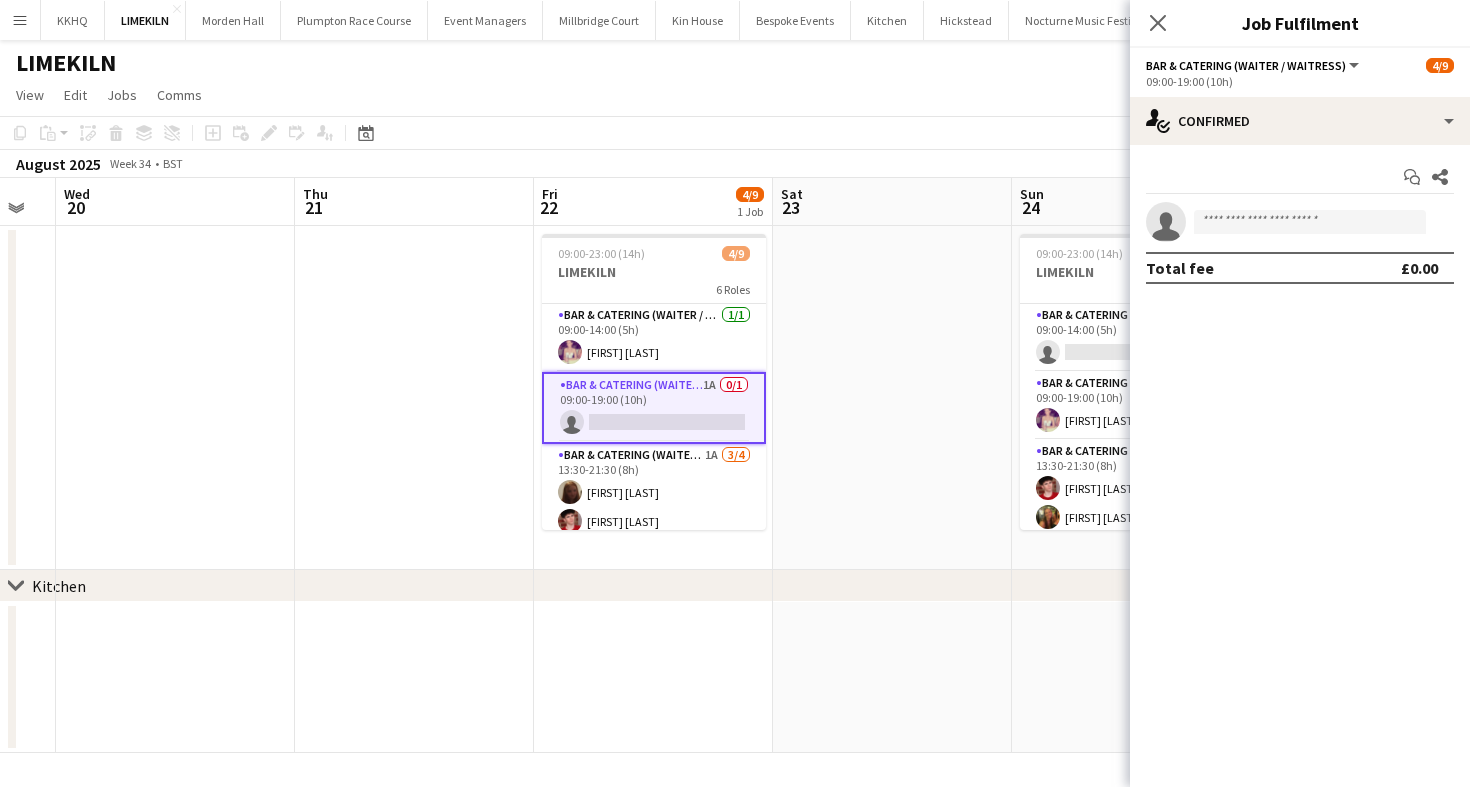 scroll, scrollTop: 0, scrollLeft: 719, axis: horizontal 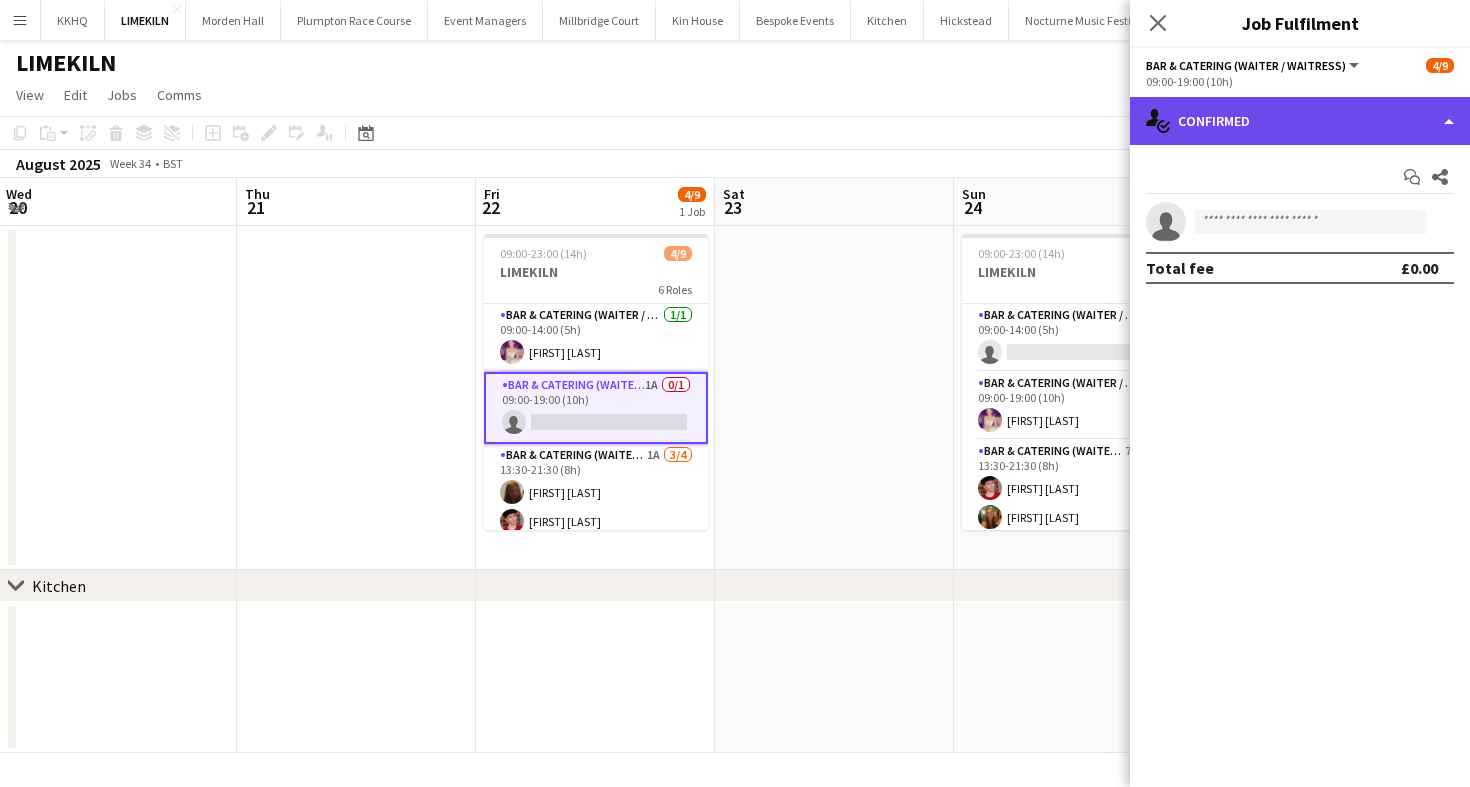 click on "single-neutral-actions-check-2
Confirmed" 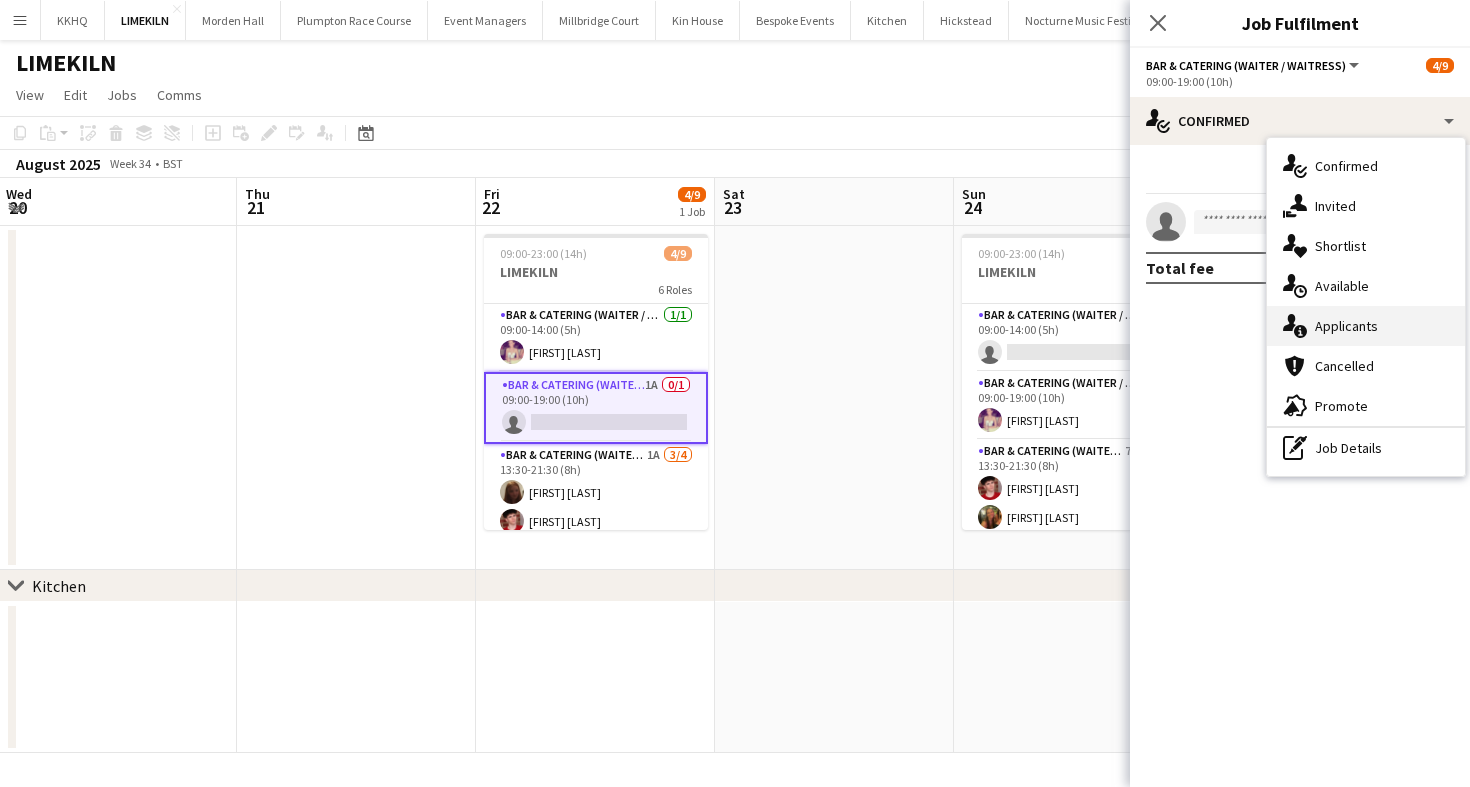 click on "single-neutral-actions-information
Applicants" at bounding box center (1366, 326) 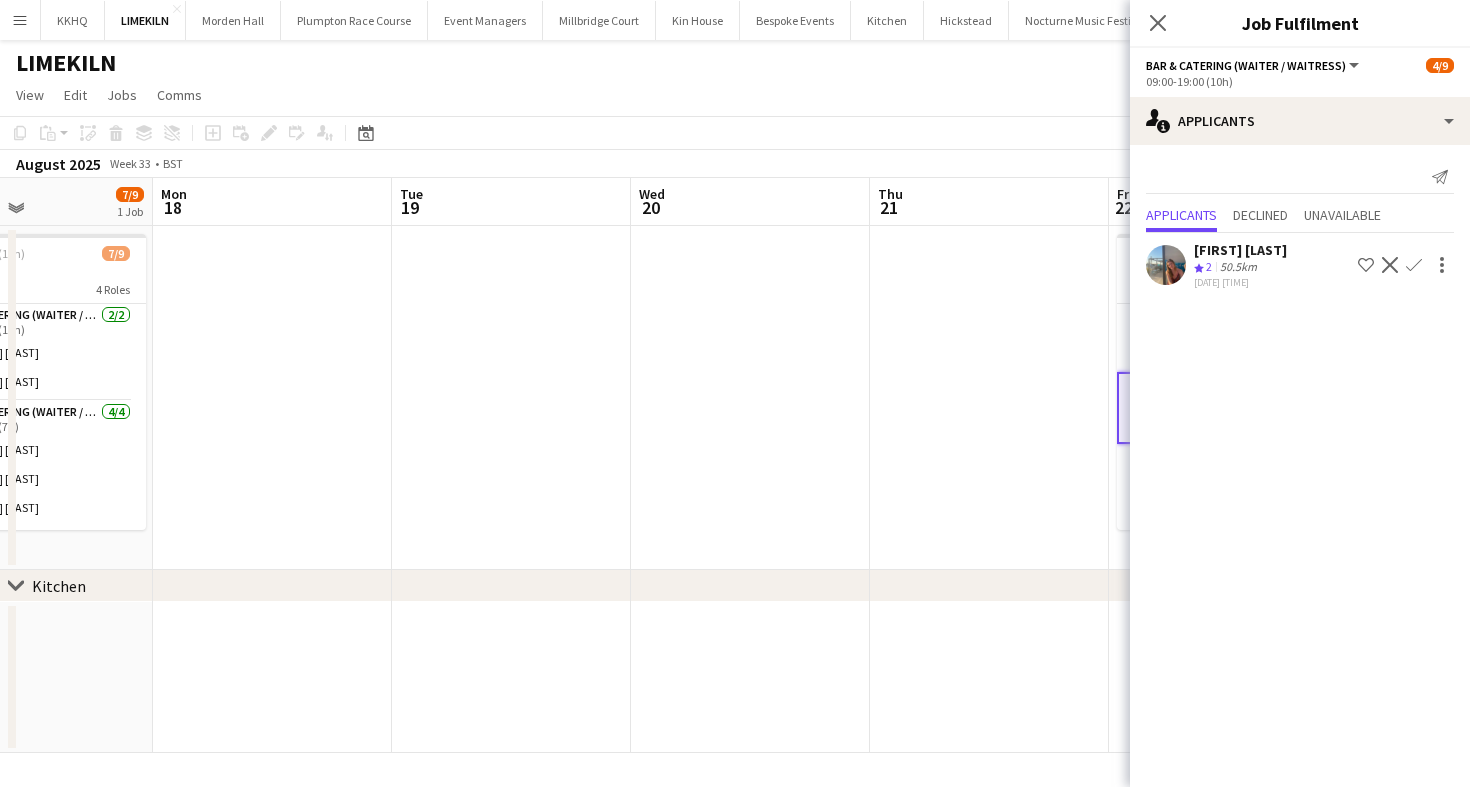 scroll, scrollTop: 0, scrollLeft: 599, axis: horizontal 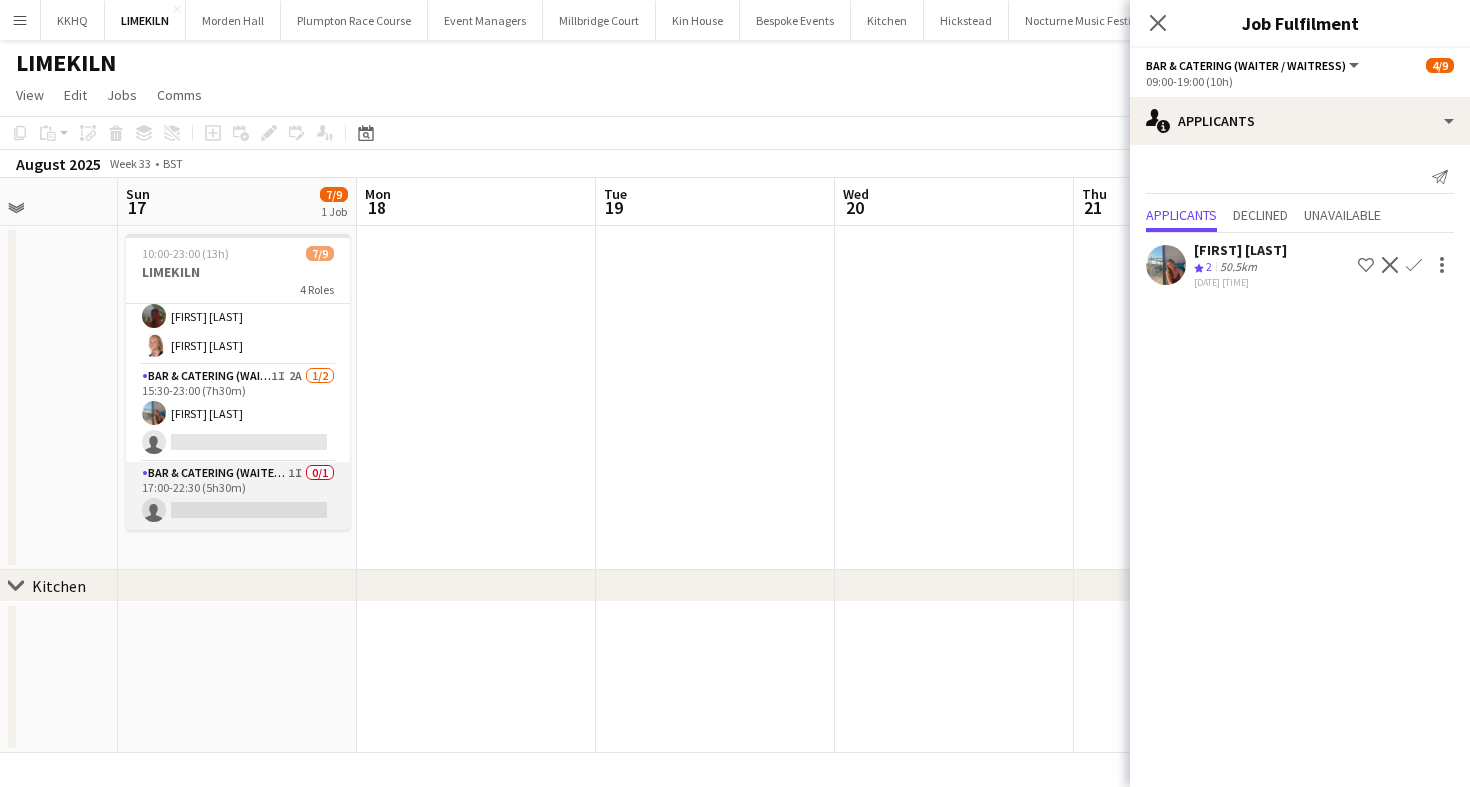 click on "Bar & Catering (Waiter / waitress)   1I   0/1   17:00-22:30 (5h30m)
single-neutral-actions" at bounding box center [238, 496] 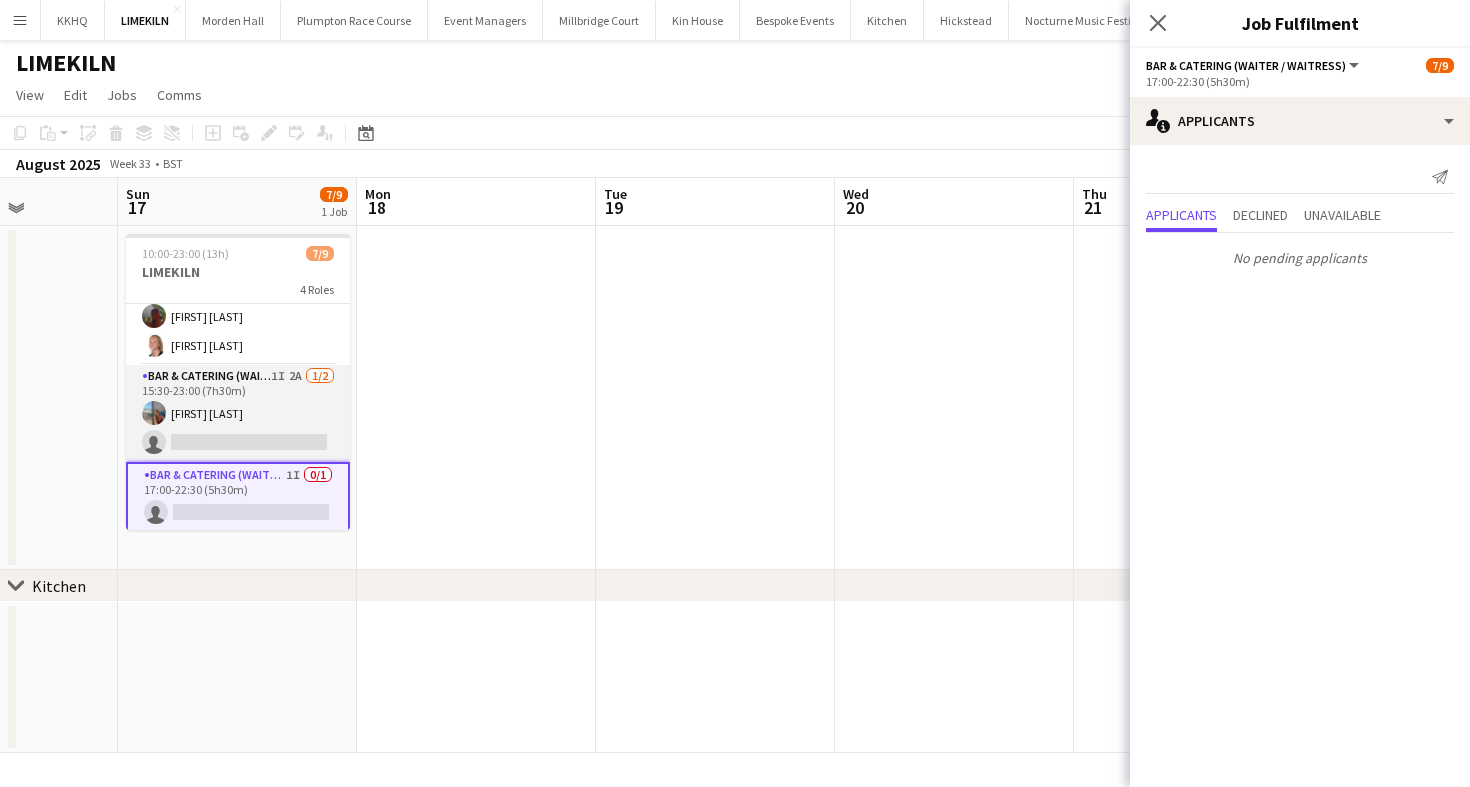 click on "Bar & Catering (Waiter / waitress)   1I   2A   1/2   15:30-23:00 (7h30m)
georgia willoughby
single-neutral-actions" at bounding box center [238, 413] 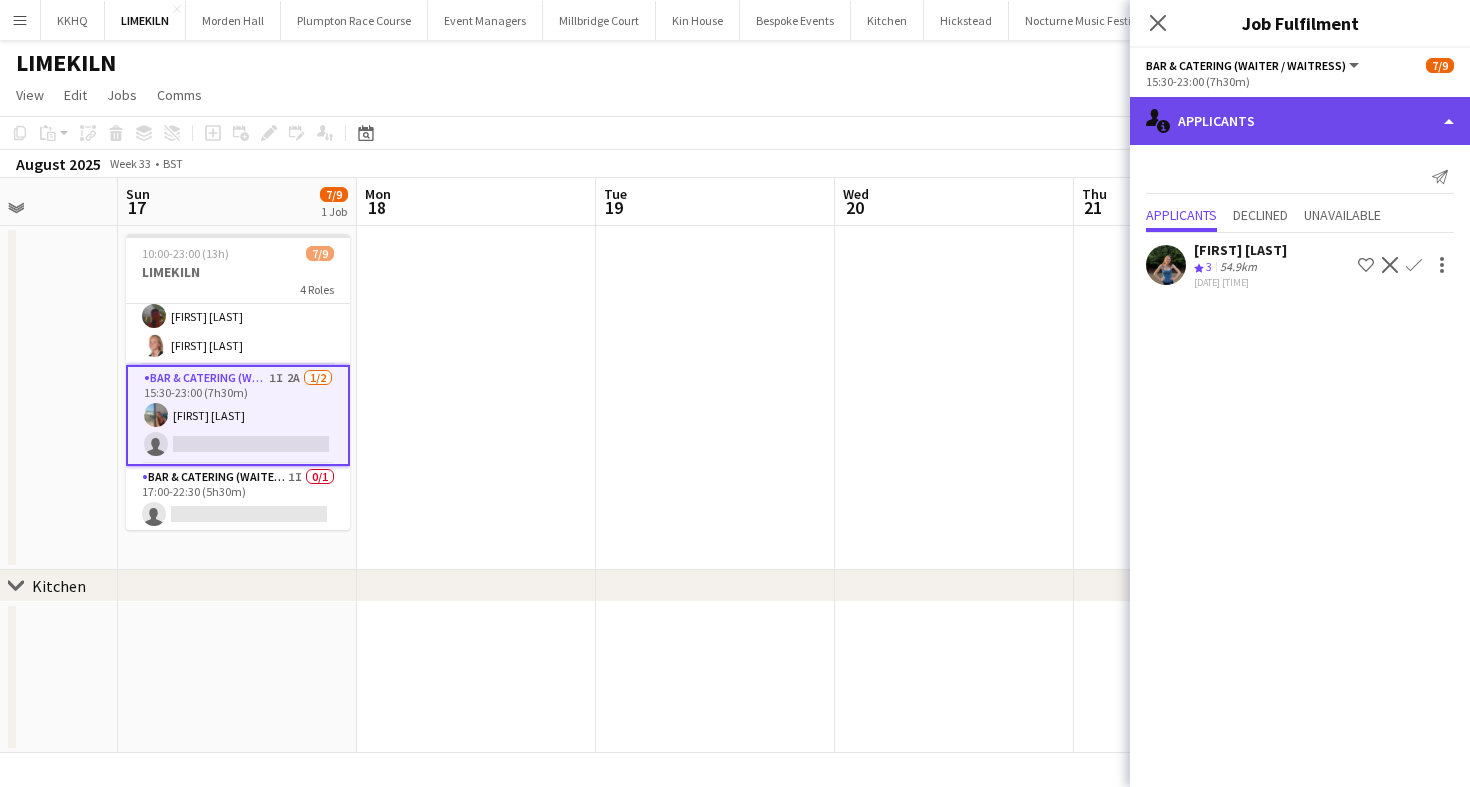 click on "single-neutral-actions-information
Applicants" 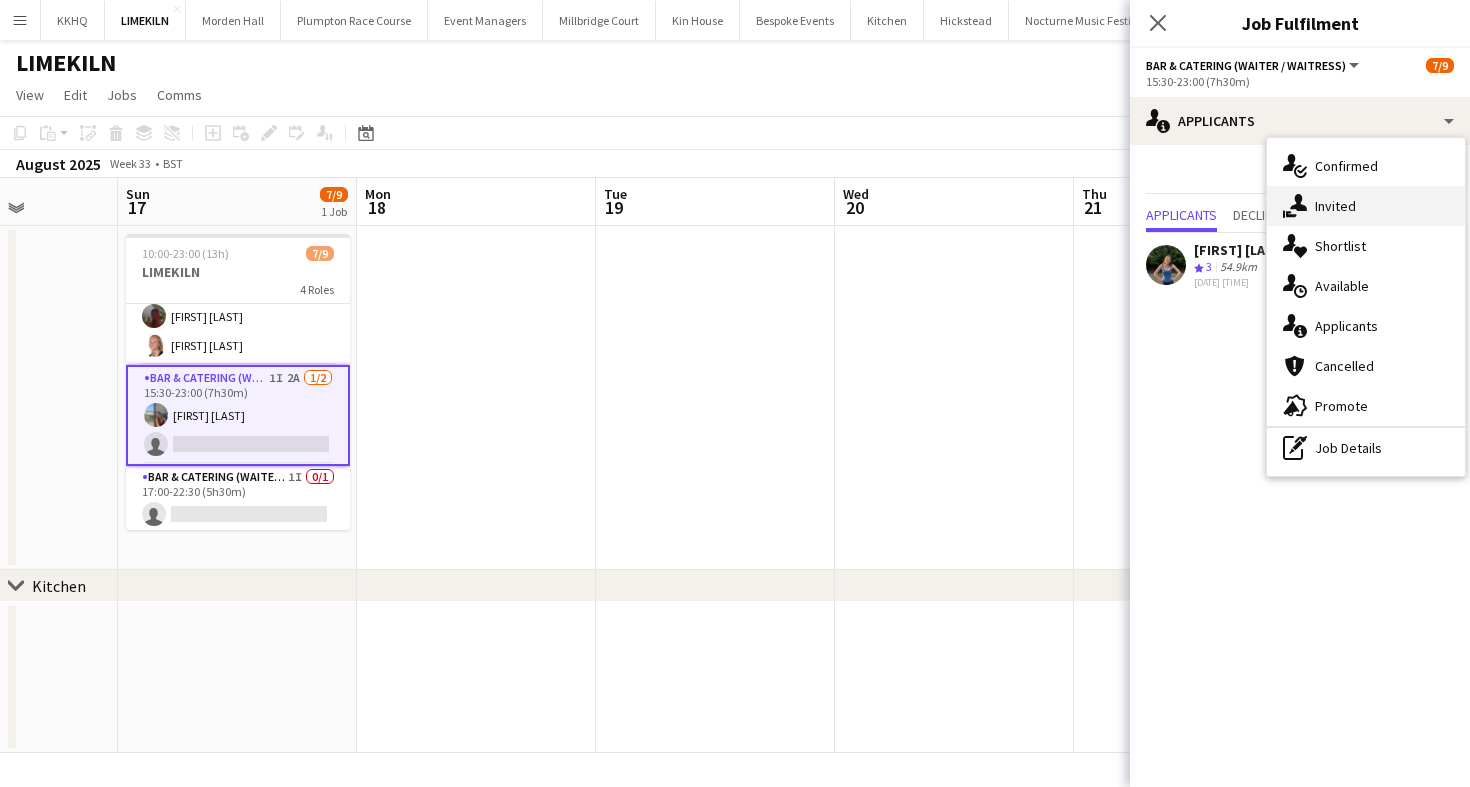 click on "single-neutral-actions-share-1
Invited" at bounding box center (1366, 206) 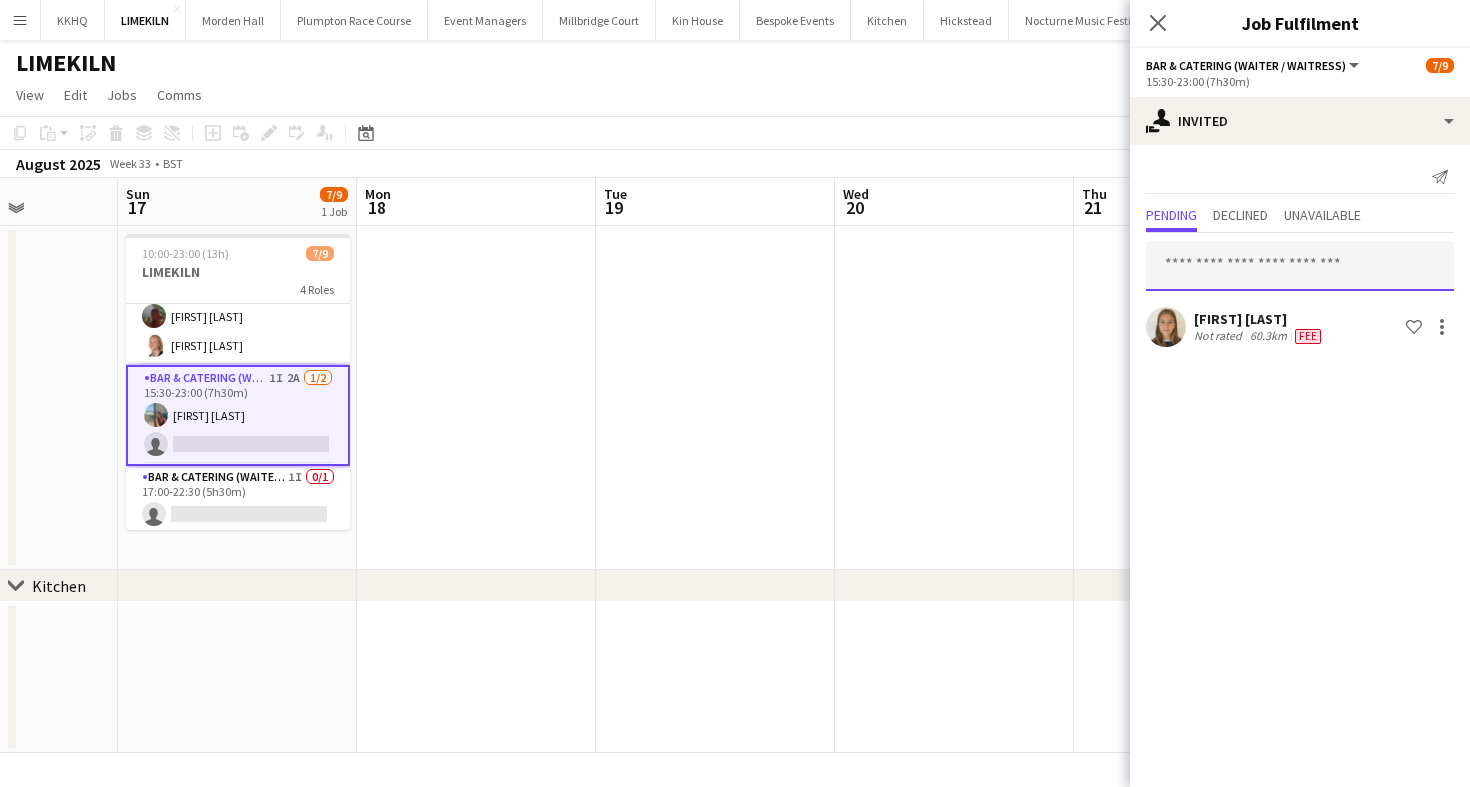 click at bounding box center (1300, 266) 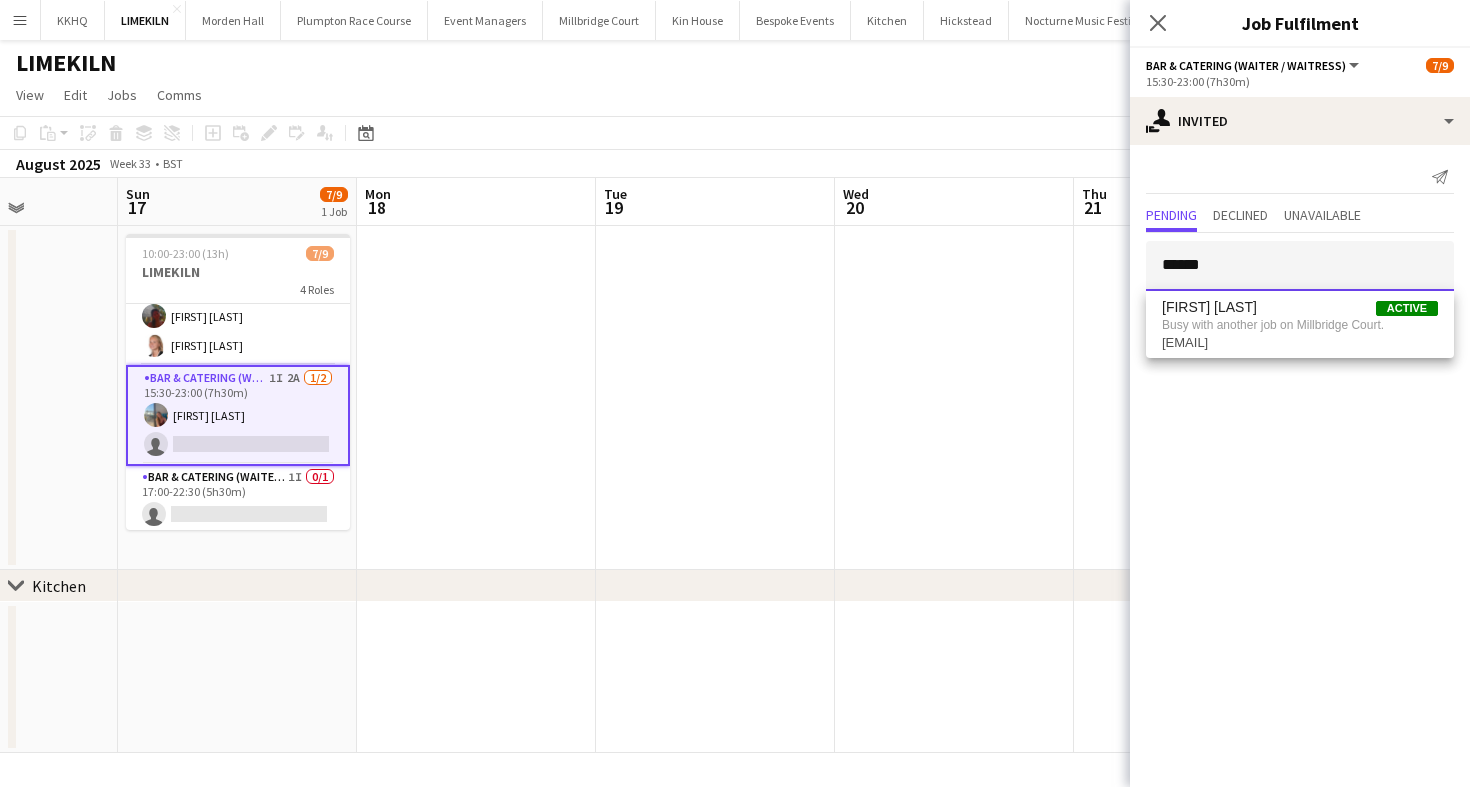 type on "******" 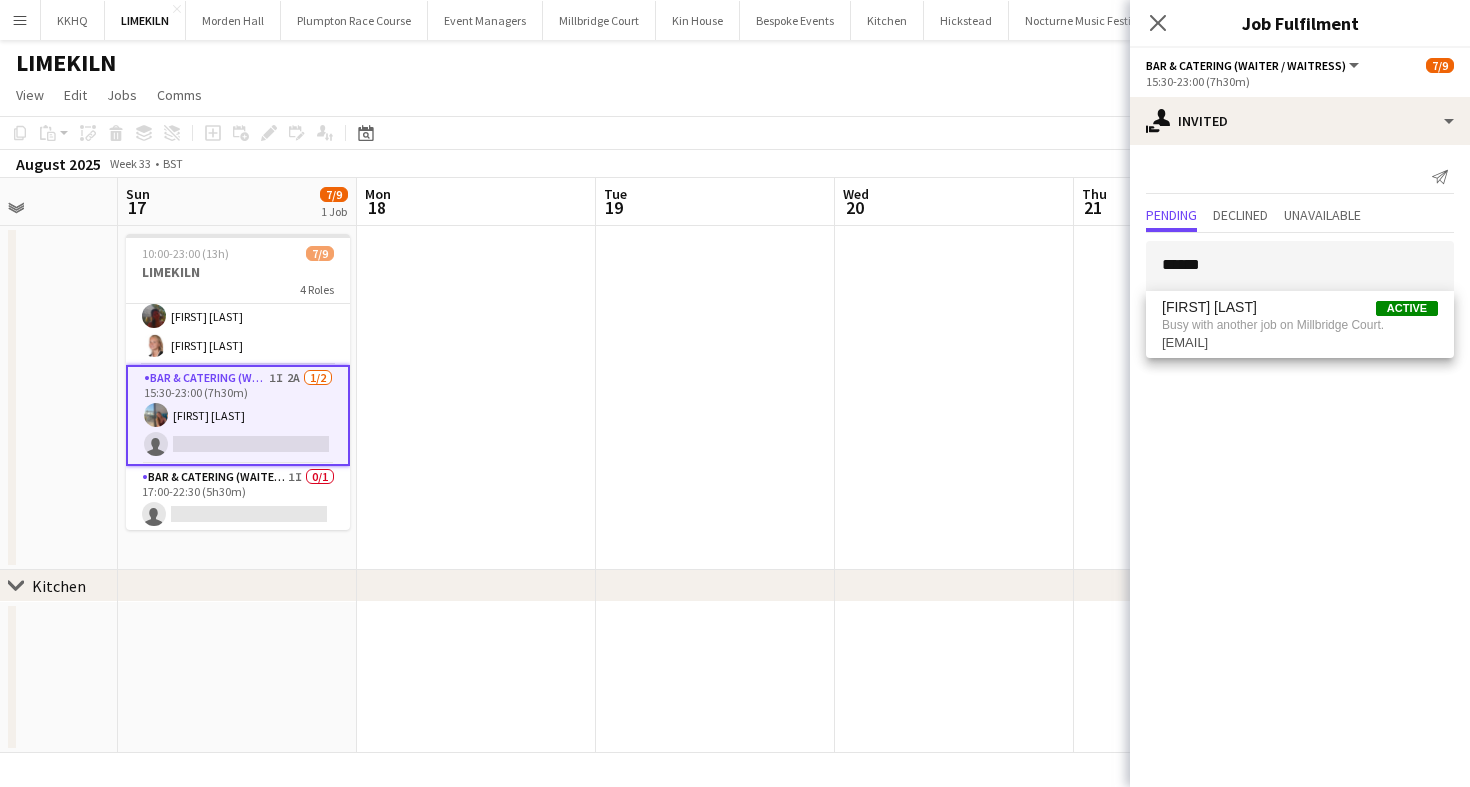 click on "Copy
Paste
Paste
Command
V Paste with crew
Command
Shift
V
Paste linked Job
Delete
Group
Ungroup
Add job
Add linked Job
Edit
Edit linked Job
Applicants
Date picker
AUG 2025 AUG 2025 Monday M Tuesday T Wednesday W Thursday T Friday F Saturday S Sunday S  AUG   1   2   3   4   5   6   7   8   9   10   11   12   13   14   15   16   17   18   19   20   21   22   23   24   25" 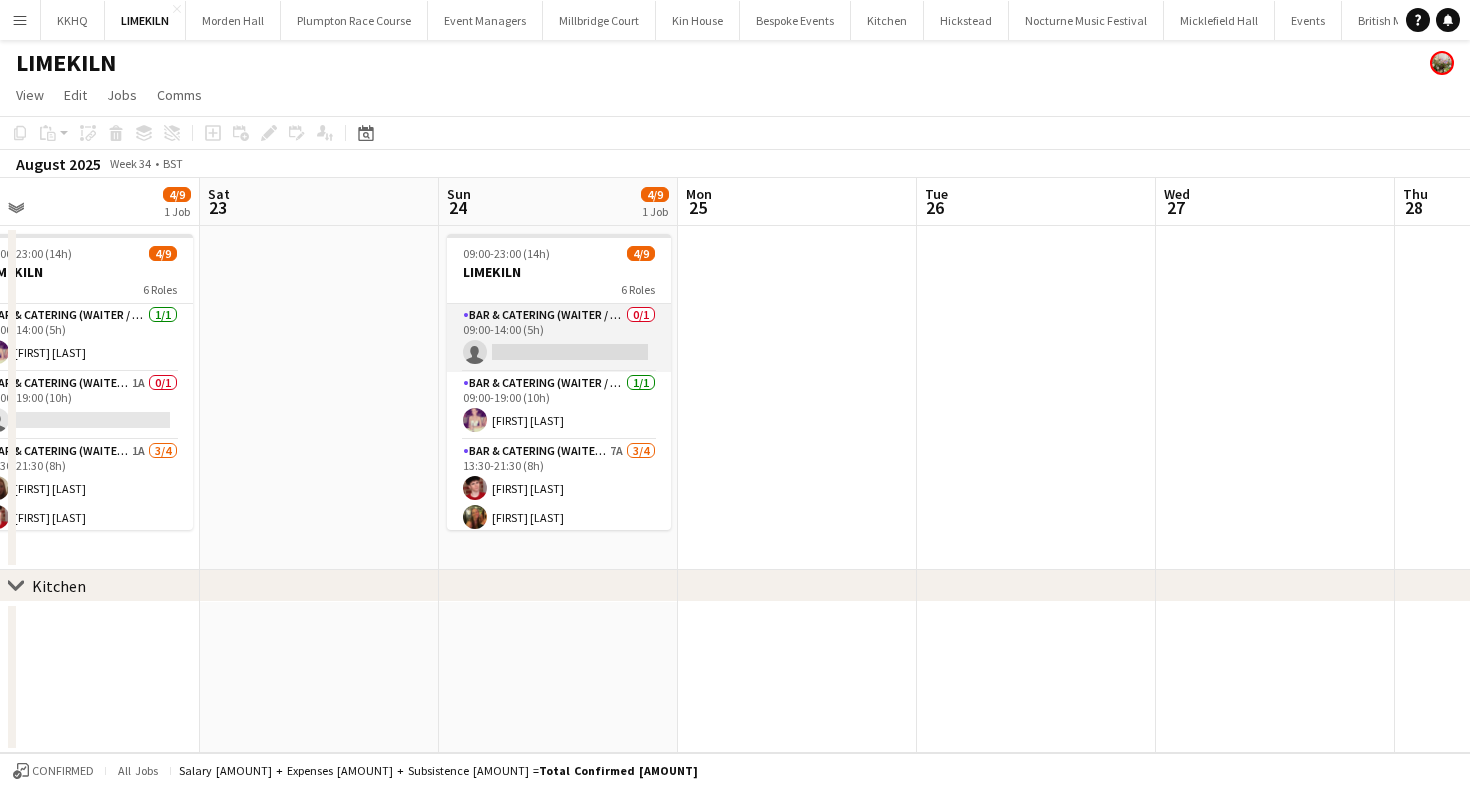 click on "Bar & Catering (Waiter / waitress)   0/1   09:00-14:00 (5h)
single-neutral-actions" at bounding box center (559, 338) 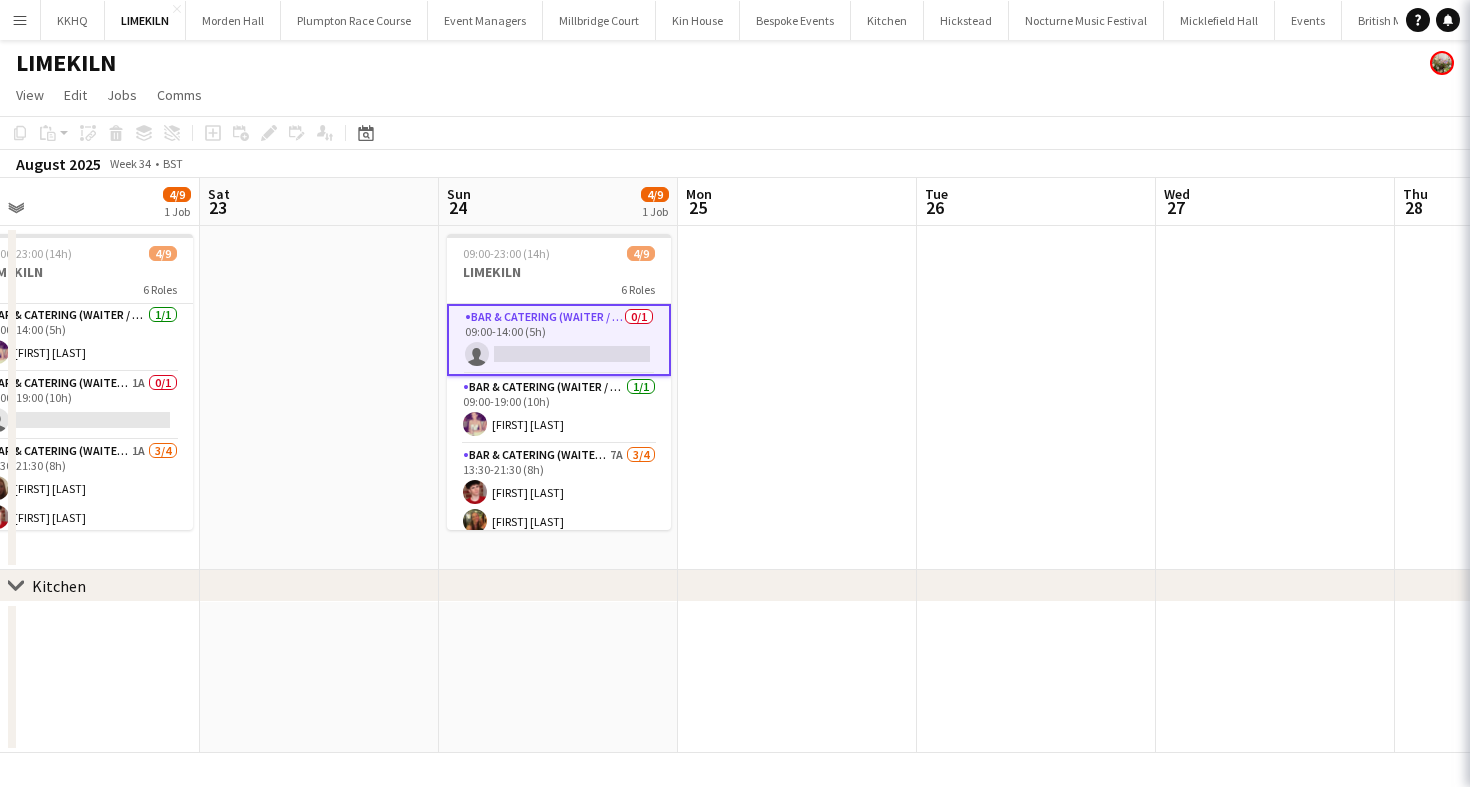 scroll, scrollTop: 0, scrollLeft: 994, axis: horizontal 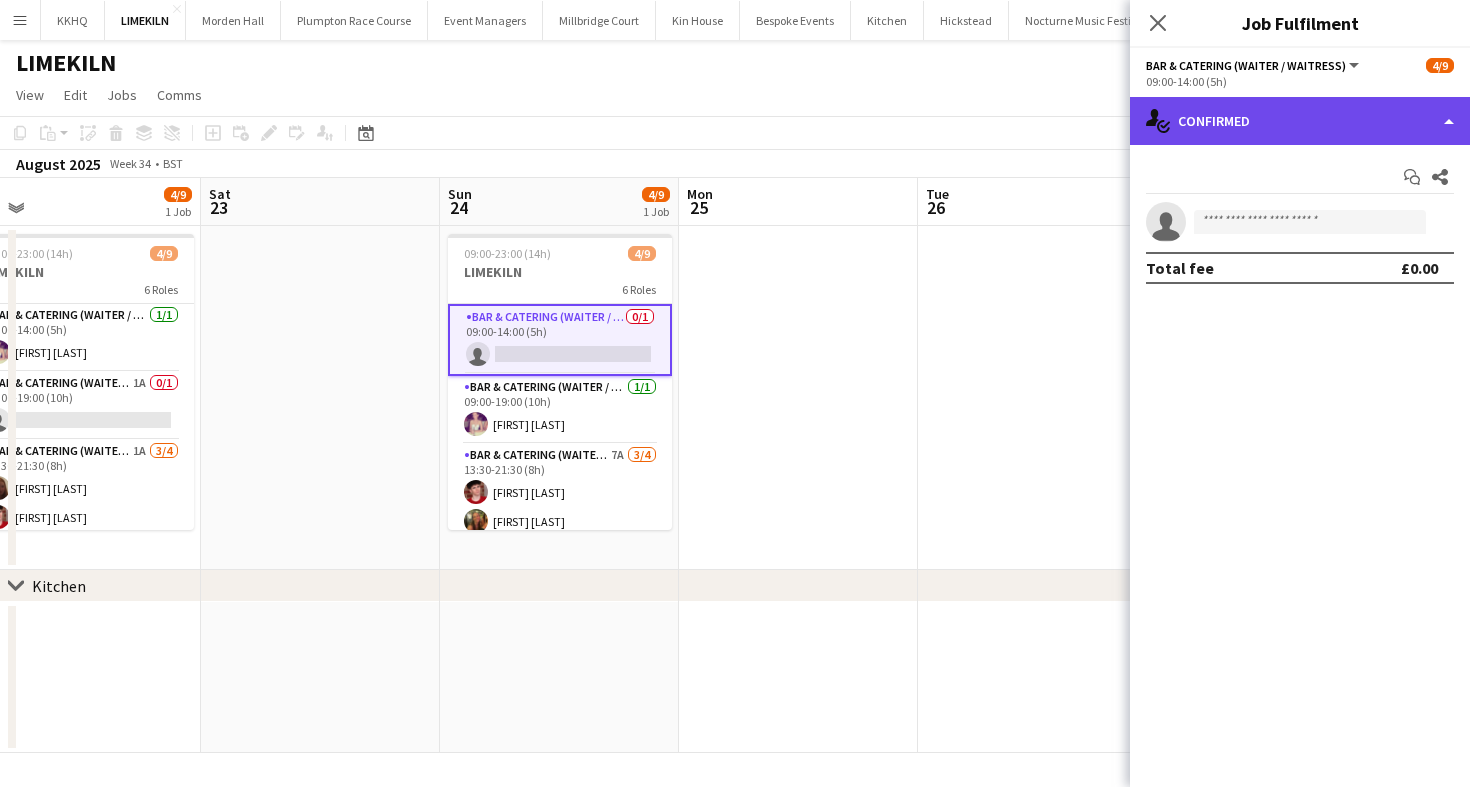 click on "single-neutral-actions-check-2
Confirmed" 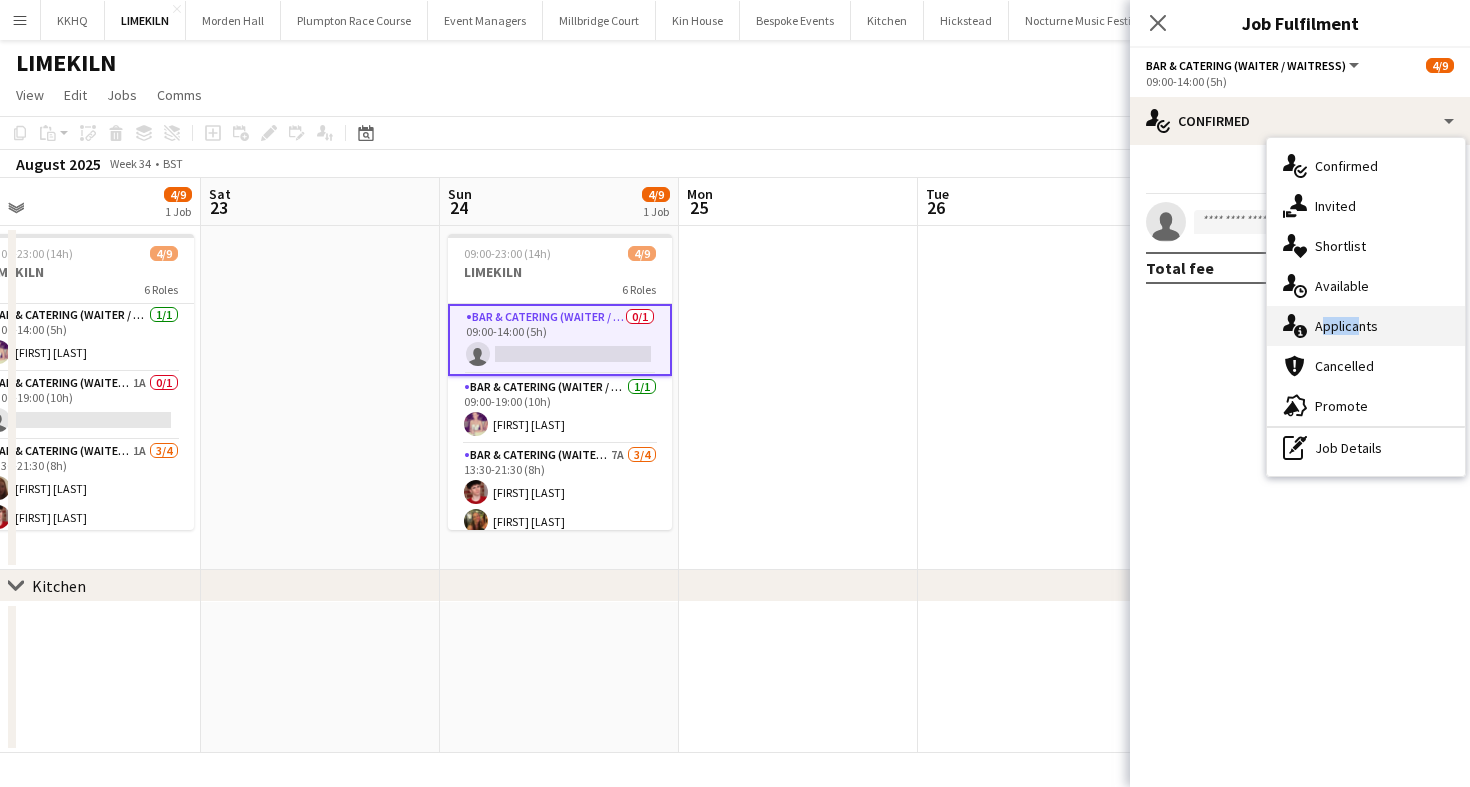 click on "single-neutral-actions-information
Applicants" at bounding box center (1366, 326) 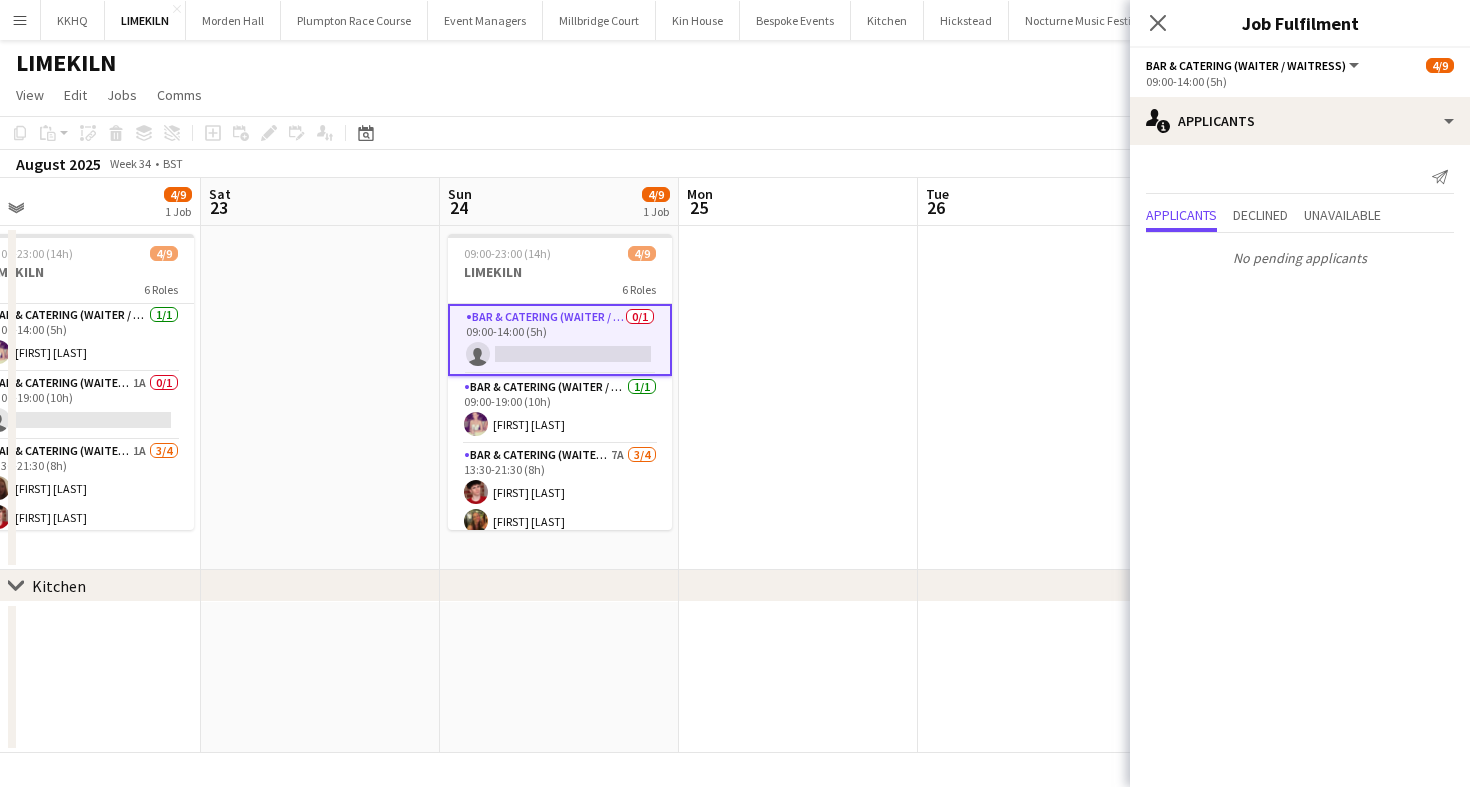 click on "Copy
Paste
Paste
Command
V Paste with crew
Command
Shift
V
Paste linked Job
Delete
Group
Ungroup
Add job
Add linked Job
Edit
Edit linked Job
Applicants
Date picker
AUG 2025 AUG 2025 Monday M Tuesday T Wednesday W Thursday T Friday F Saturday S Sunday S  AUG   1   2   3   4   5   6   7   8   9   10   11   12   13   14   15   16   17   18   19   20   21   22   23   24   25" 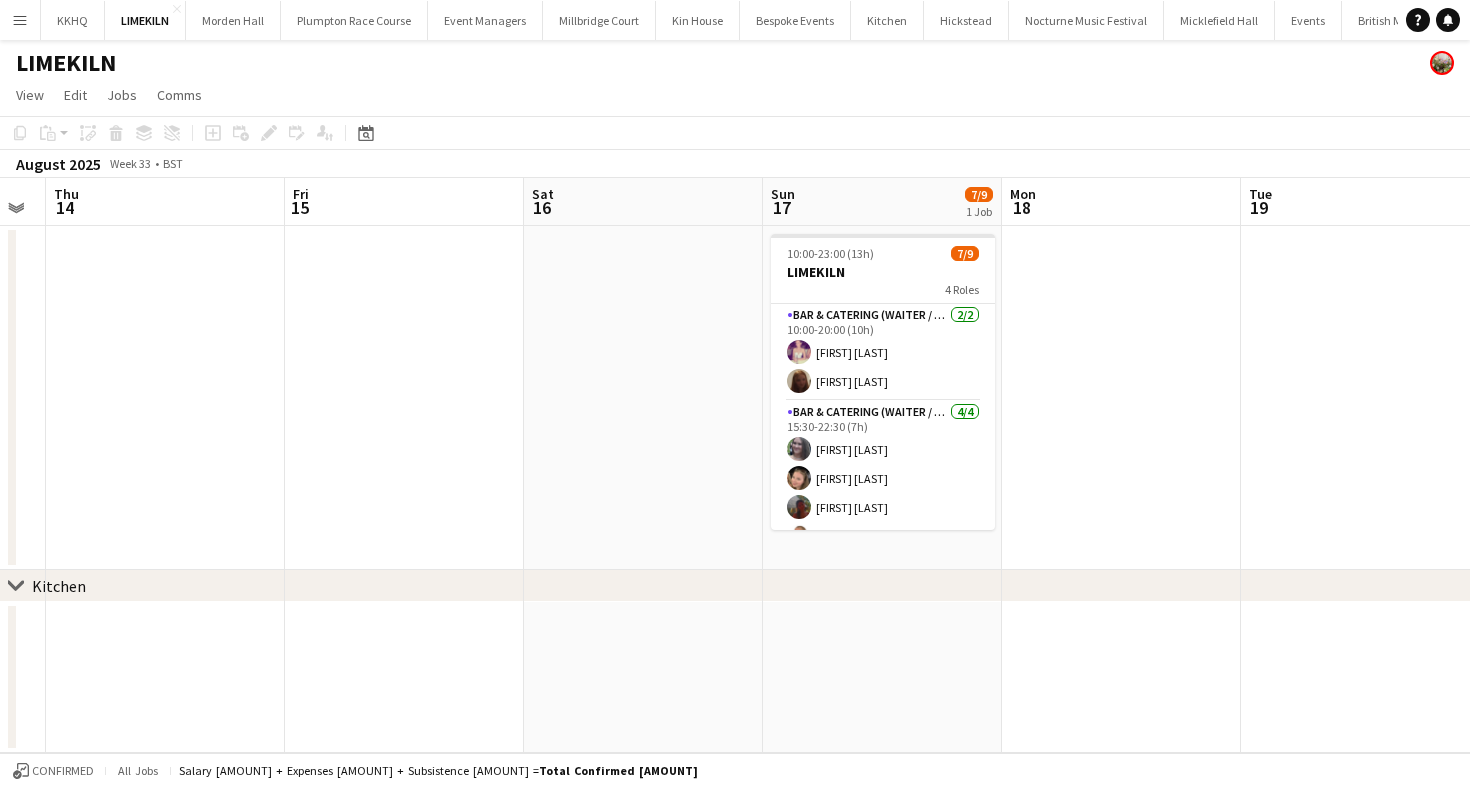 scroll, scrollTop: 0, scrollLeft: 428, axis: horizontal 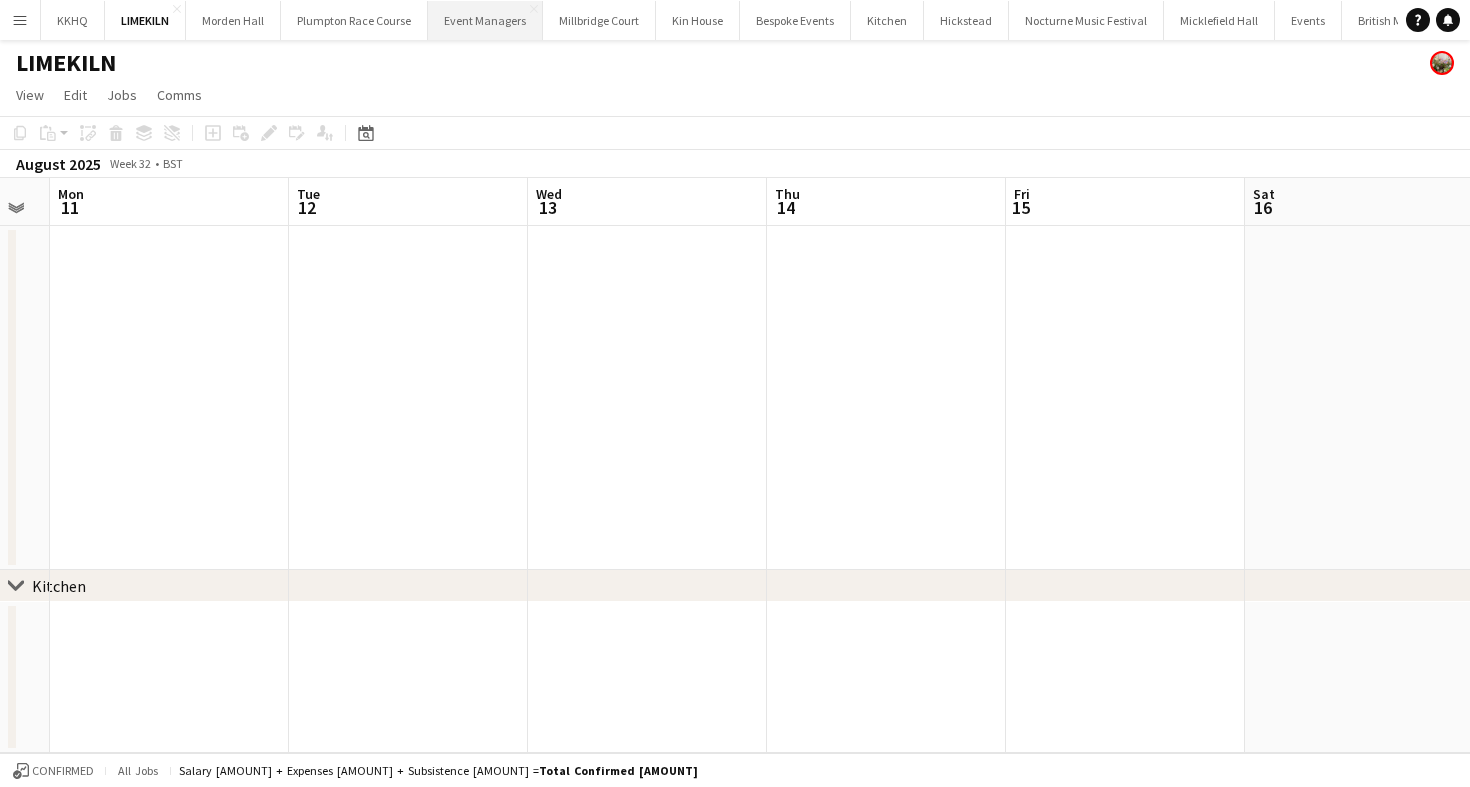 click on "Event Managers
Close" at bounding box center (485, 20) 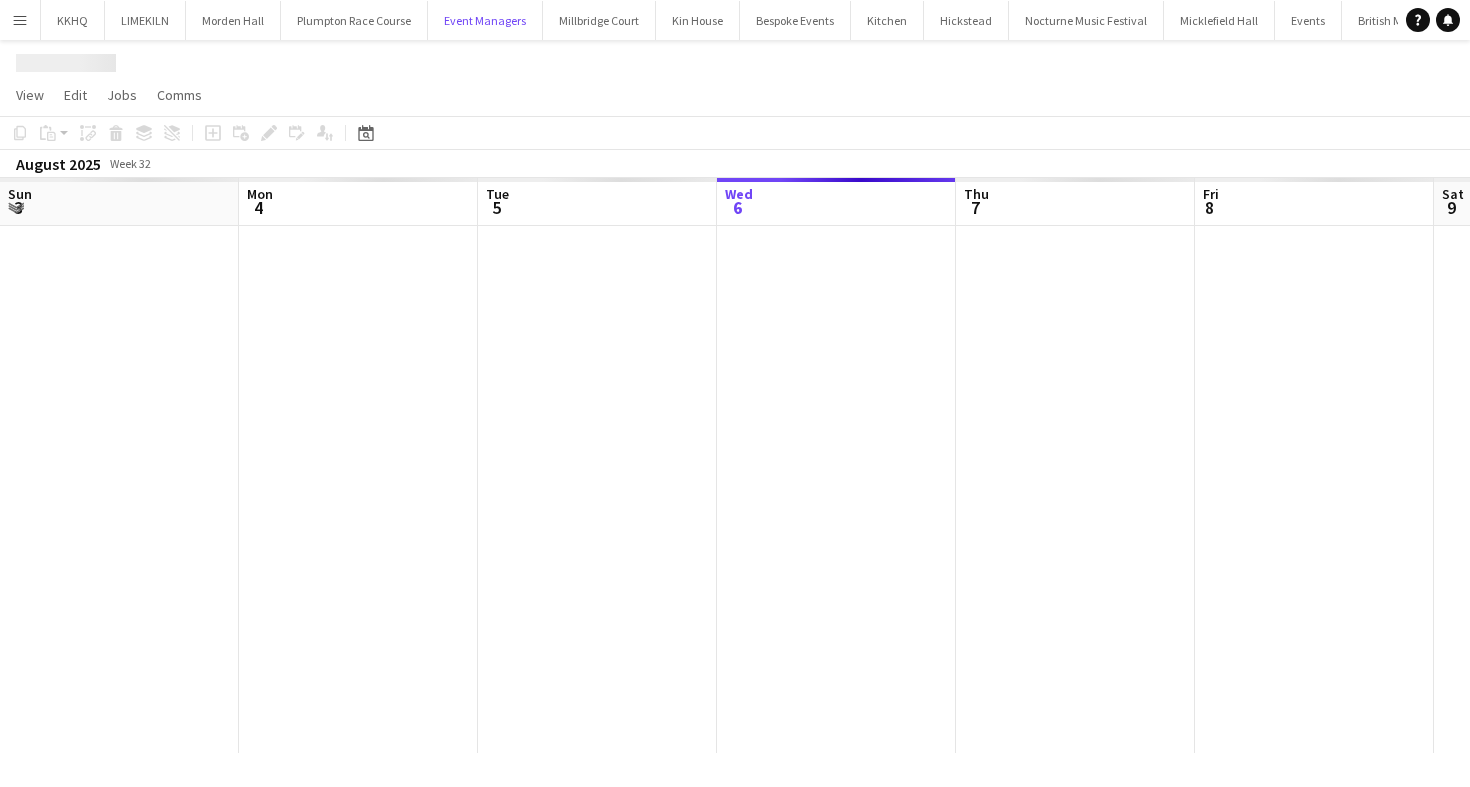scroll, scrollTop: 0, scrollLeft: 478, axis: horizontal 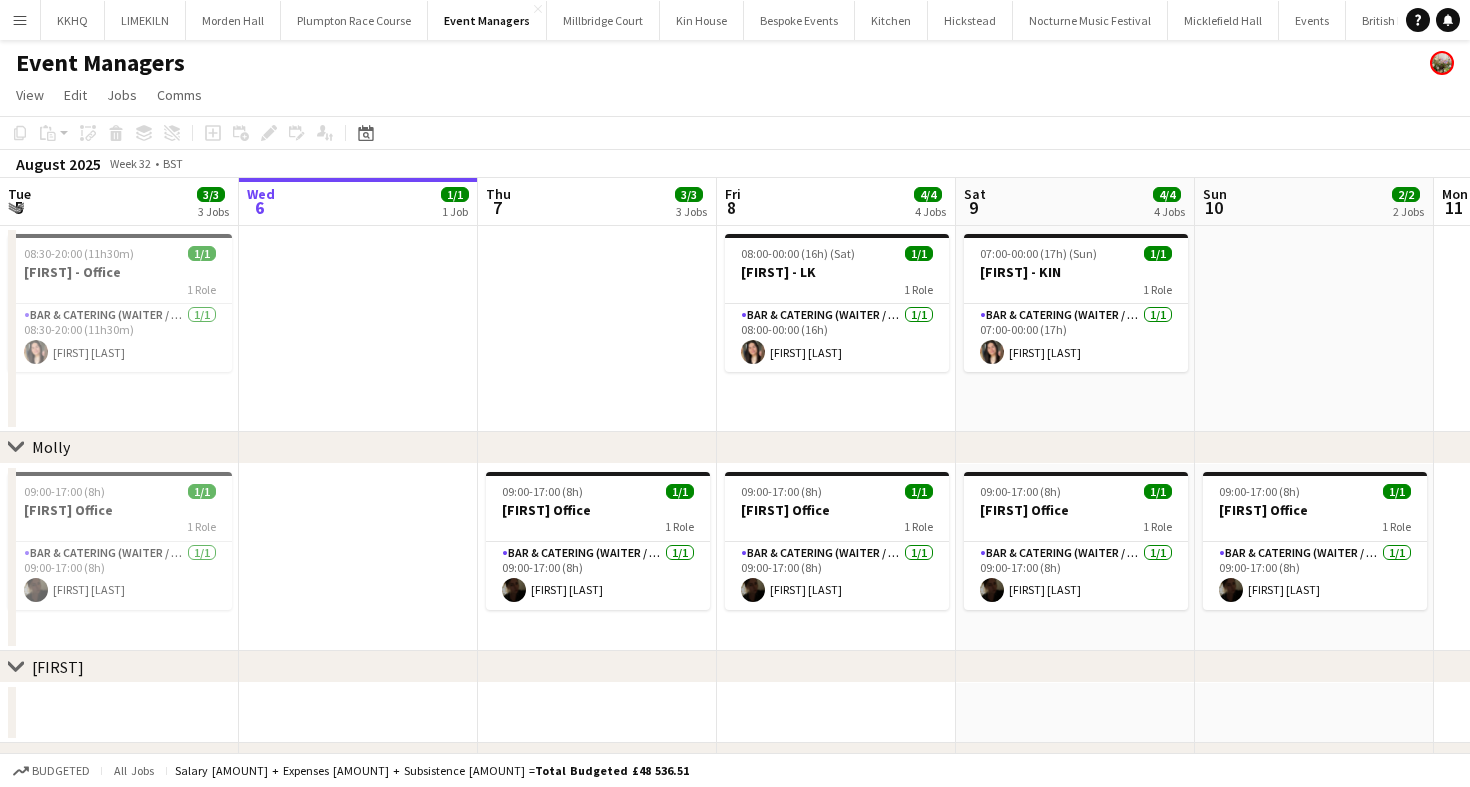 click at bounding box center [358, 329] 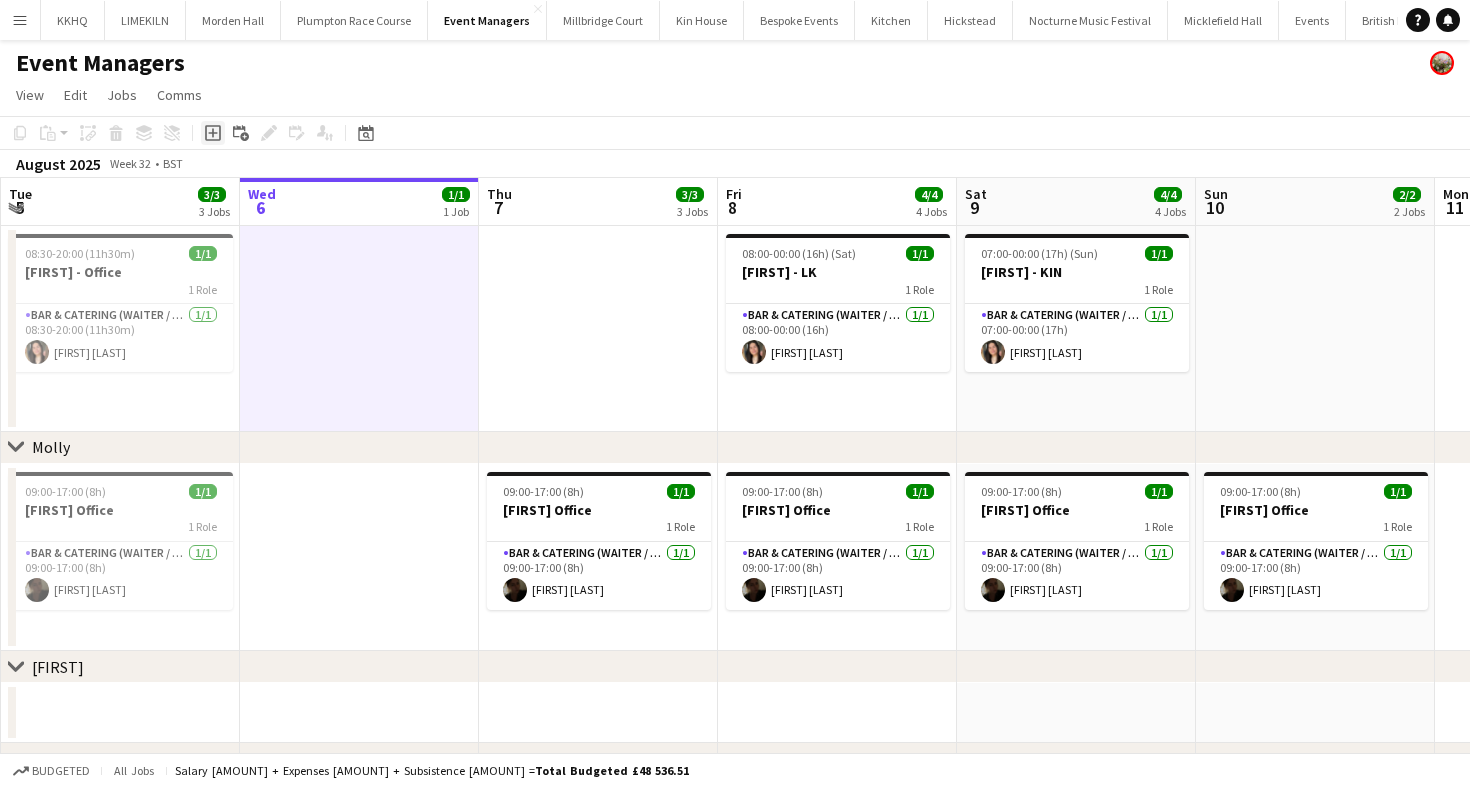 click 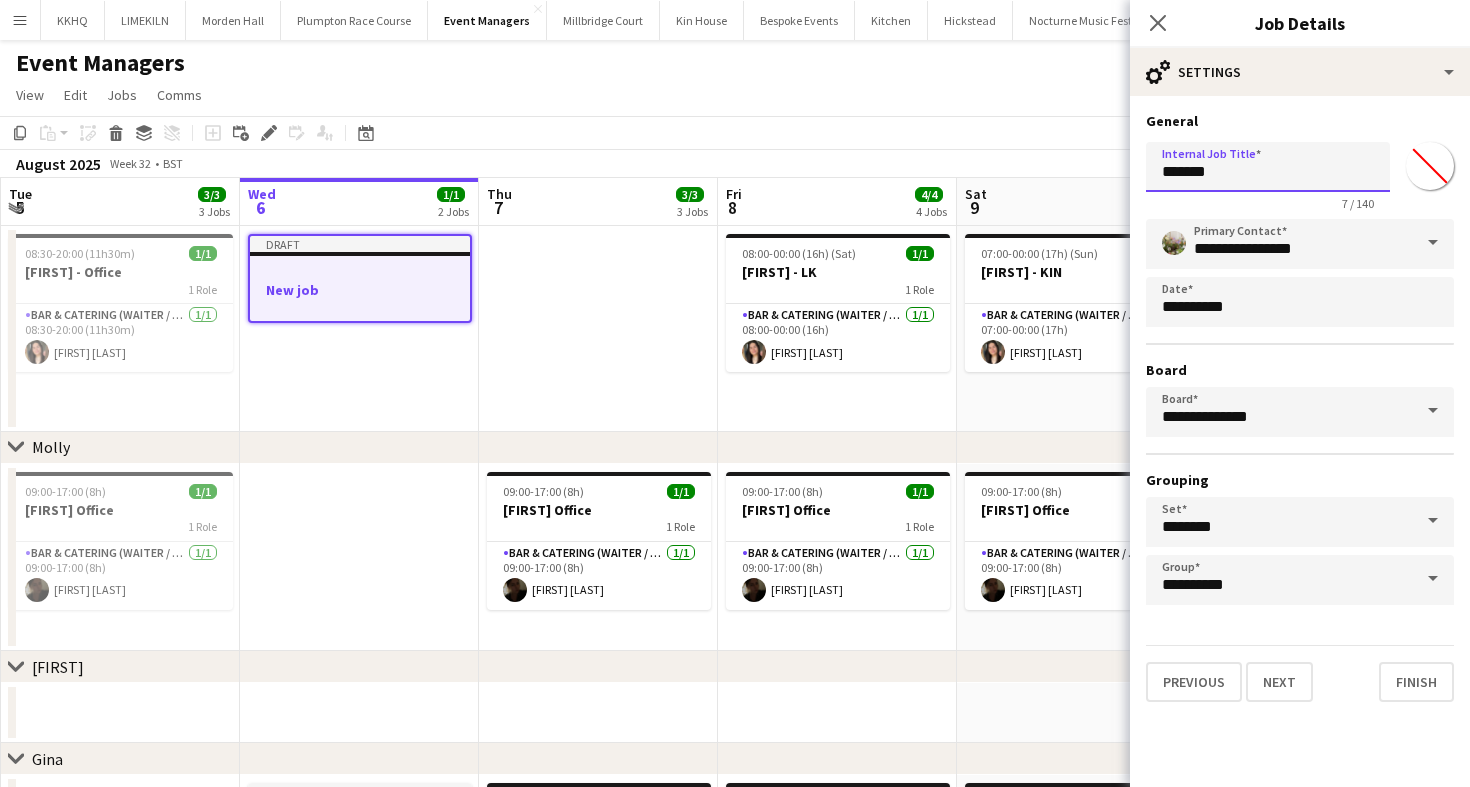 drag, startPoint x: 1316, startPoint y: 166, endPoint x: 1016, endPoint y: 142, distance: 300.95847 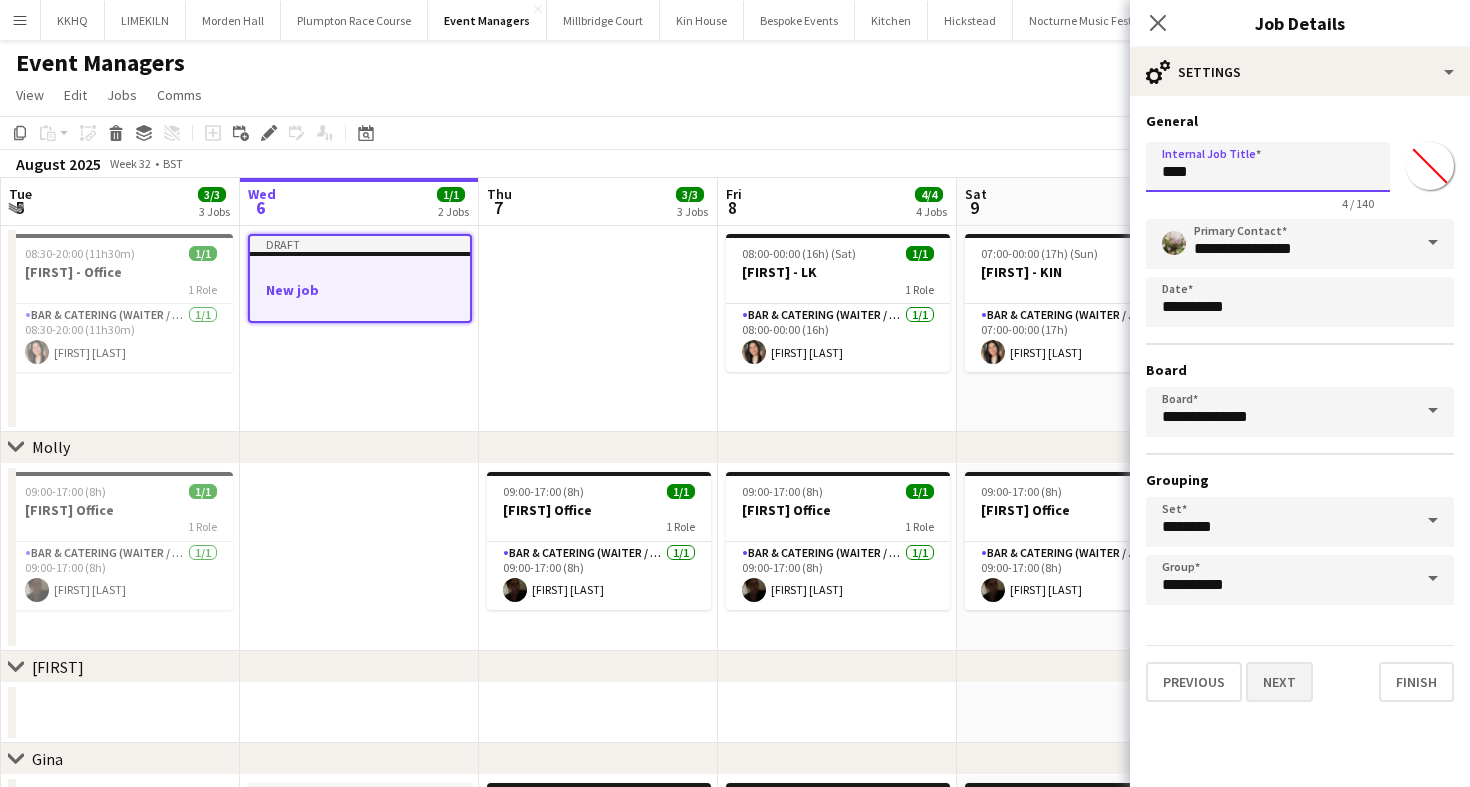 type on "***" 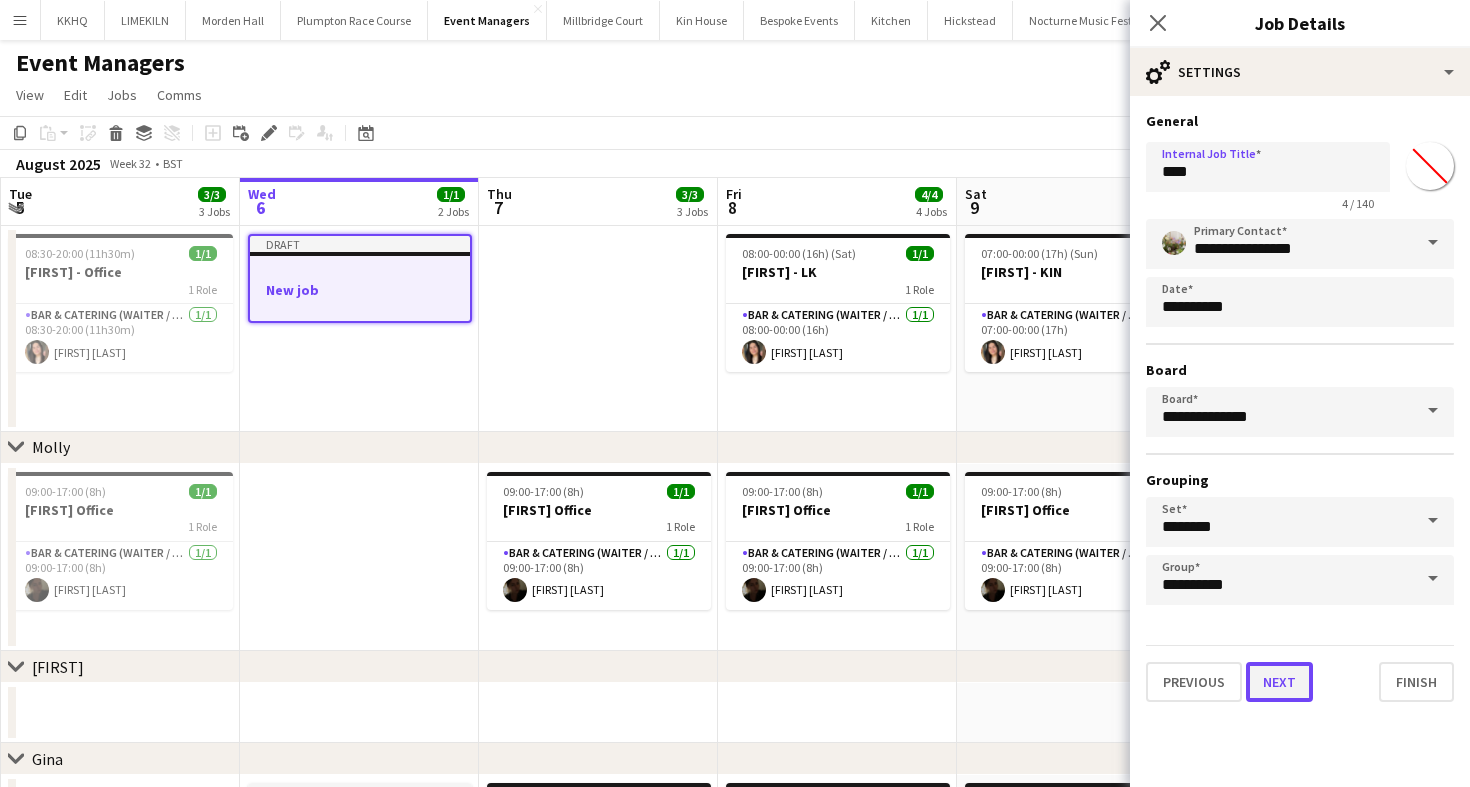 click on "Next" at bounding box center [1279, 682] 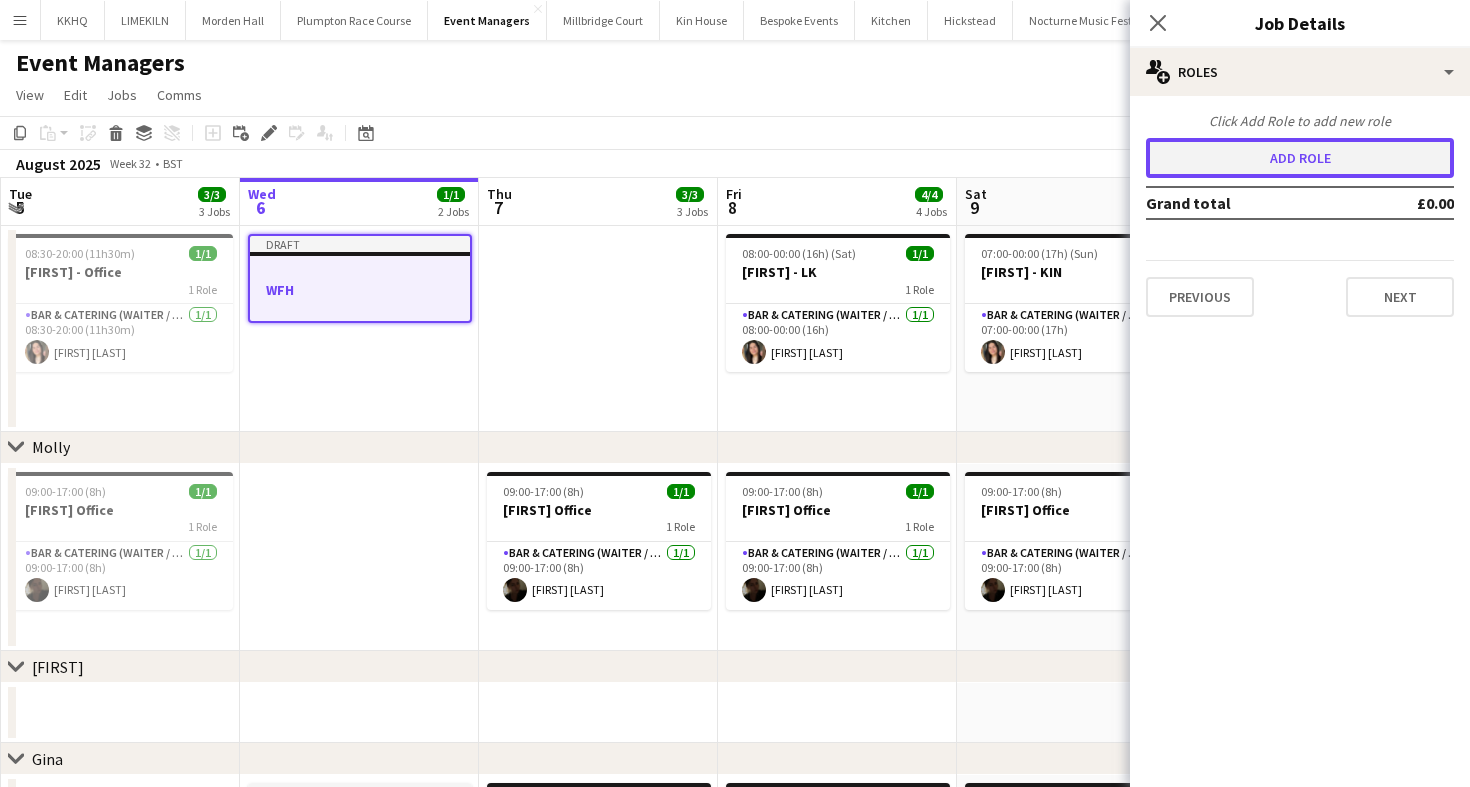 click on "Add role" at bounding box center [1300, 158] 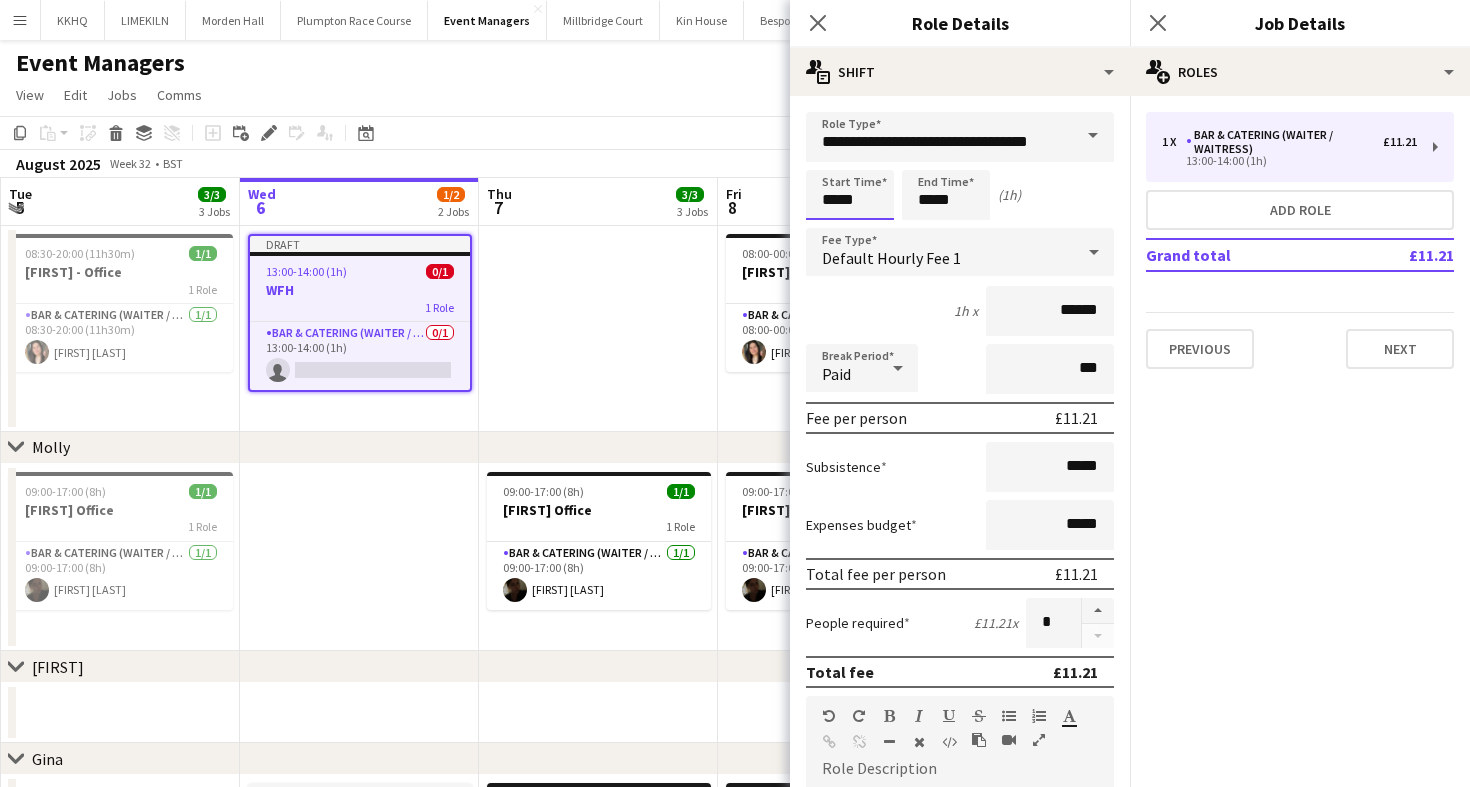 click on "*****" at bounding box center (850, 195) 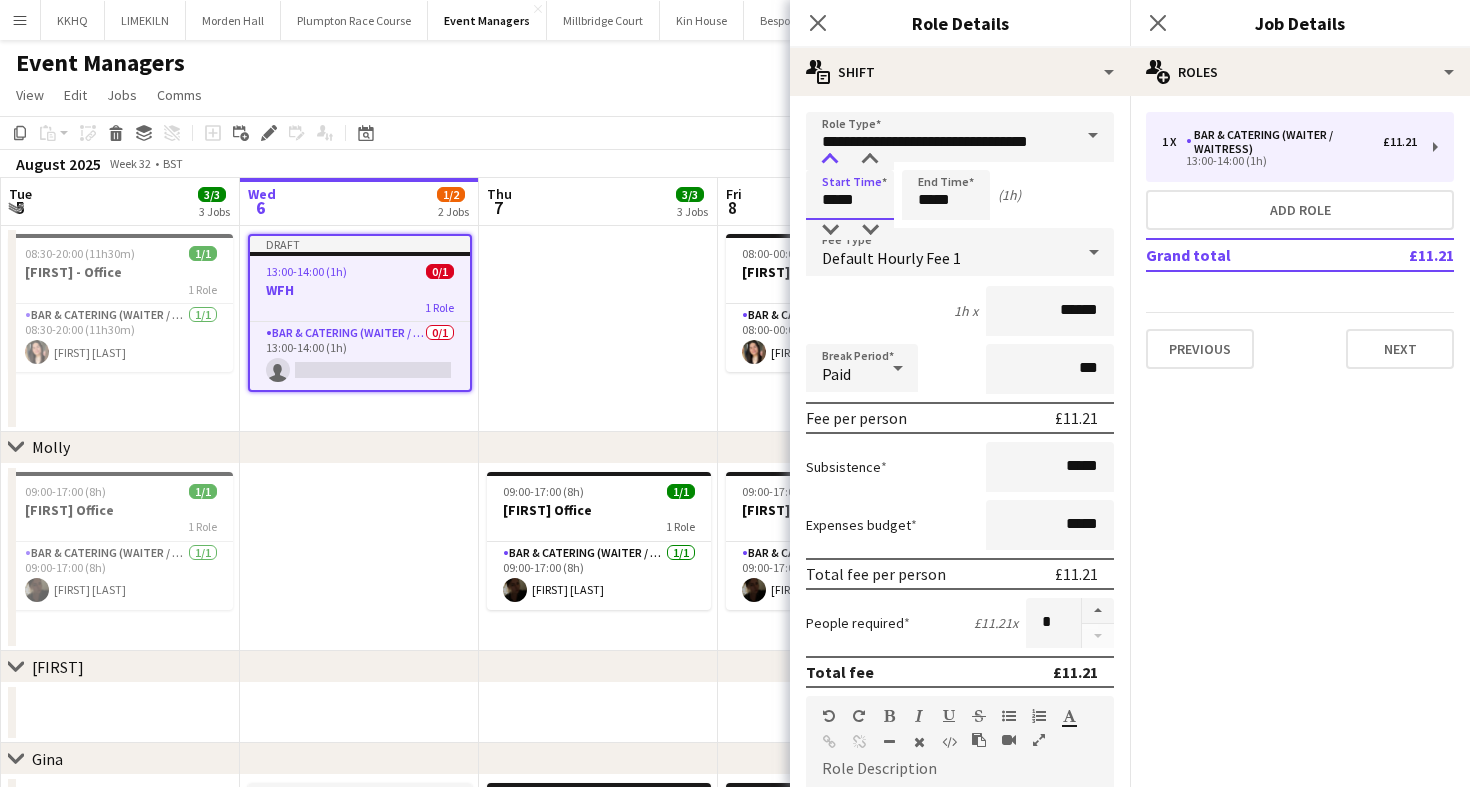 click at bounding box center (830, 160) 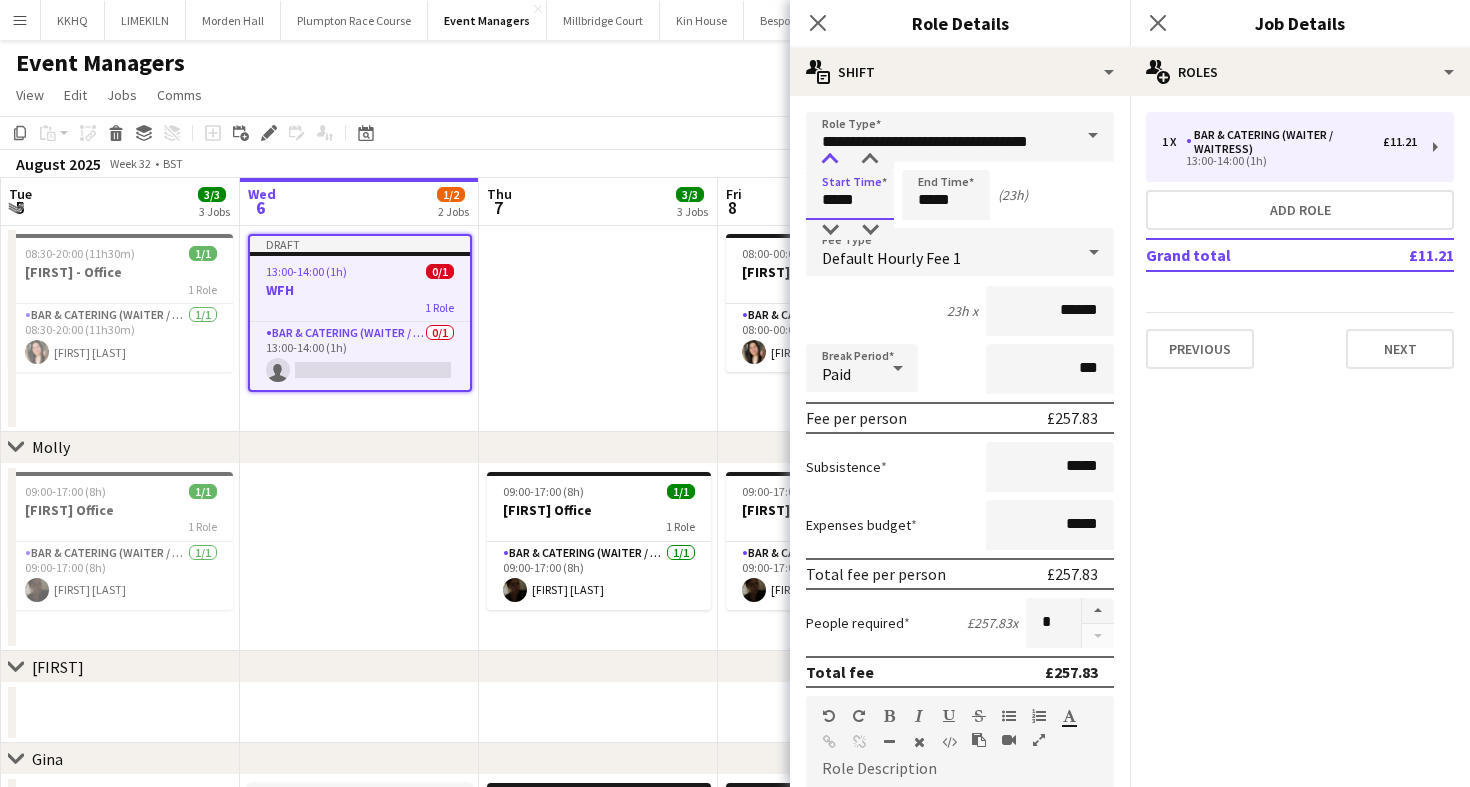click at bounding box center (830, 160) 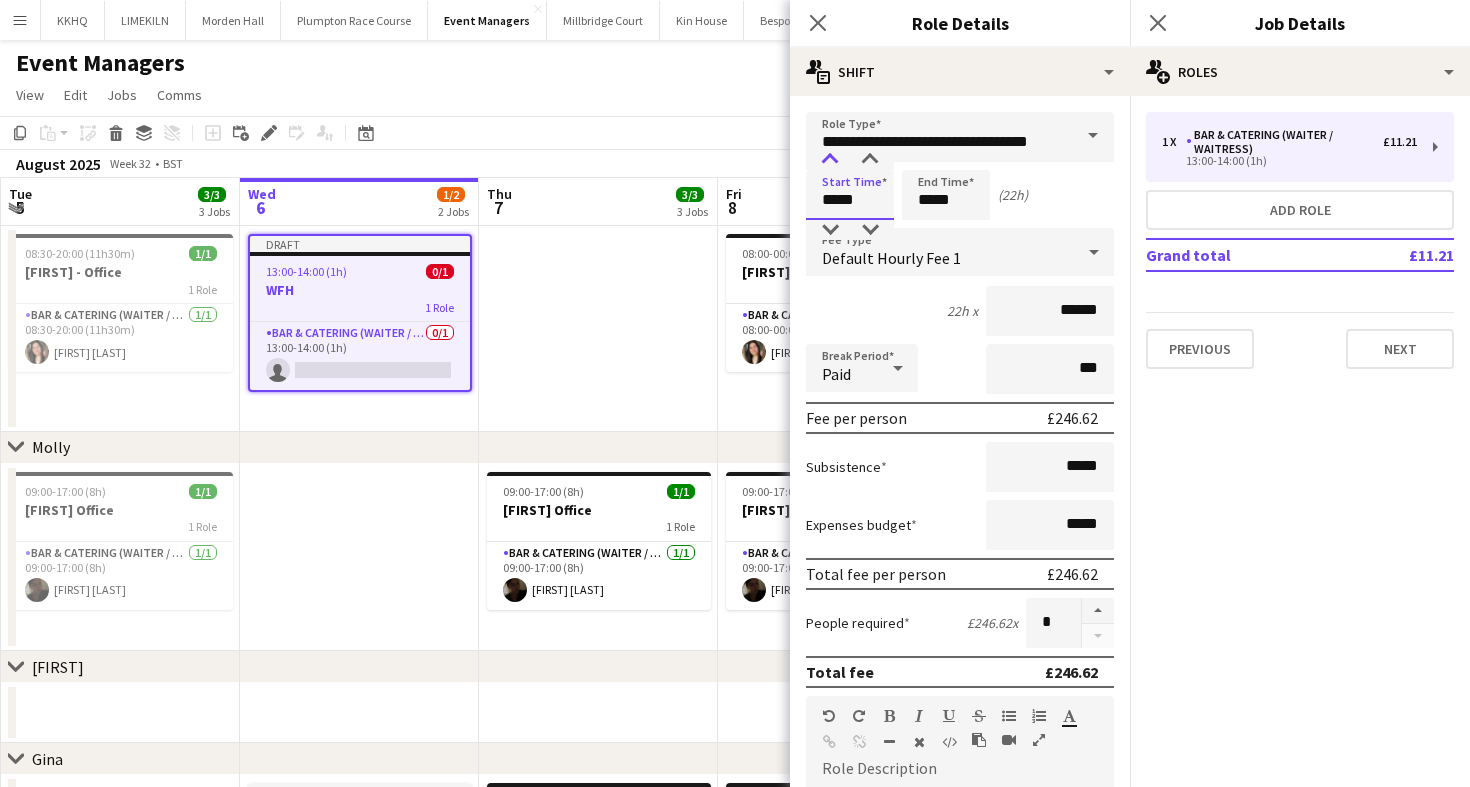 click at bounding box center (830, 160) 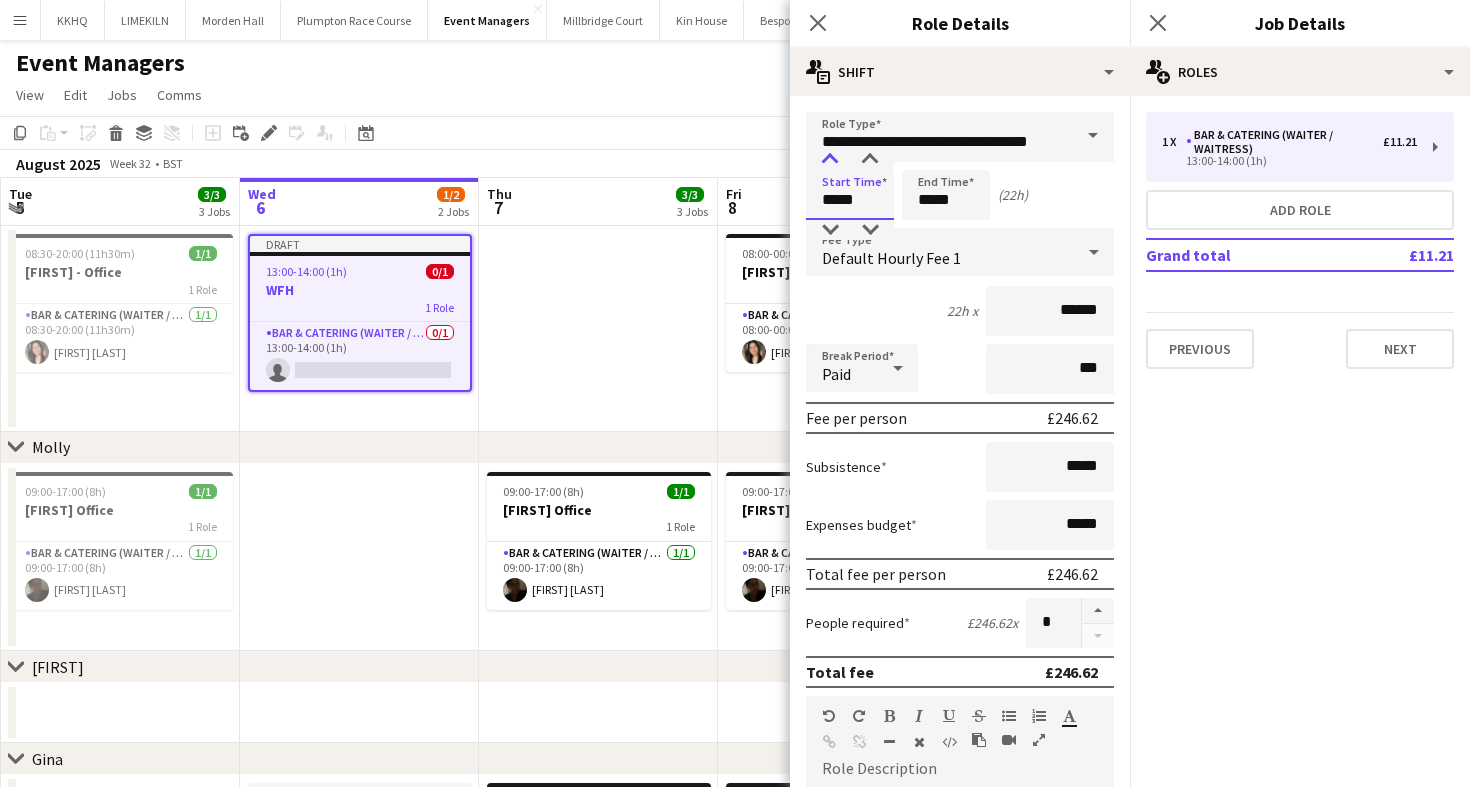 click at bounding box center (830, 160) 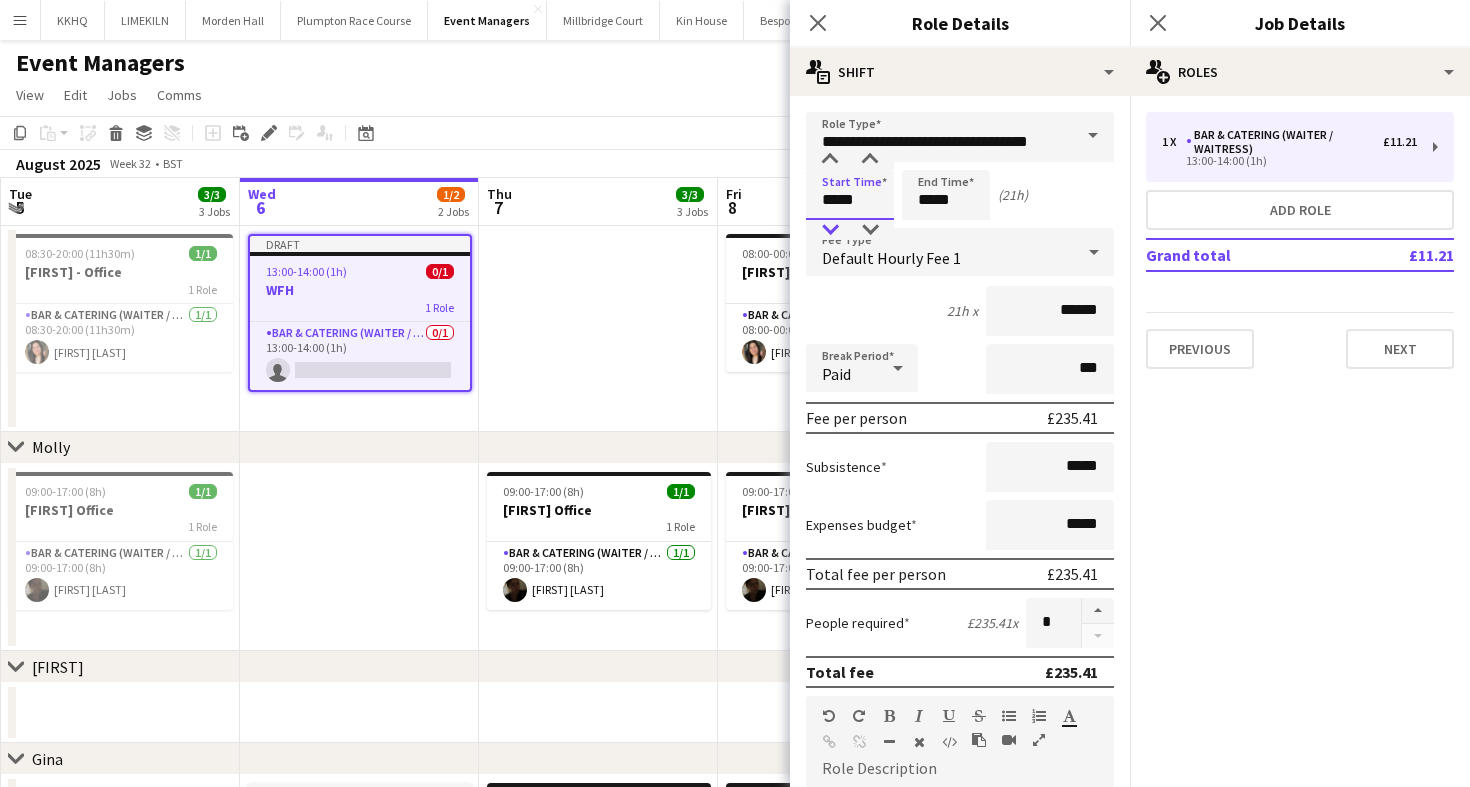 click at bounding box center [830, 230] 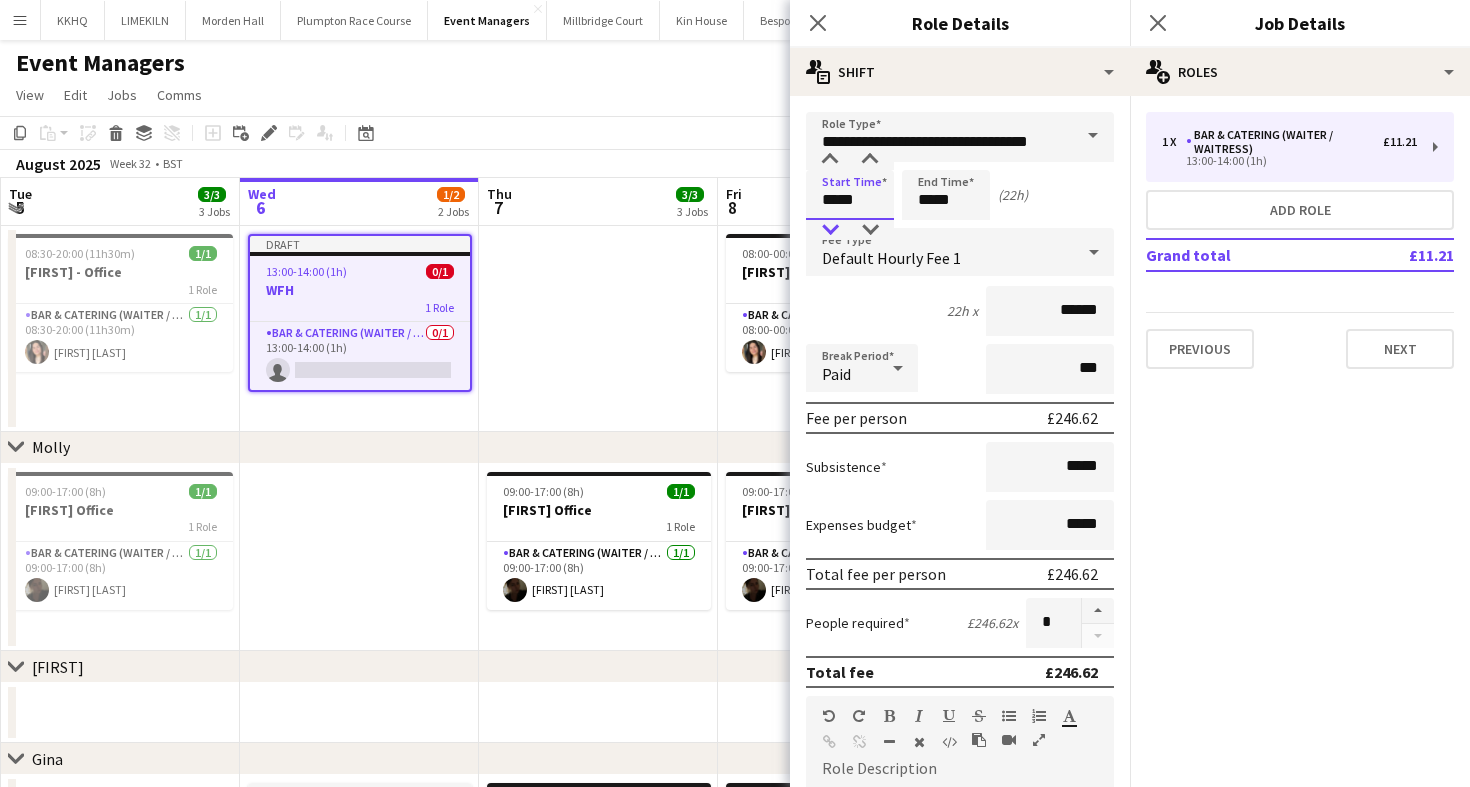 click at bounding box center (830, 230) 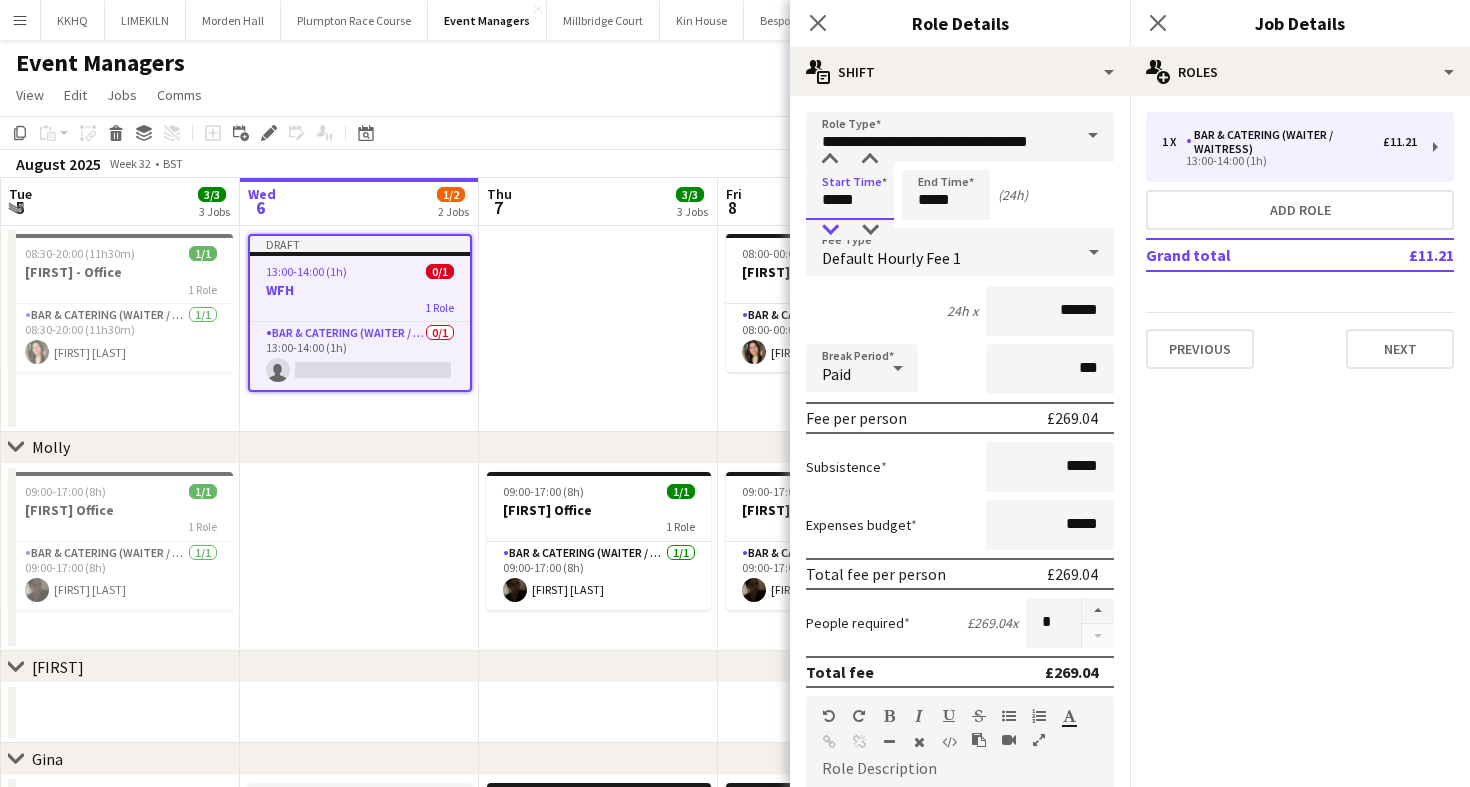 click at bounding box center [830, 230] 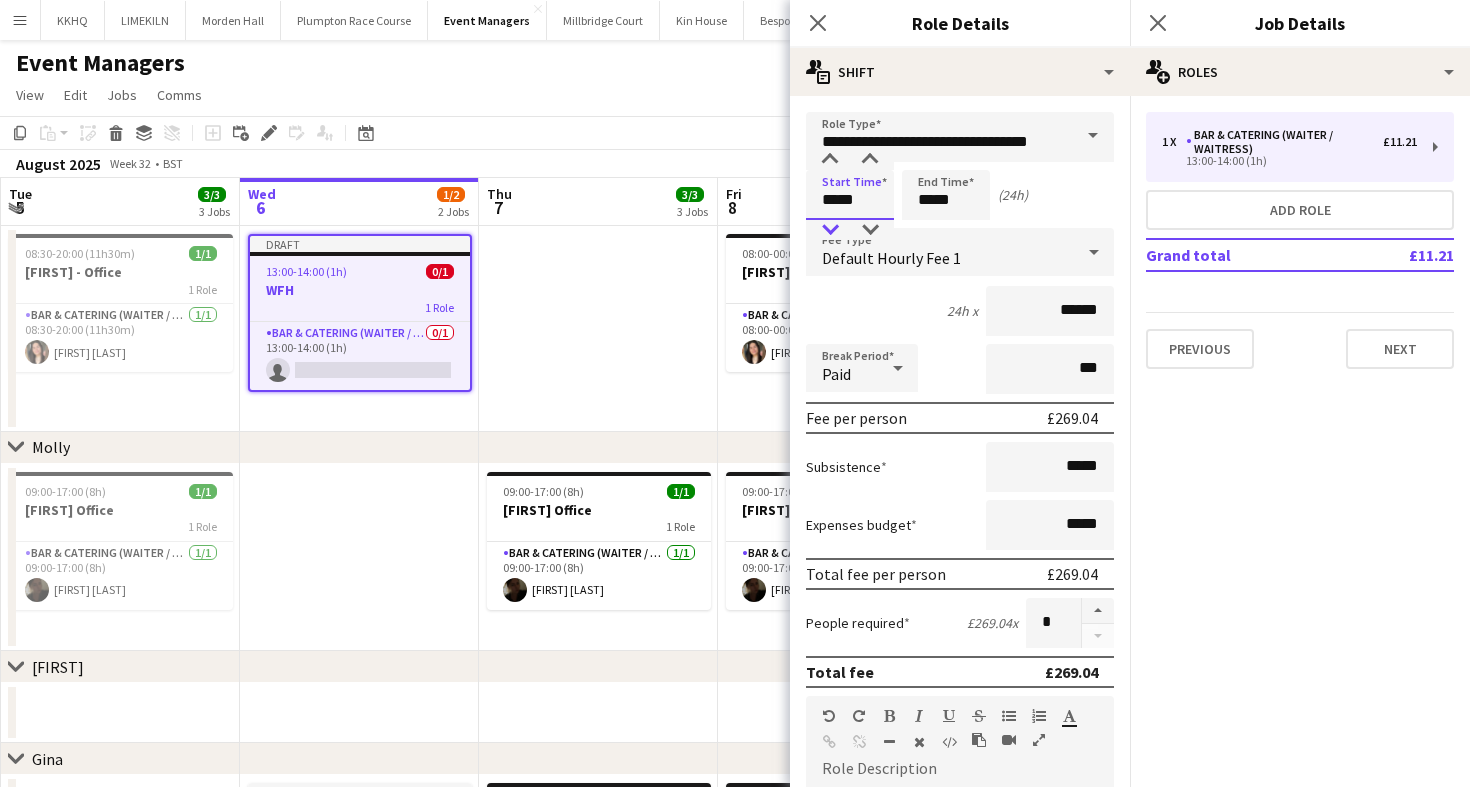 click at bounding box center [830, 230] 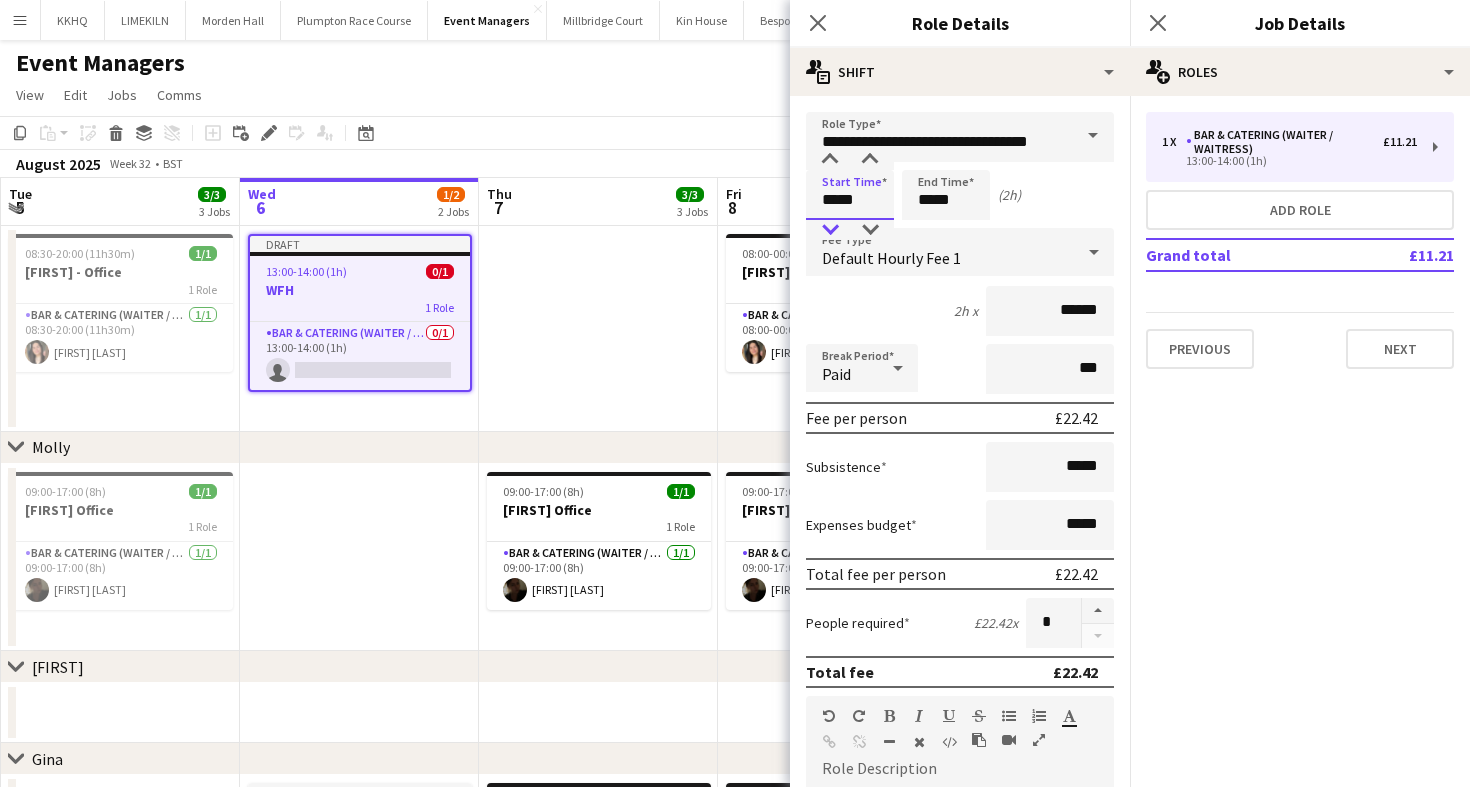 click at bounding box center (830, 230) 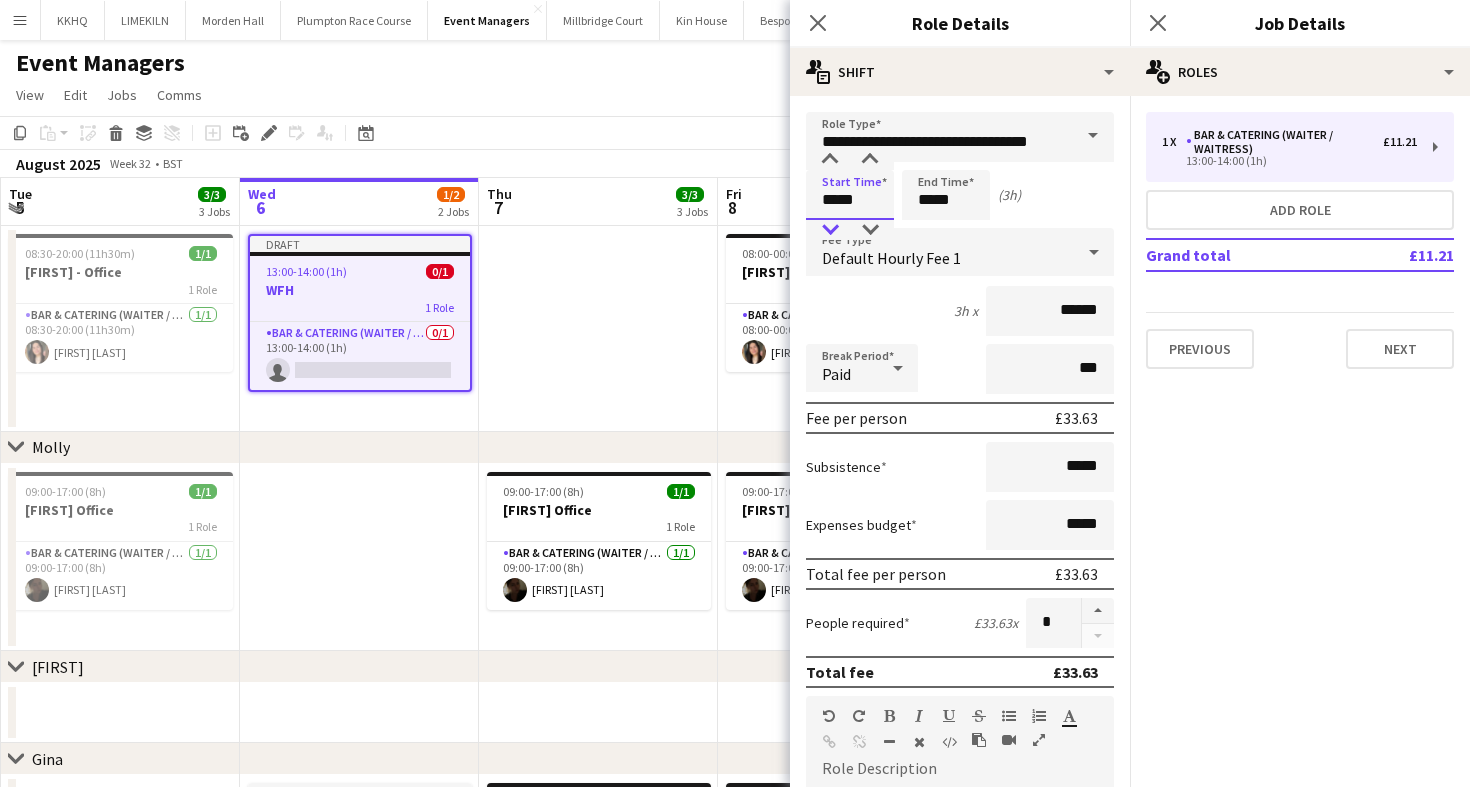 click at bounding box center (830, 230) 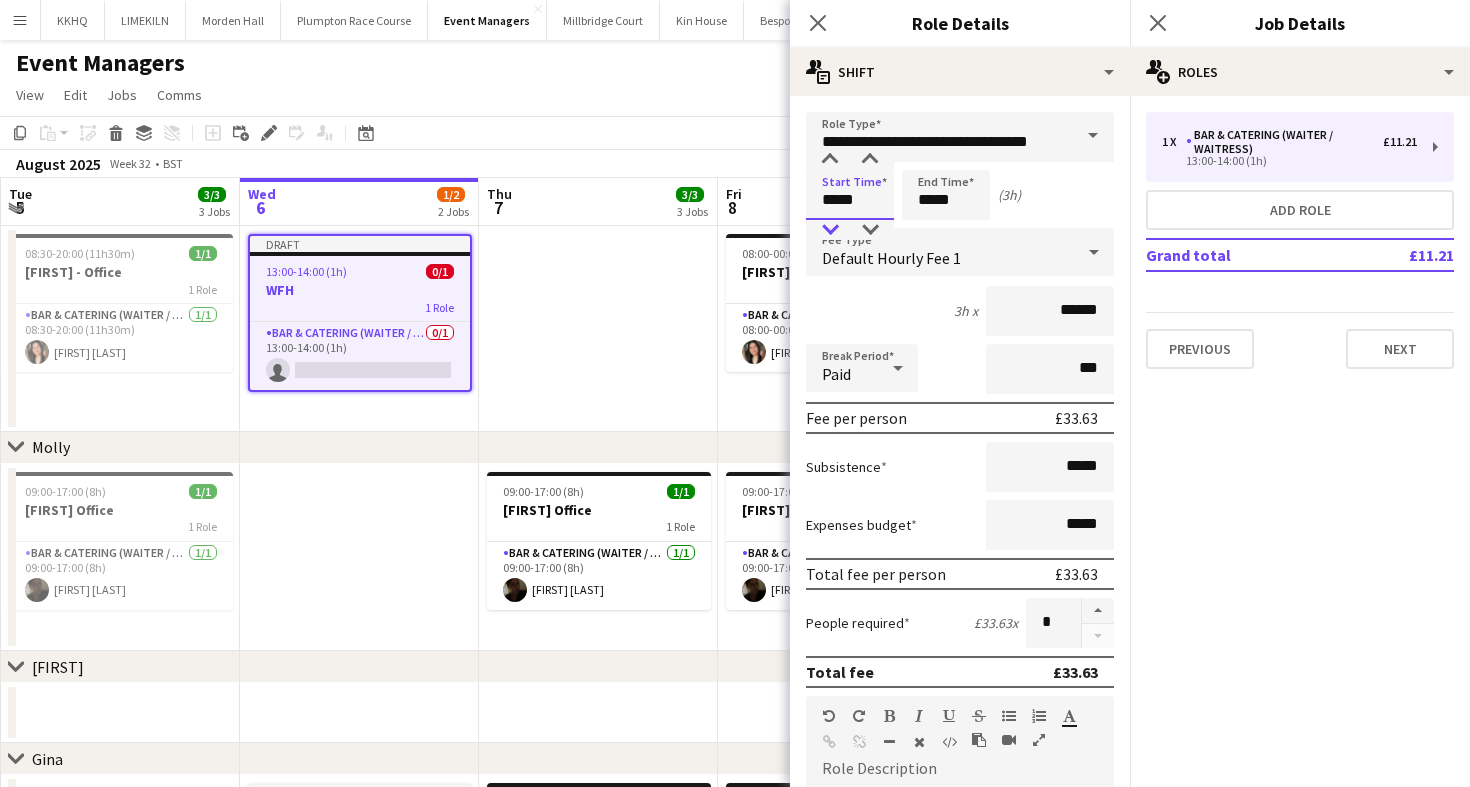 click at bounding box center (830, 230) 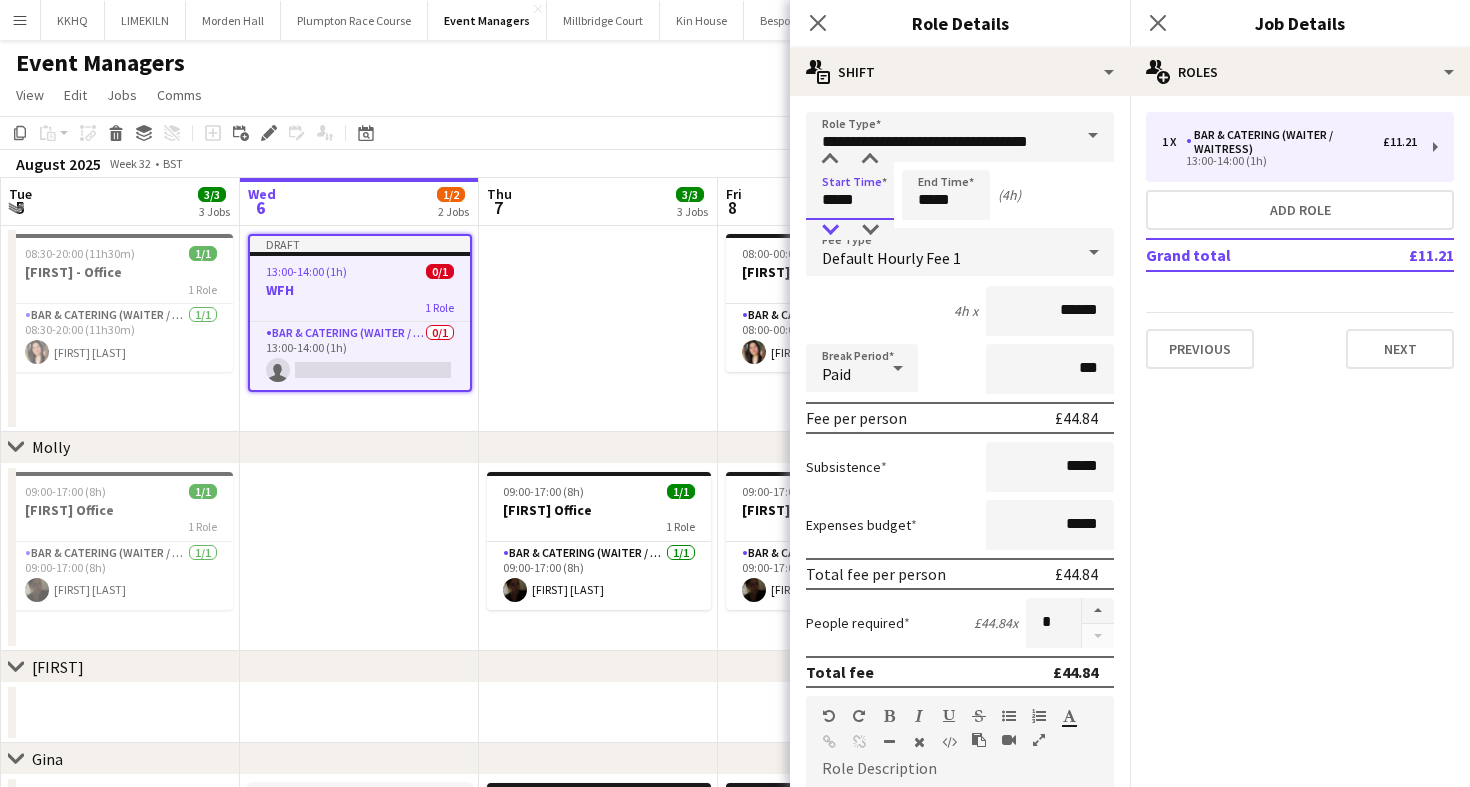 click at bounding box center (830, 230) 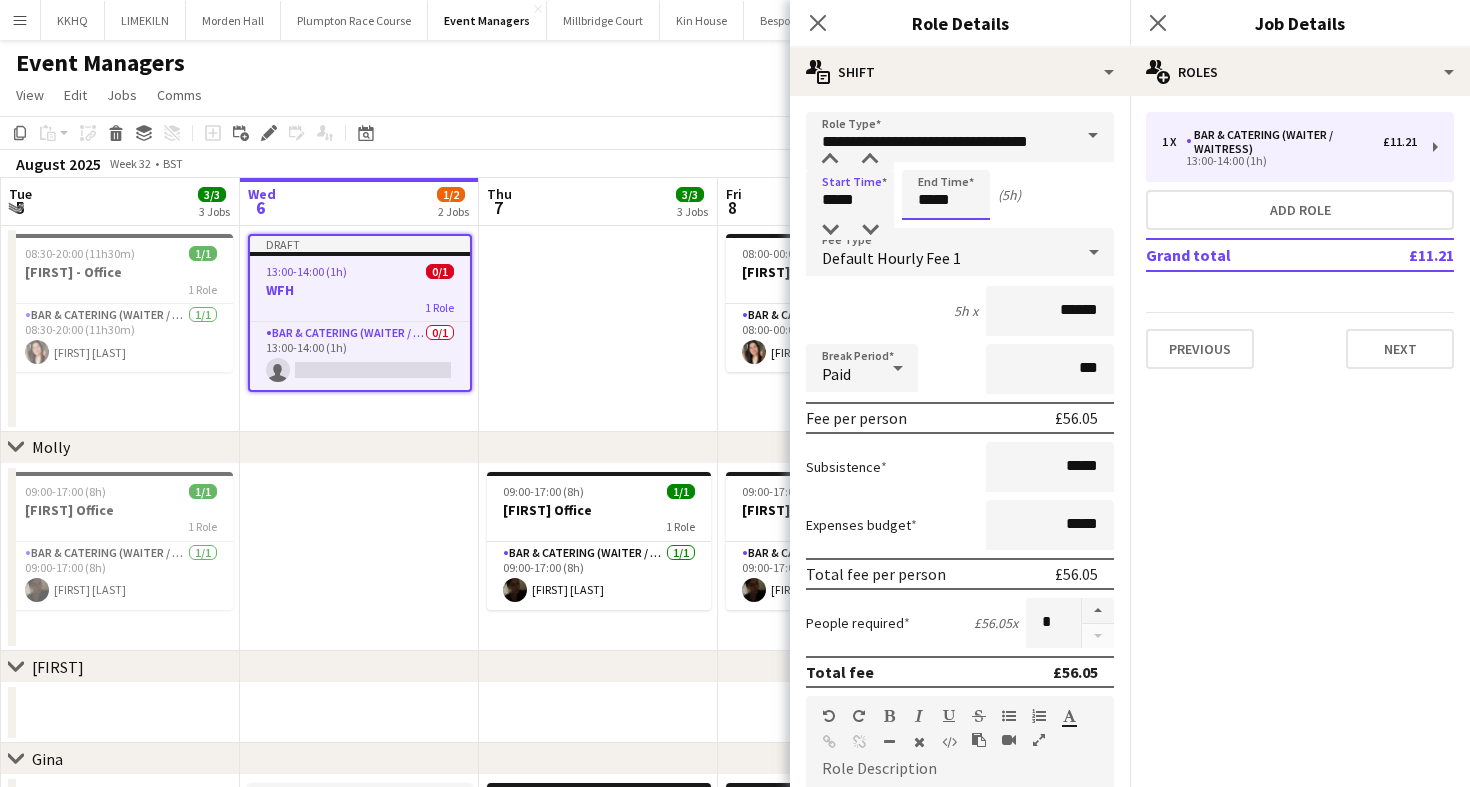 click on "*****" at bounding box center (946, 195) 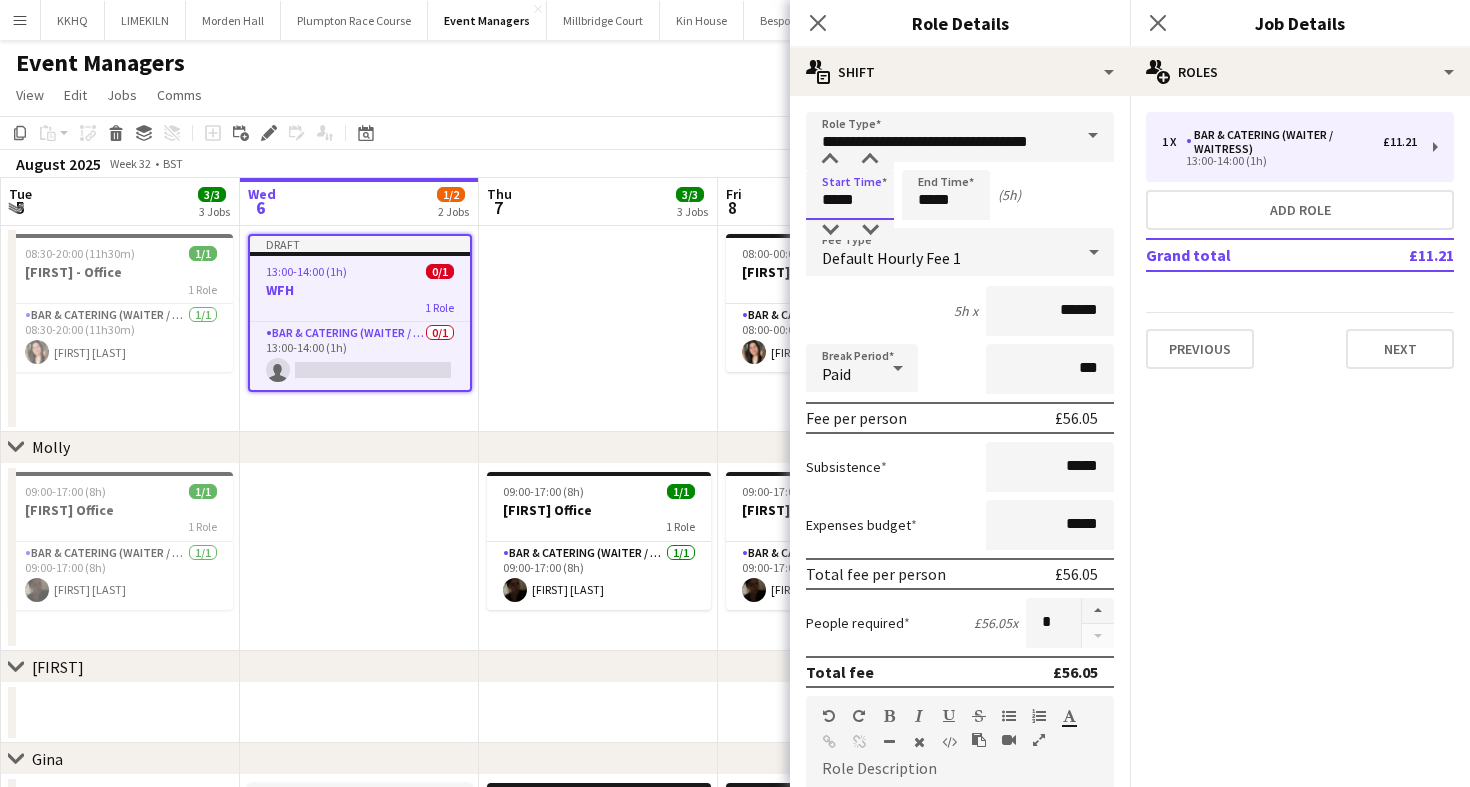 click on "*****" at bounding box center (850, 195) 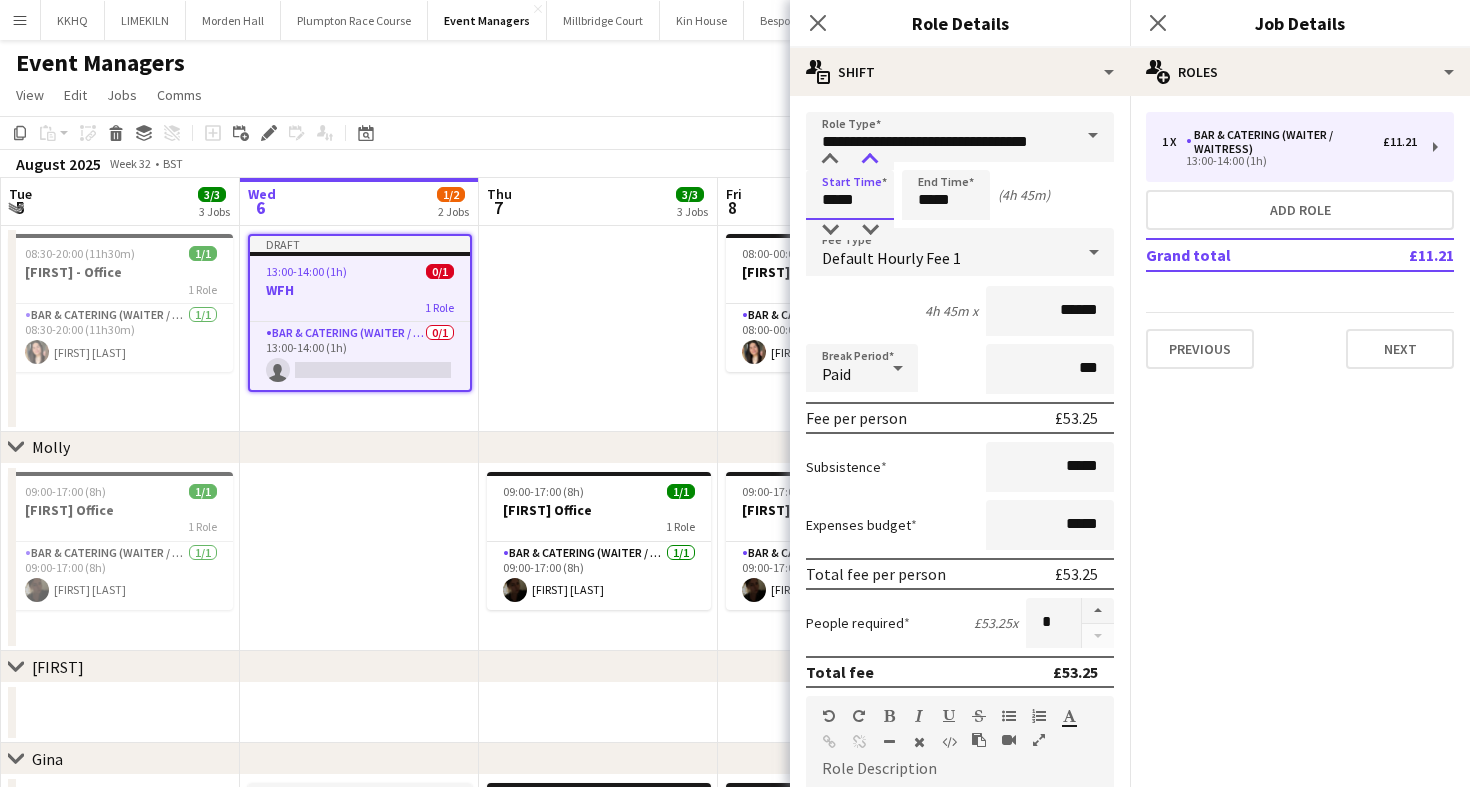 click at bounding box center [870, 160] 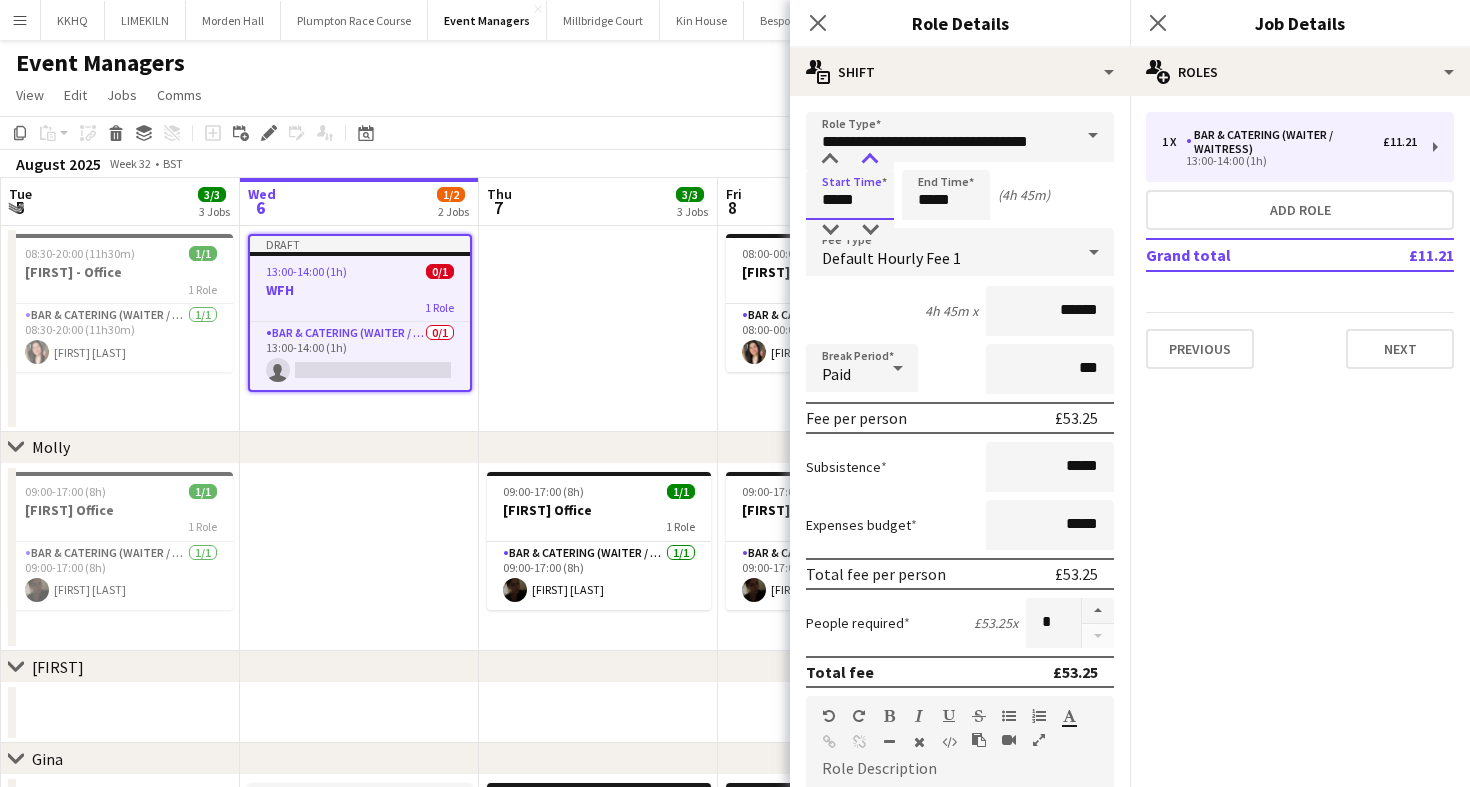 type on "*****" 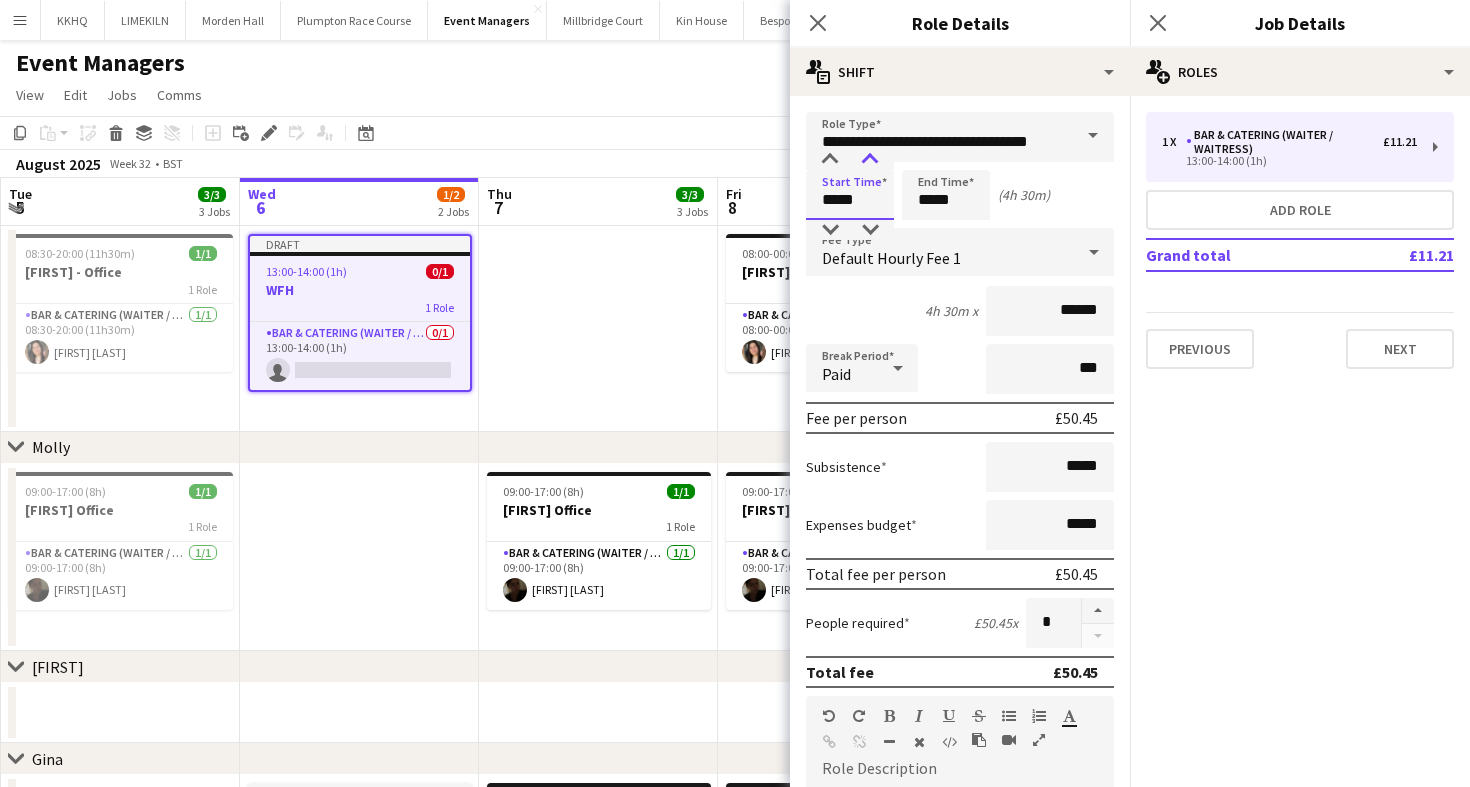 click at bounding box center (870, 160) 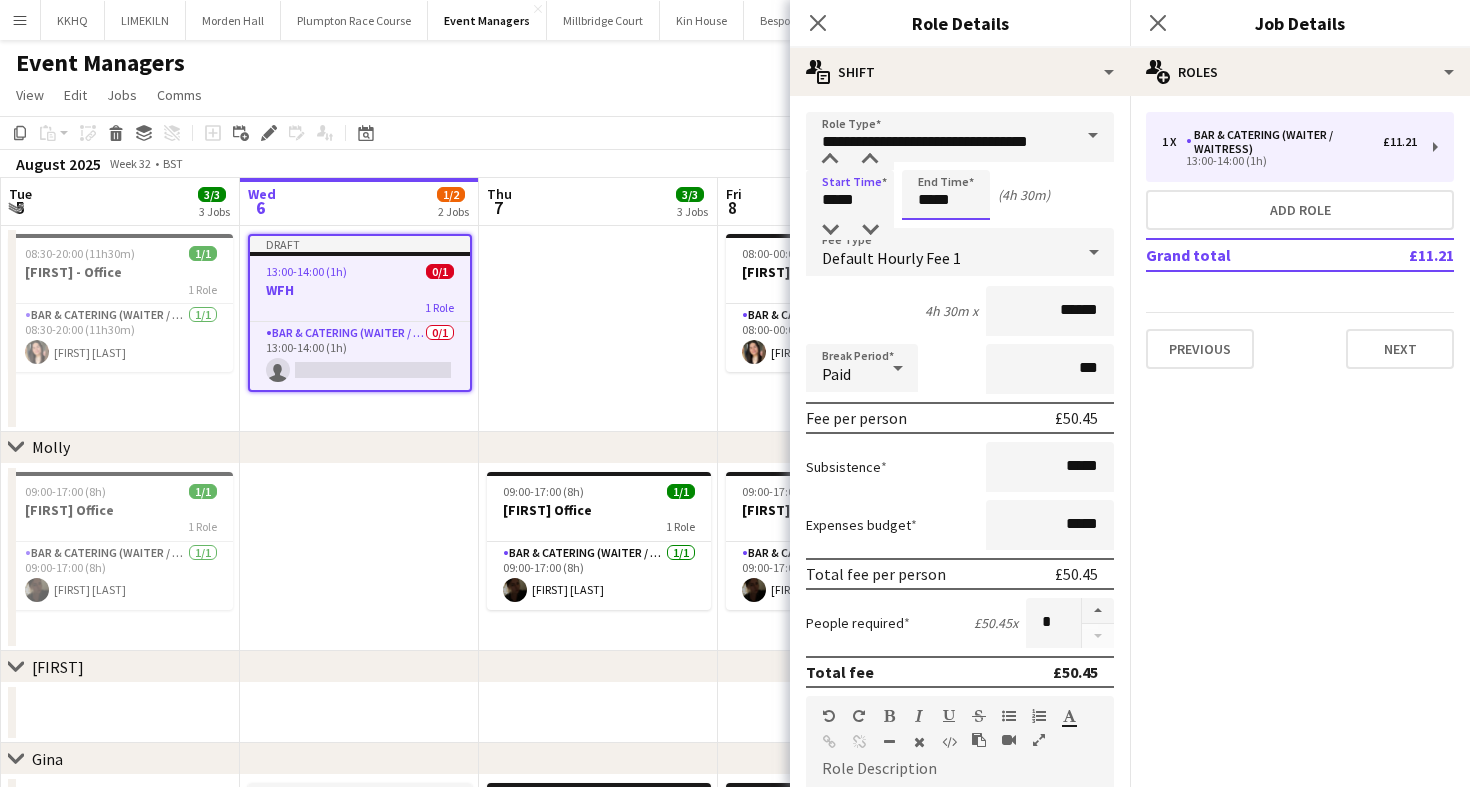 click on "*****" at bounding box center [946, 195] 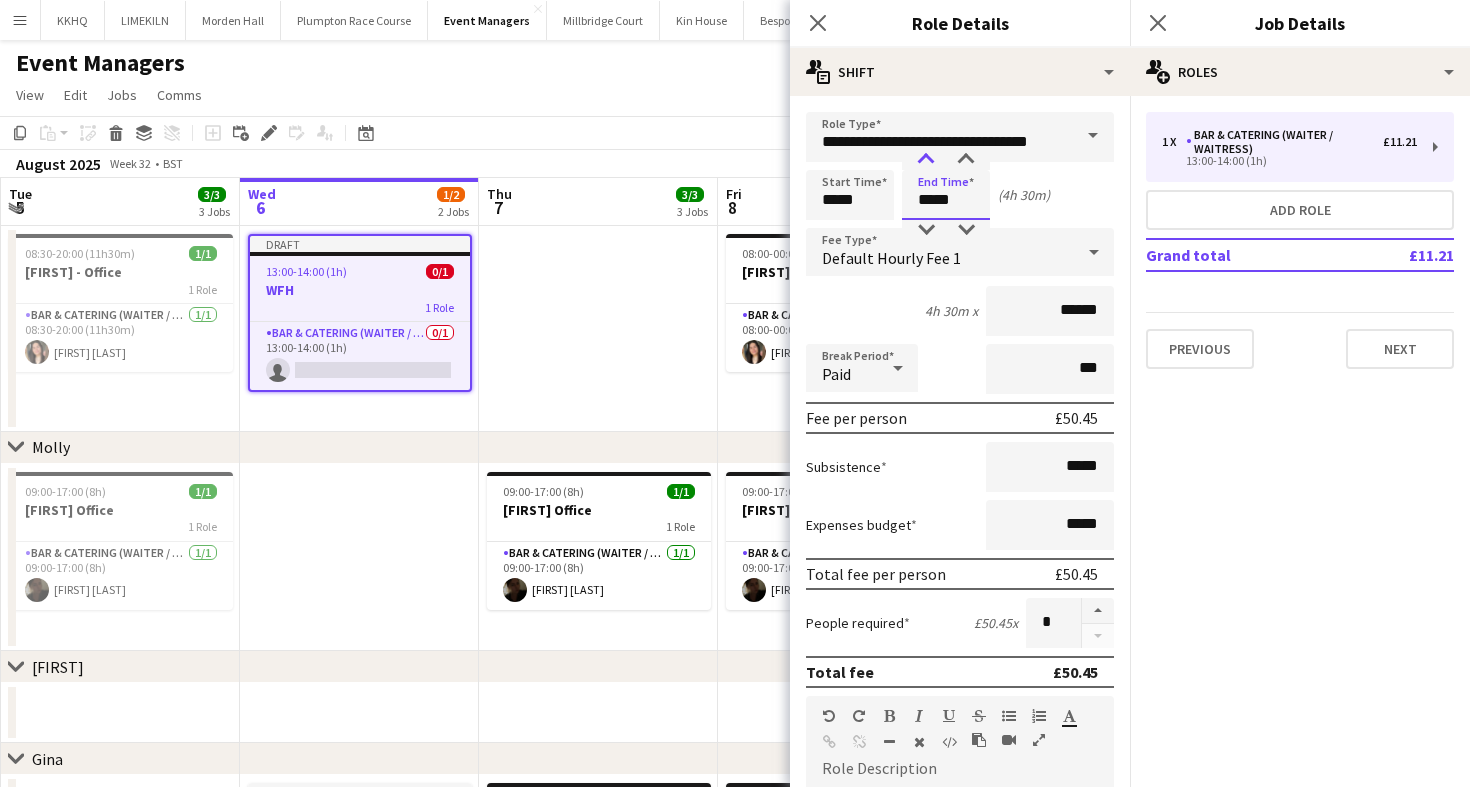 click at bounding box center (926, 160) 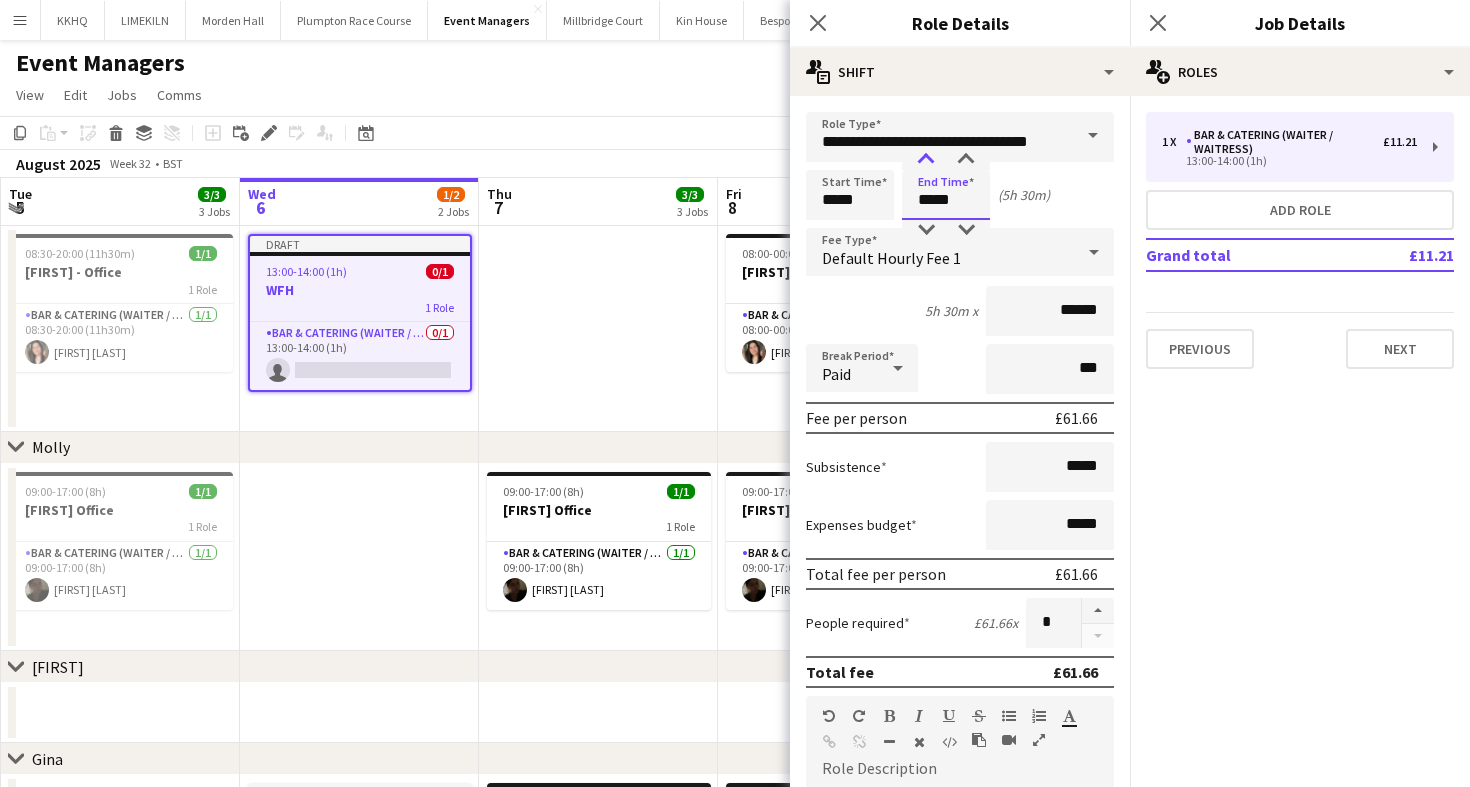 click at bounding box center (926, 160) 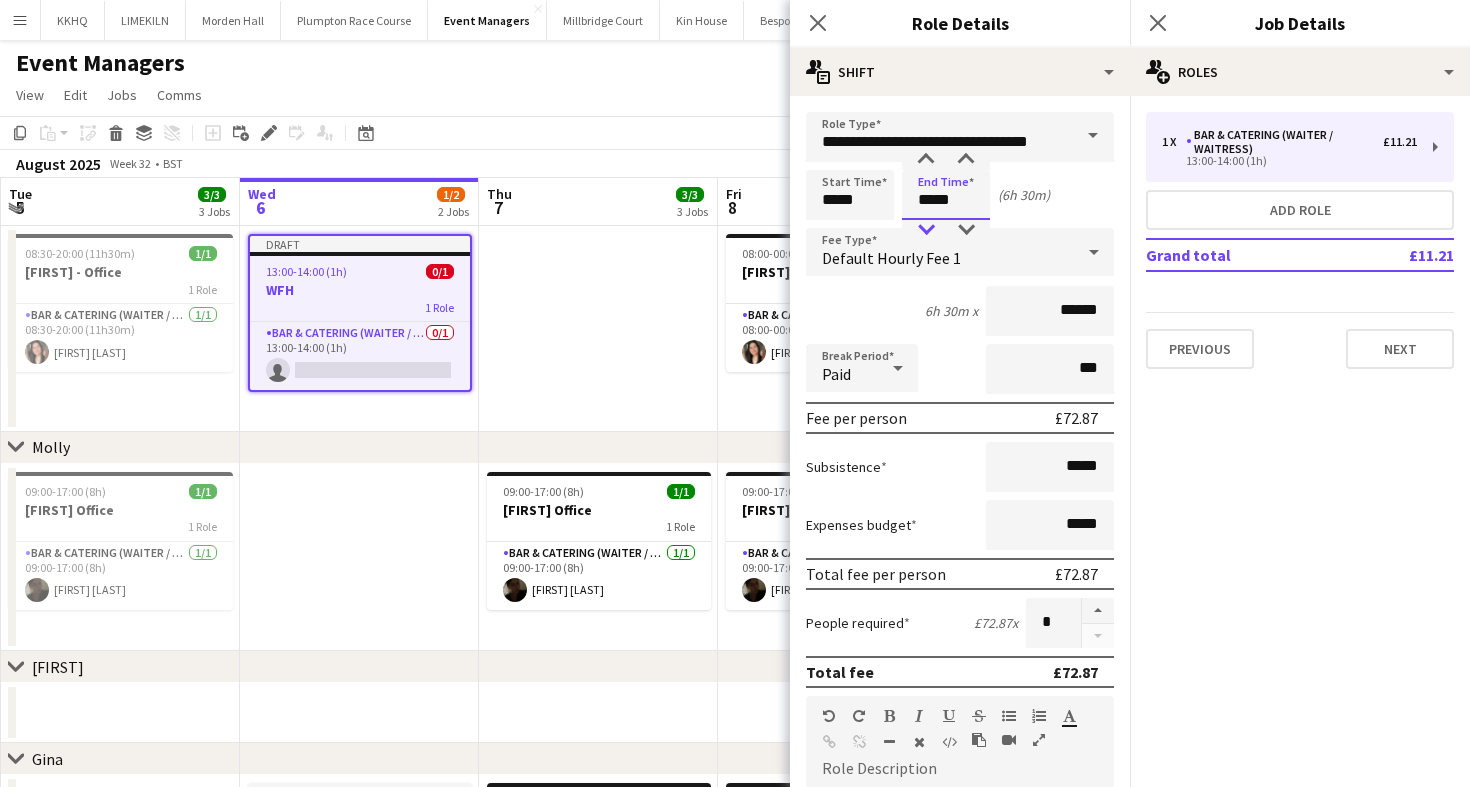click at bounding box center (926, 230) 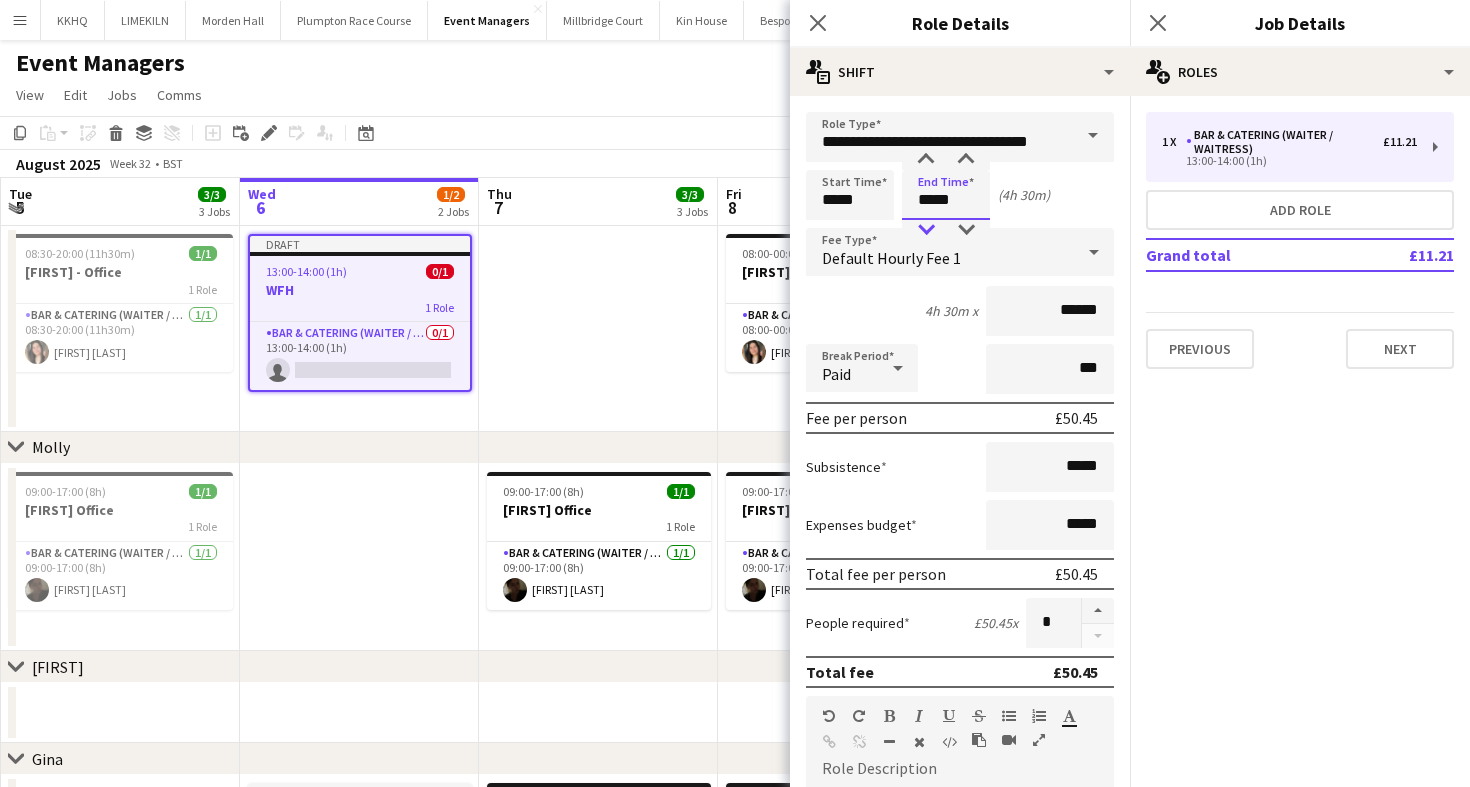 click at bounding box center [926, 230] 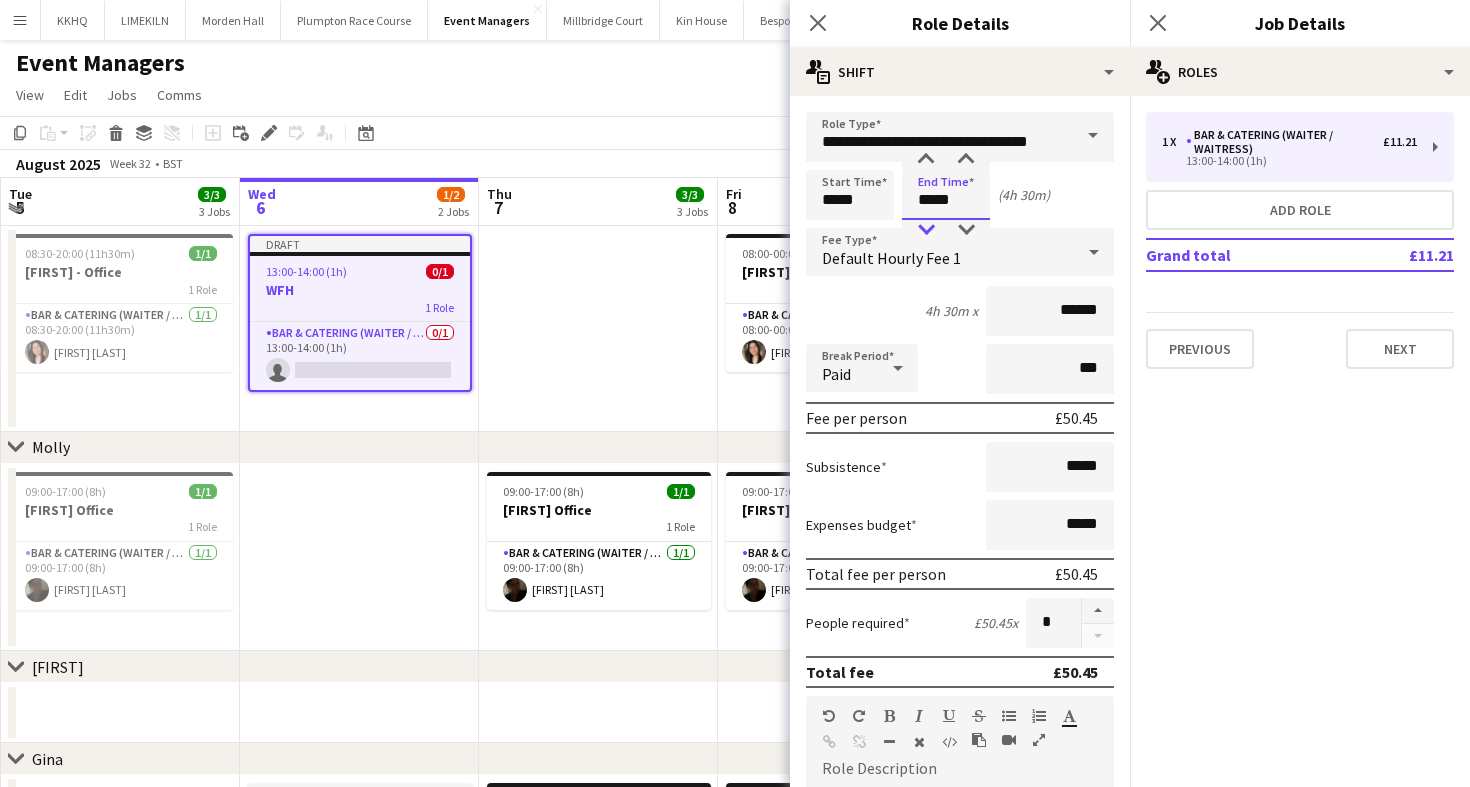 click at bounding box center (926, 230) 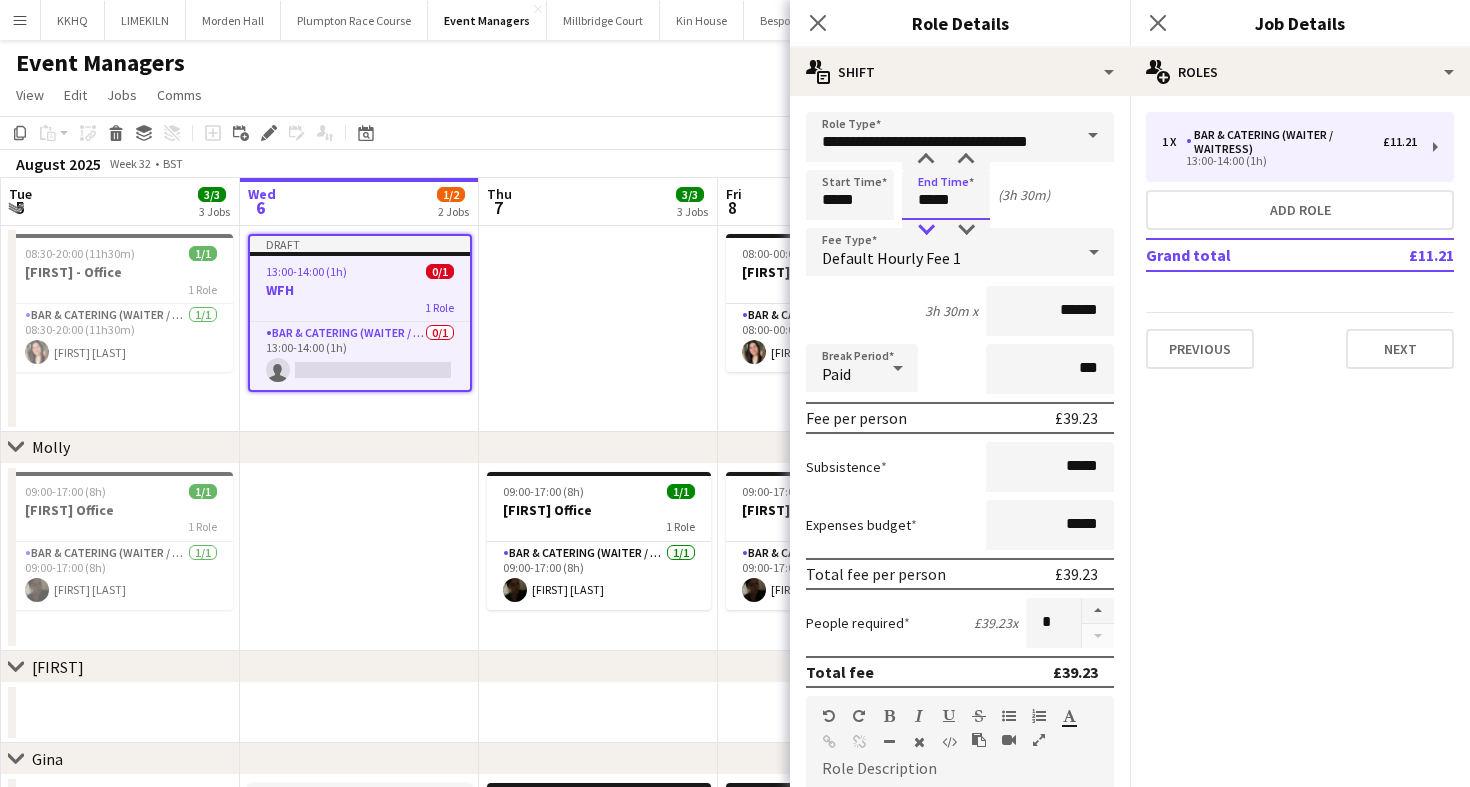 click at bounding box center [926, 230] 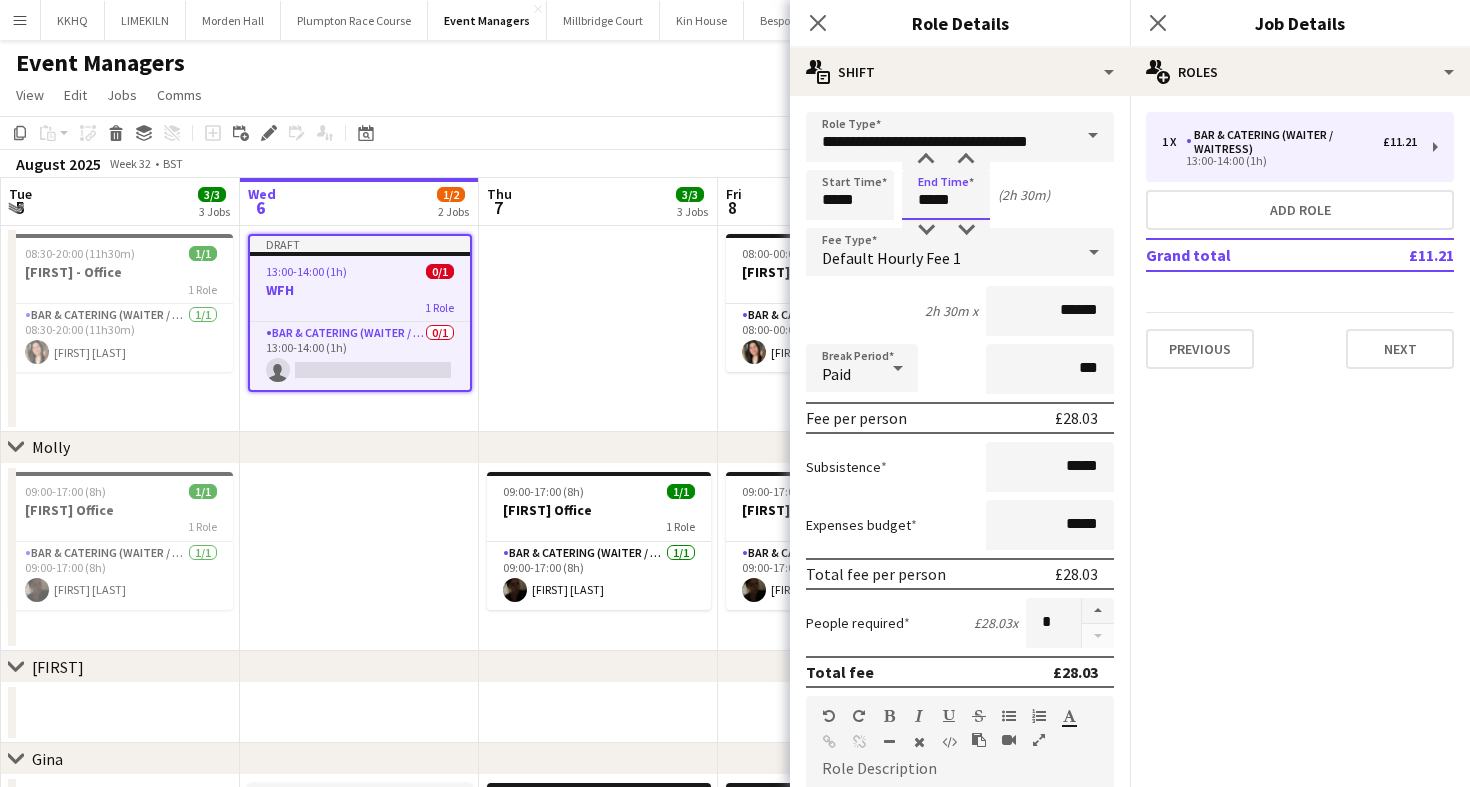 click on "*****" at bounding box center [946, 195] 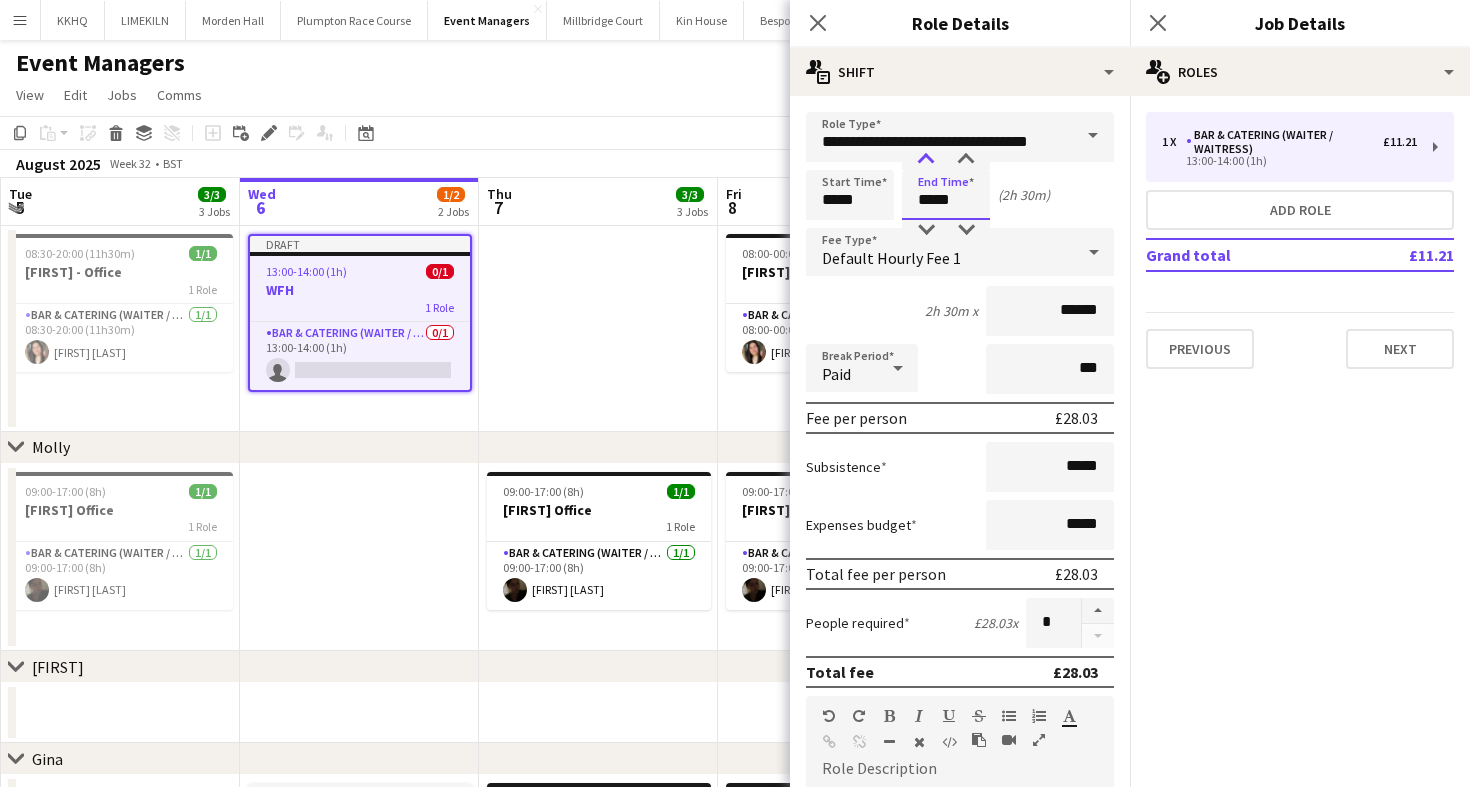 type on "*****" 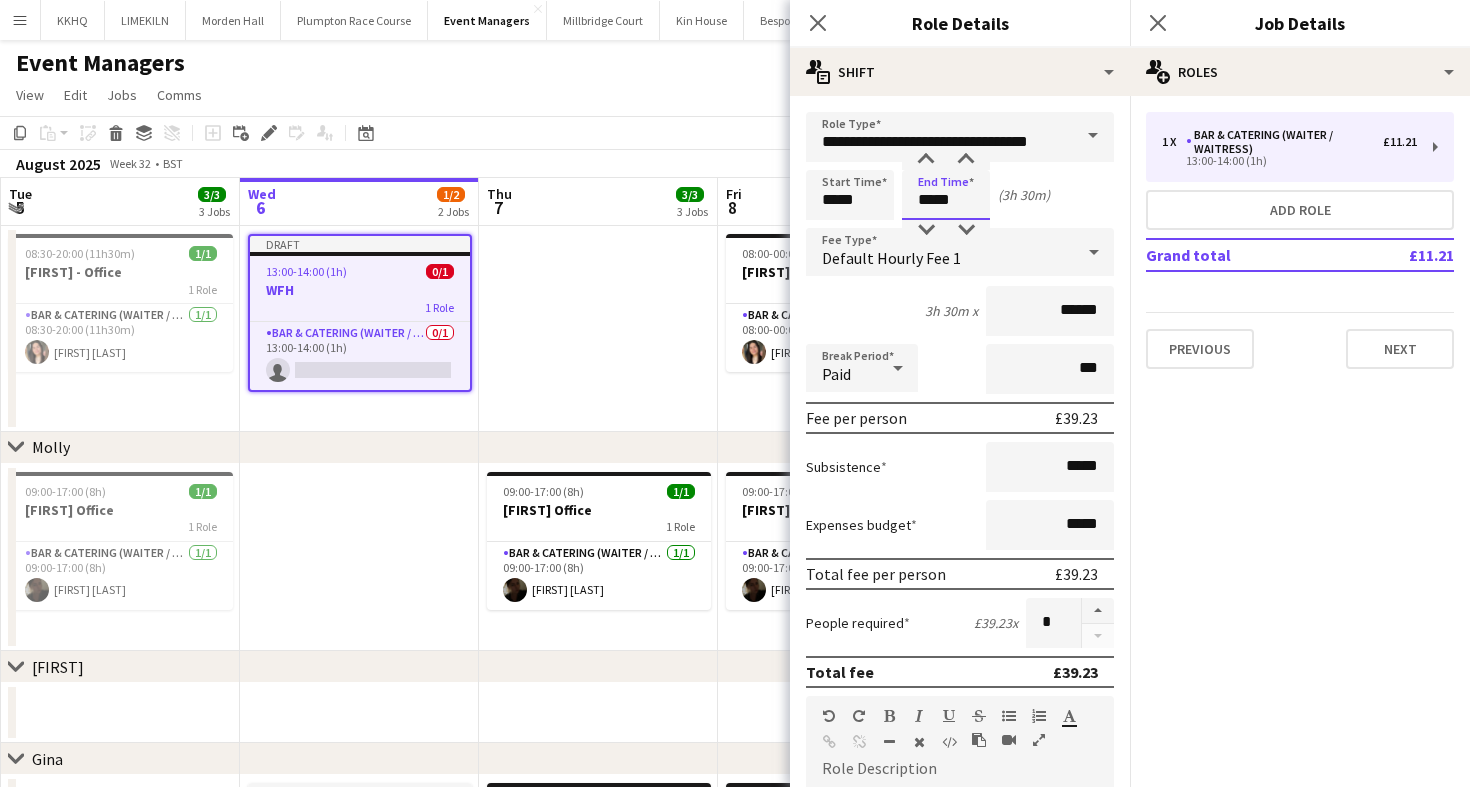 scroll, scrollTop: 567, scrollLeft: 0, axis: vertical 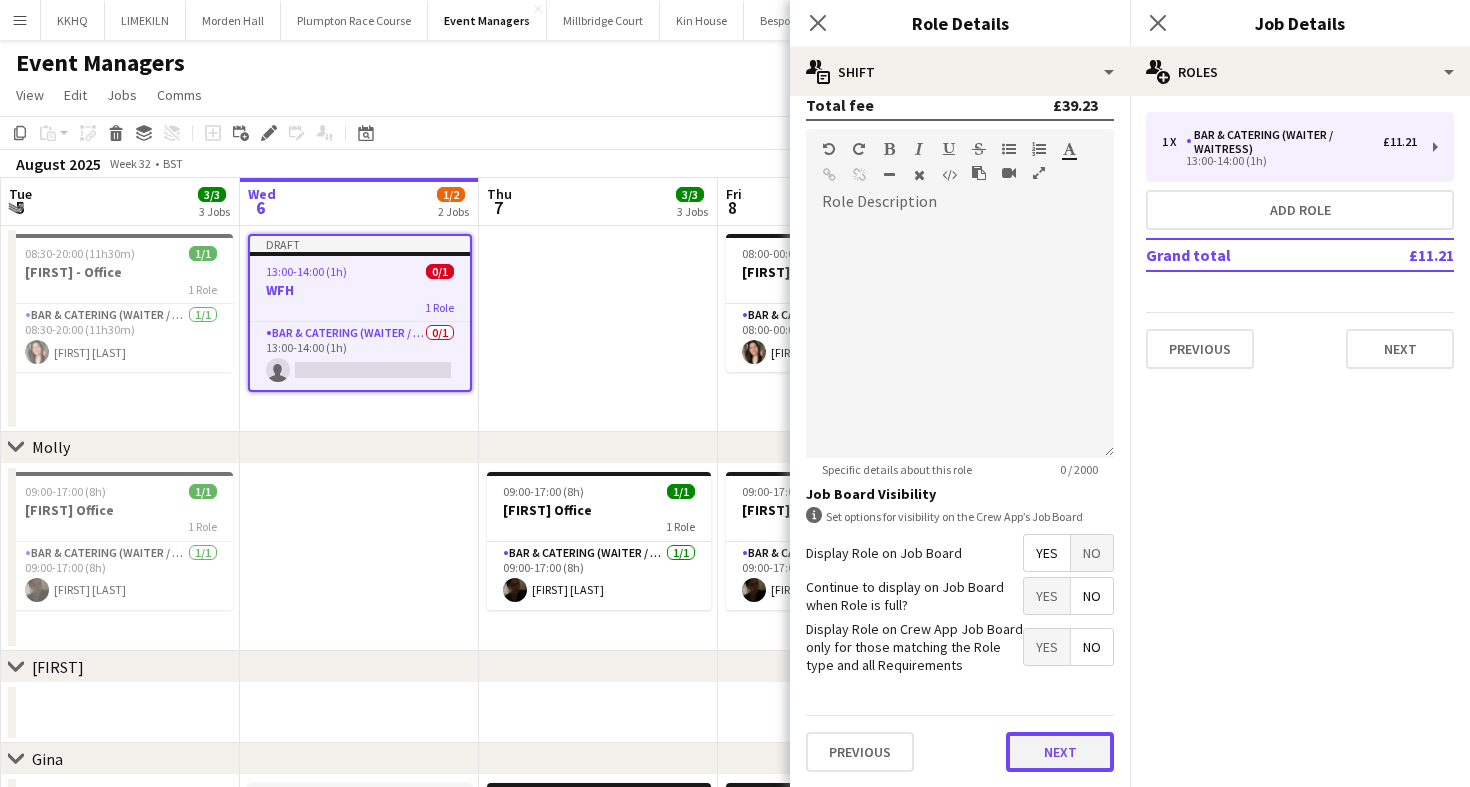 click on "Next" at bounding box center [1060, 752] 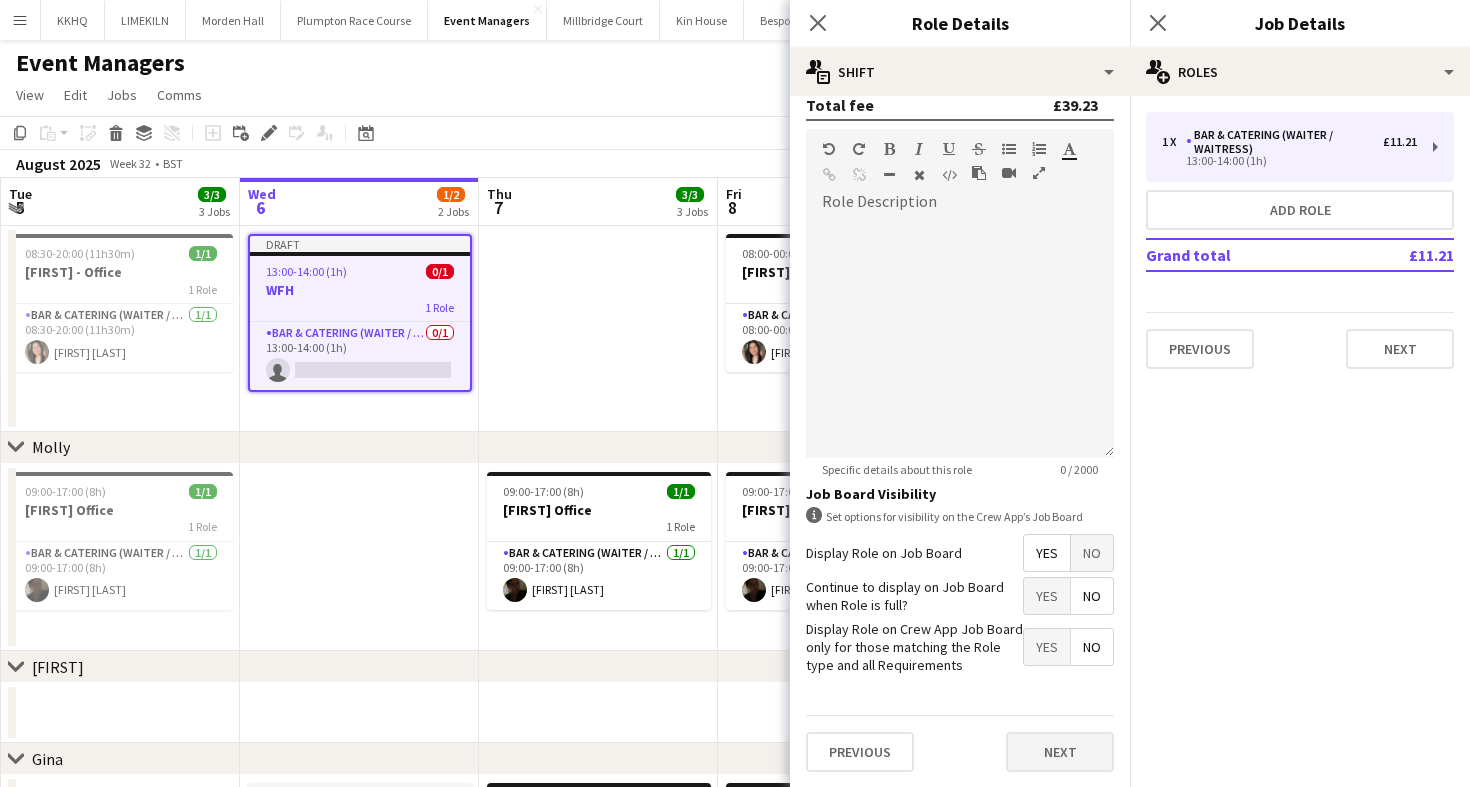 scroll, scrollTop: 0, scrollLeft: 0, axis: both 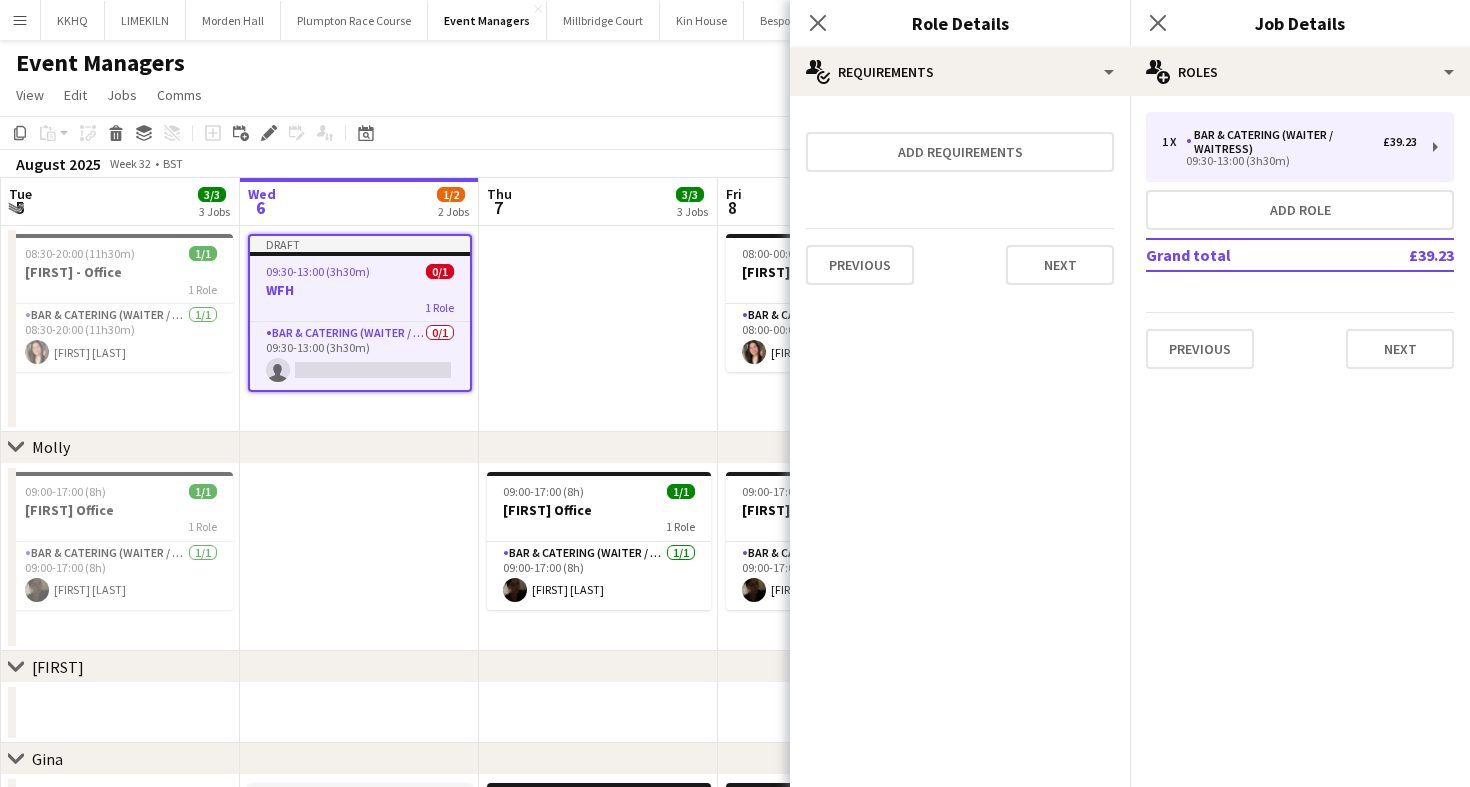 click on "Copy
Paste
Paste
Command
V Paste with crew
Command
Shift
V
Paste linked Job
Delete
Group
Ungroup
Add job
Add linked Job
Edit
Edit linked Job
Applicants
Date picker
AUG 2025 AUG 2025 Monday M Tuesday T Wednesday W Thursday T Friday F Saturday S Sunday S  AUG   1   2   3   4   5   6   7   8   9   10   11   12   13   14   15   16   17   18   19   20   21   22   23   24   25" 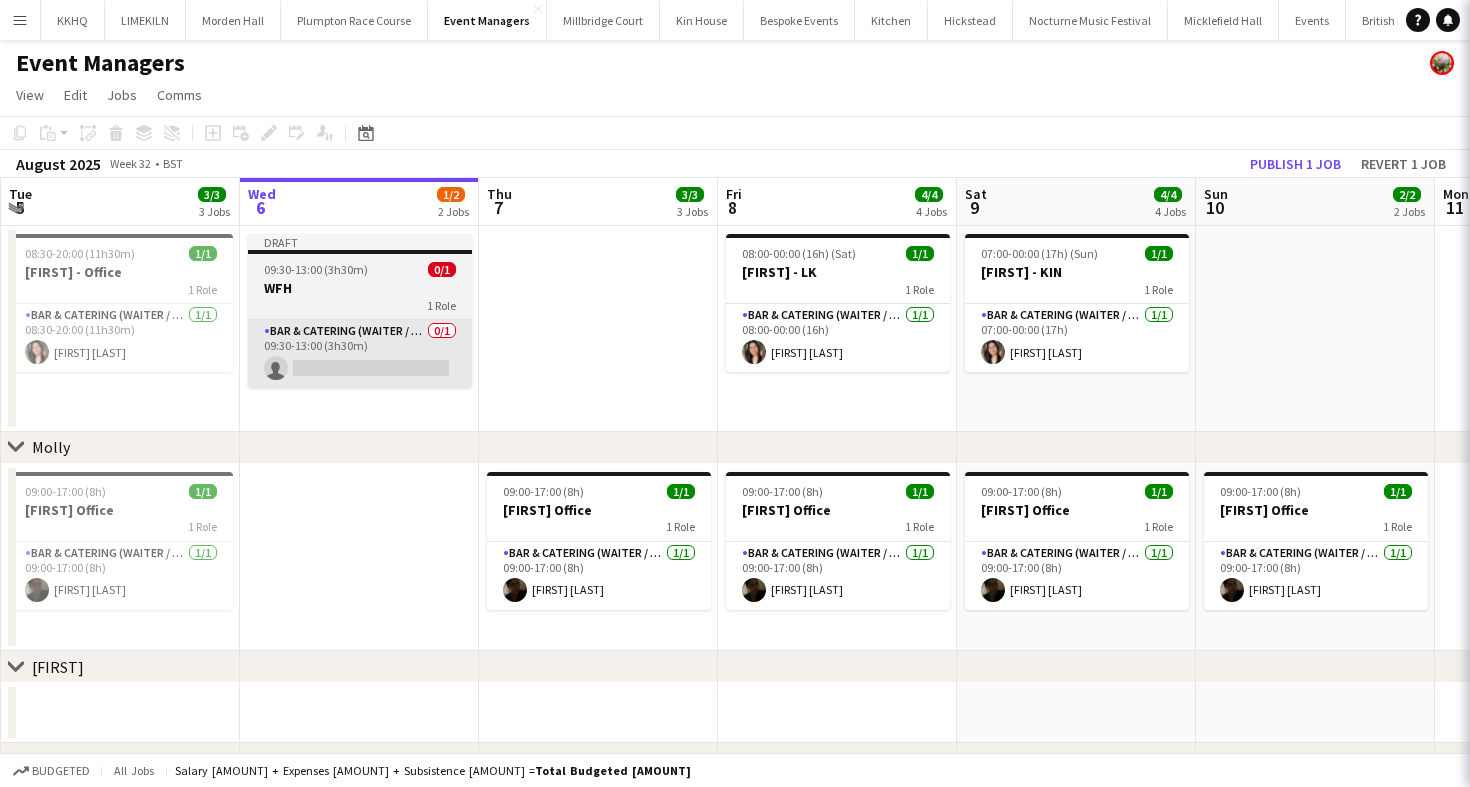 click on "Bar & Catering (Waiter / waitress)   0/1   09:30-13:00 (3h30m)
single-neutral-actions" at bounding box center [360, 354] 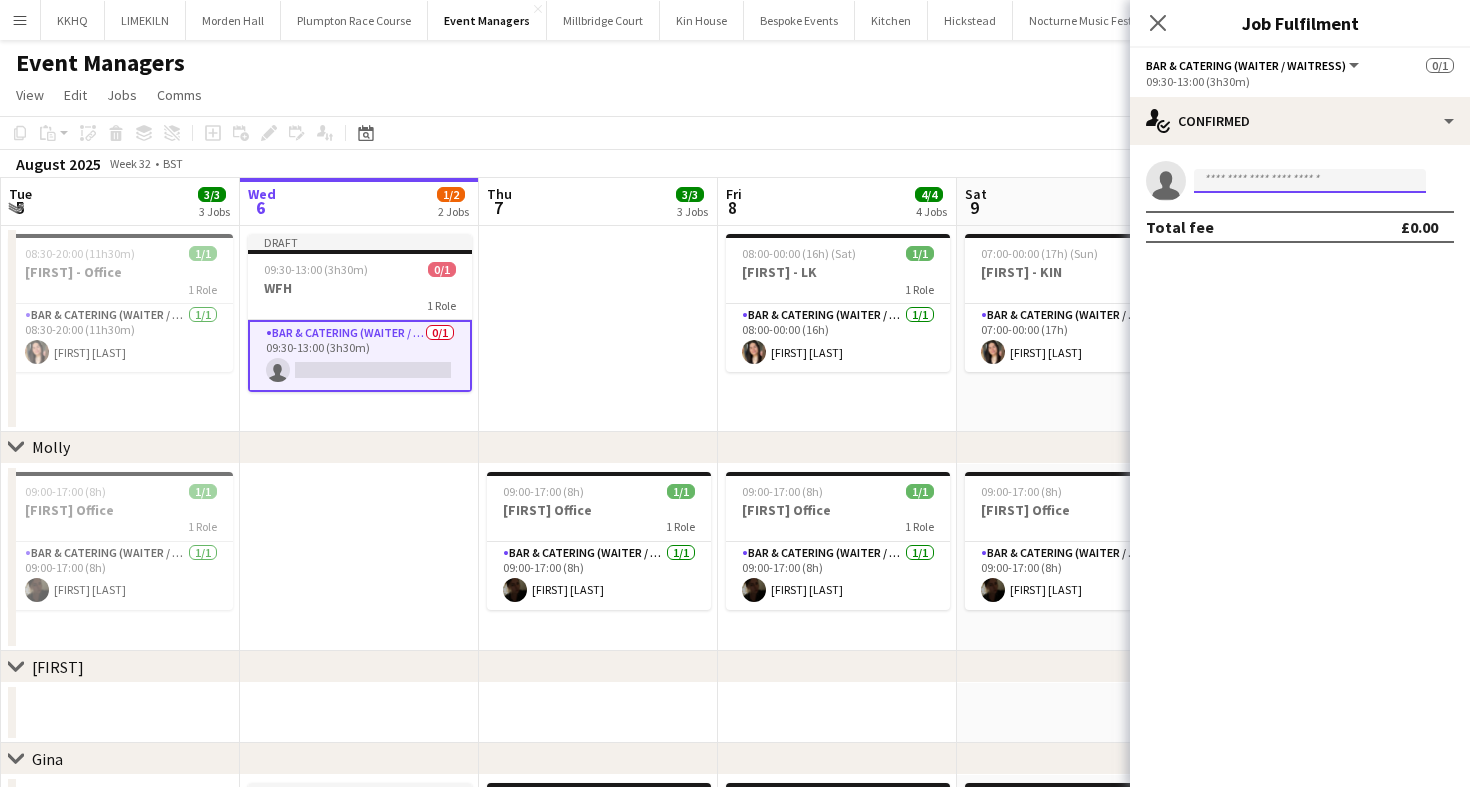 click at bounding box center [1310, 181] 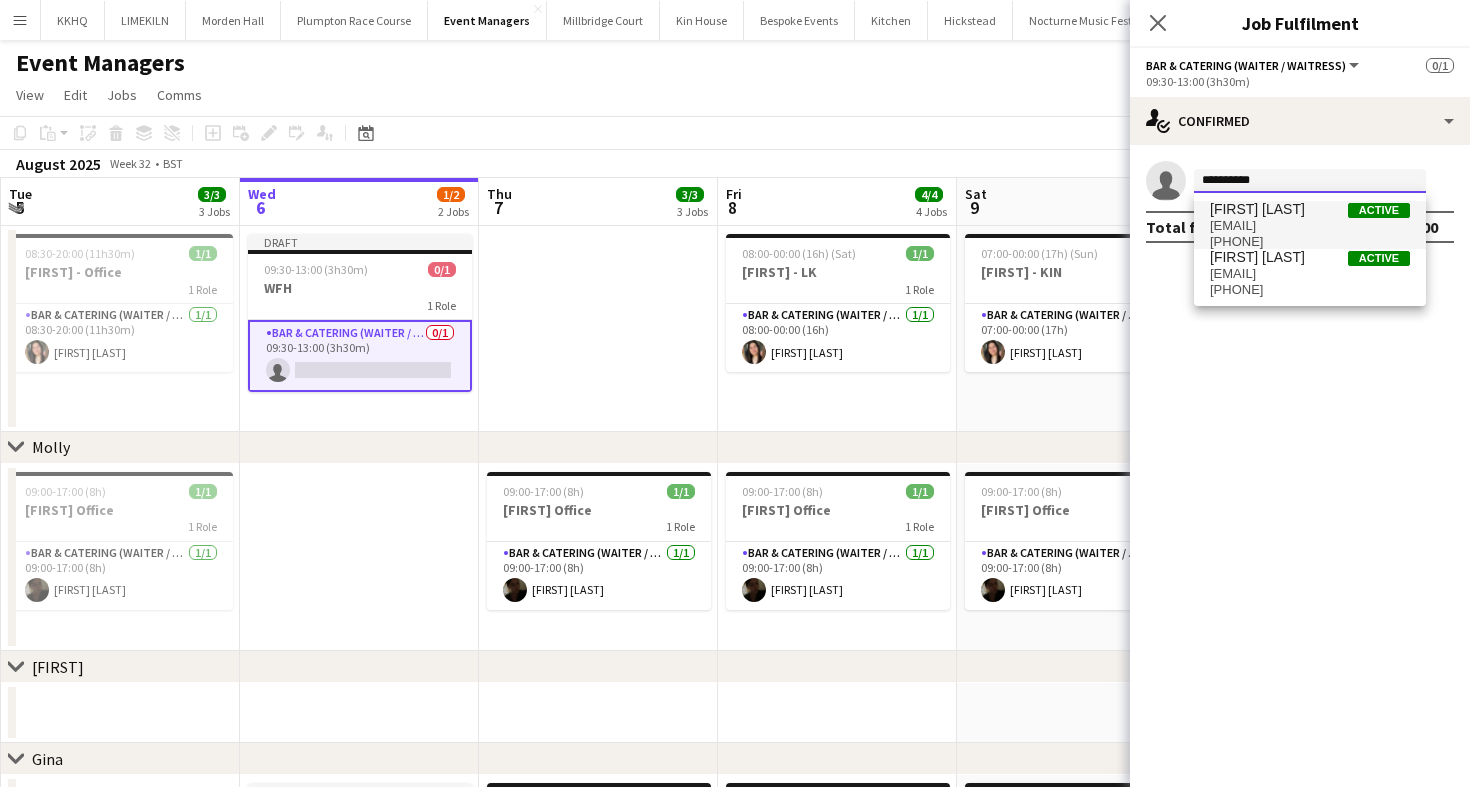 type on "**********" 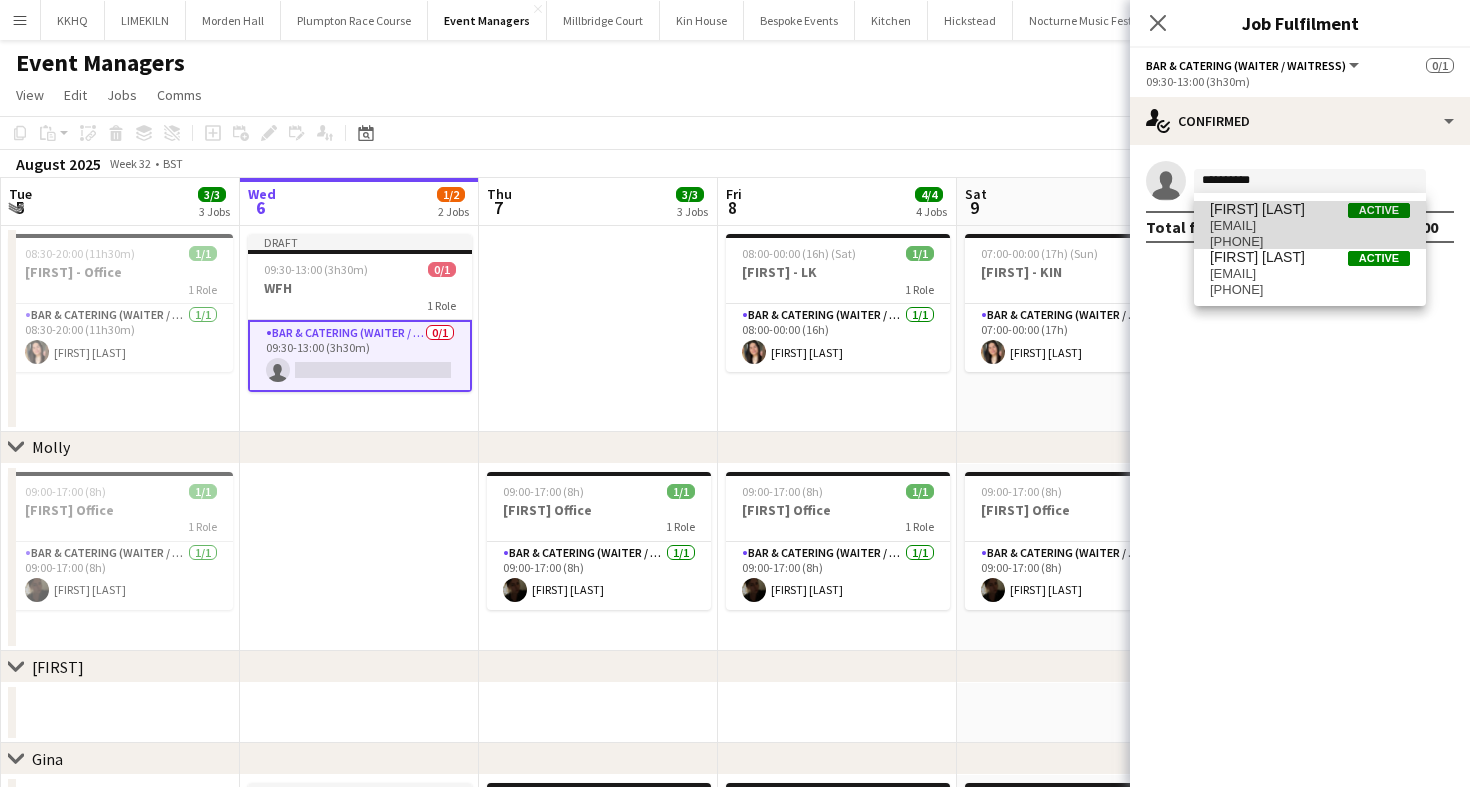 click on "+447947790194" at bounding box center [1310, 242] 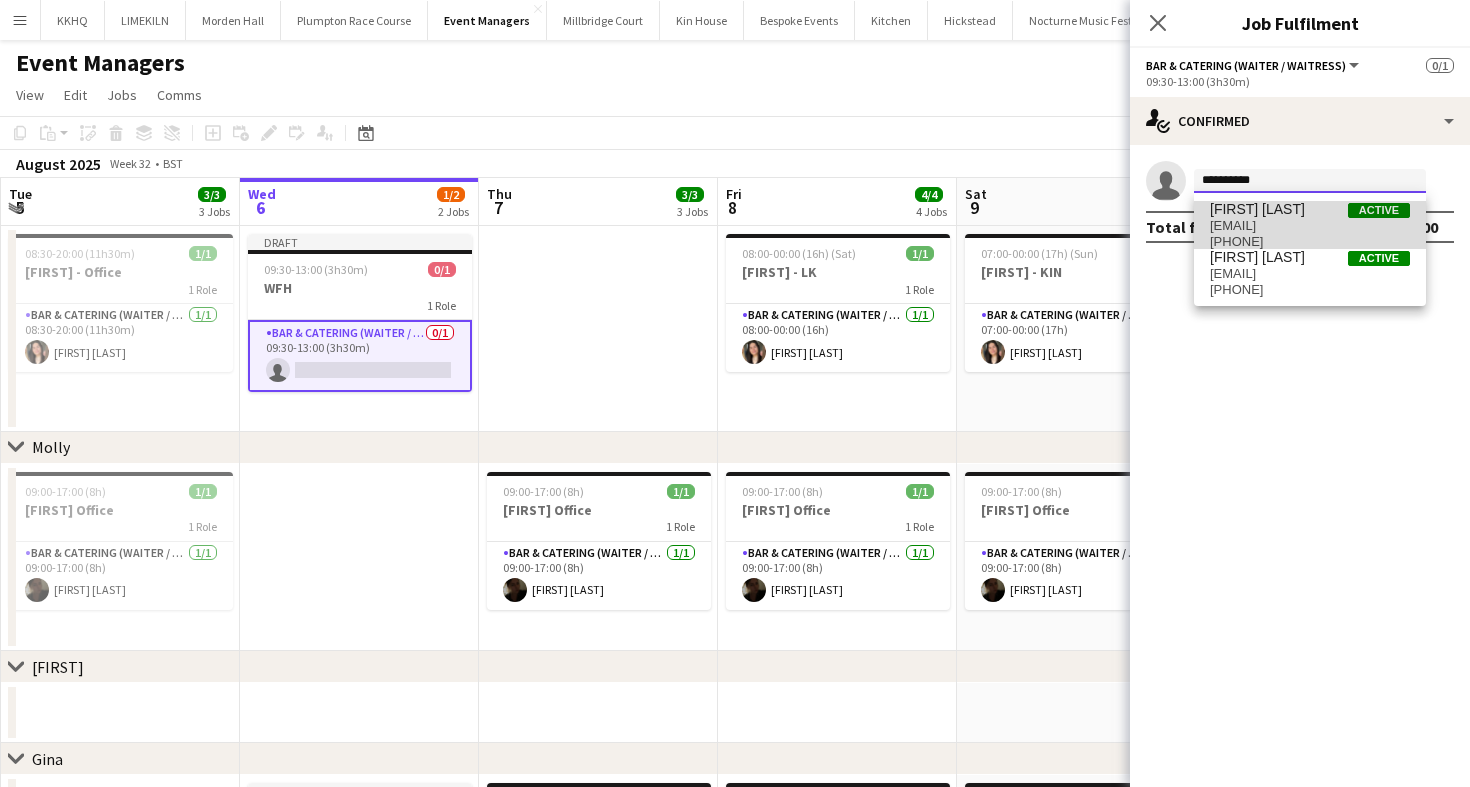 type 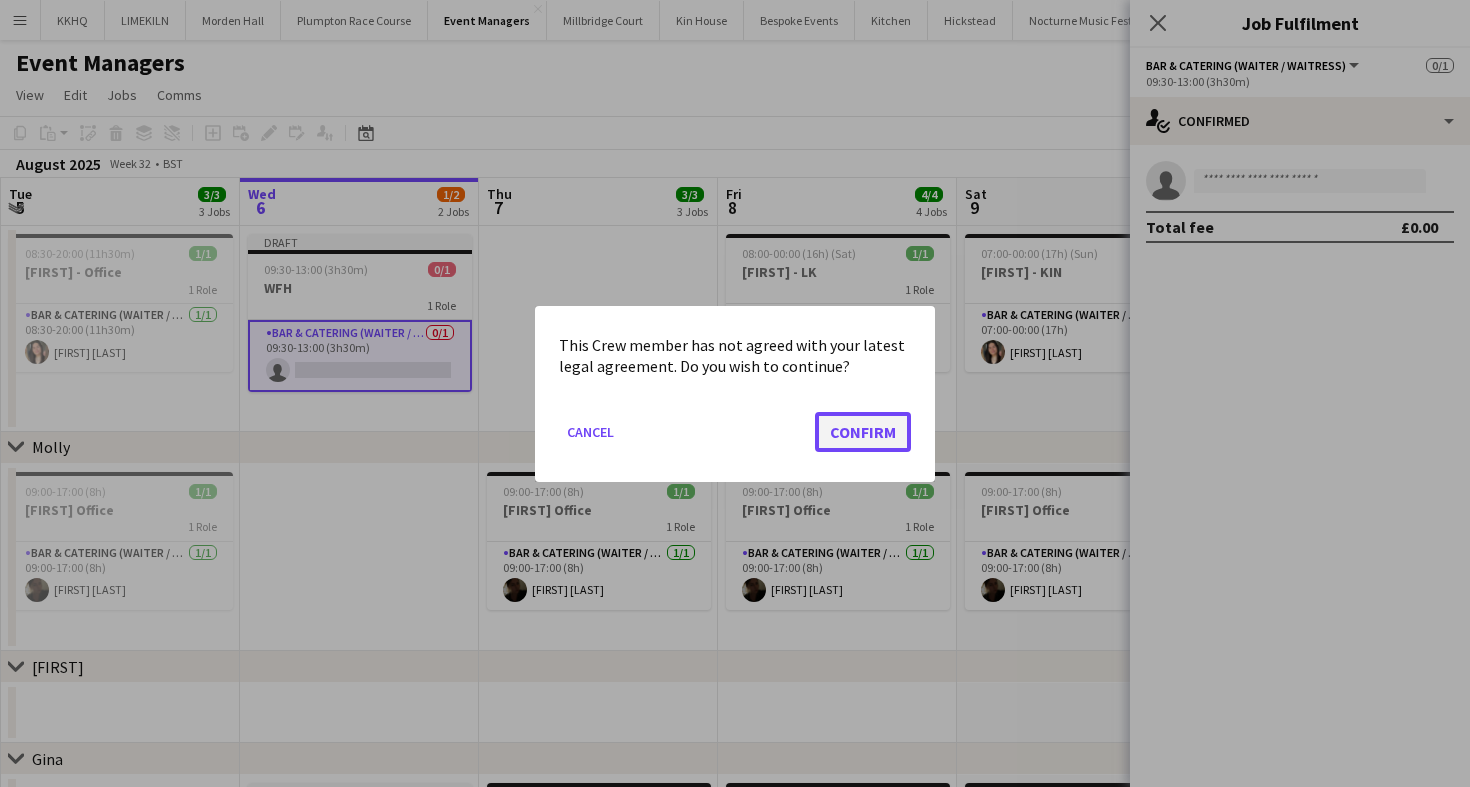click on "Confirm" 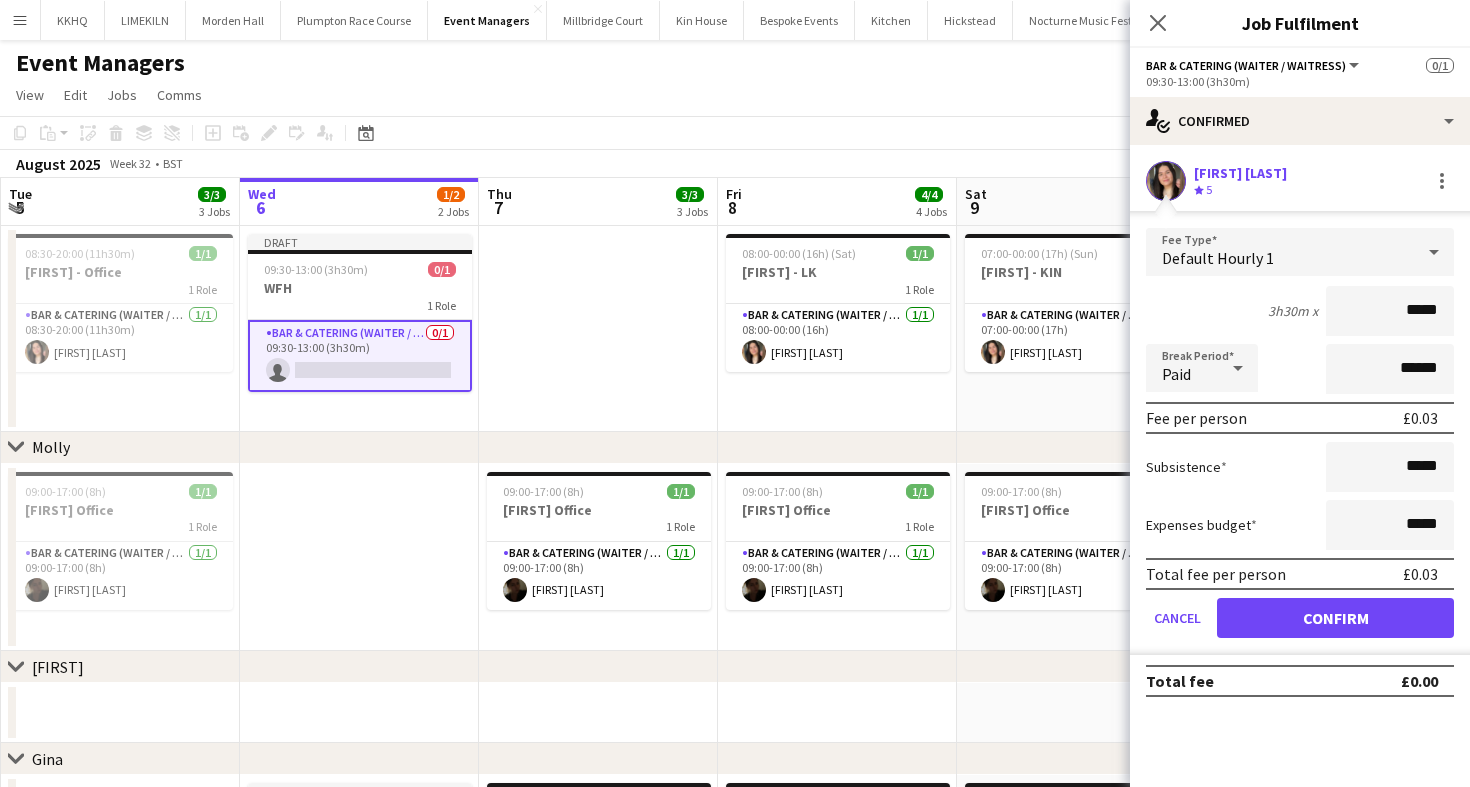 scroll, scrollTop: 5, scrollLeft: 0, axis: vertical 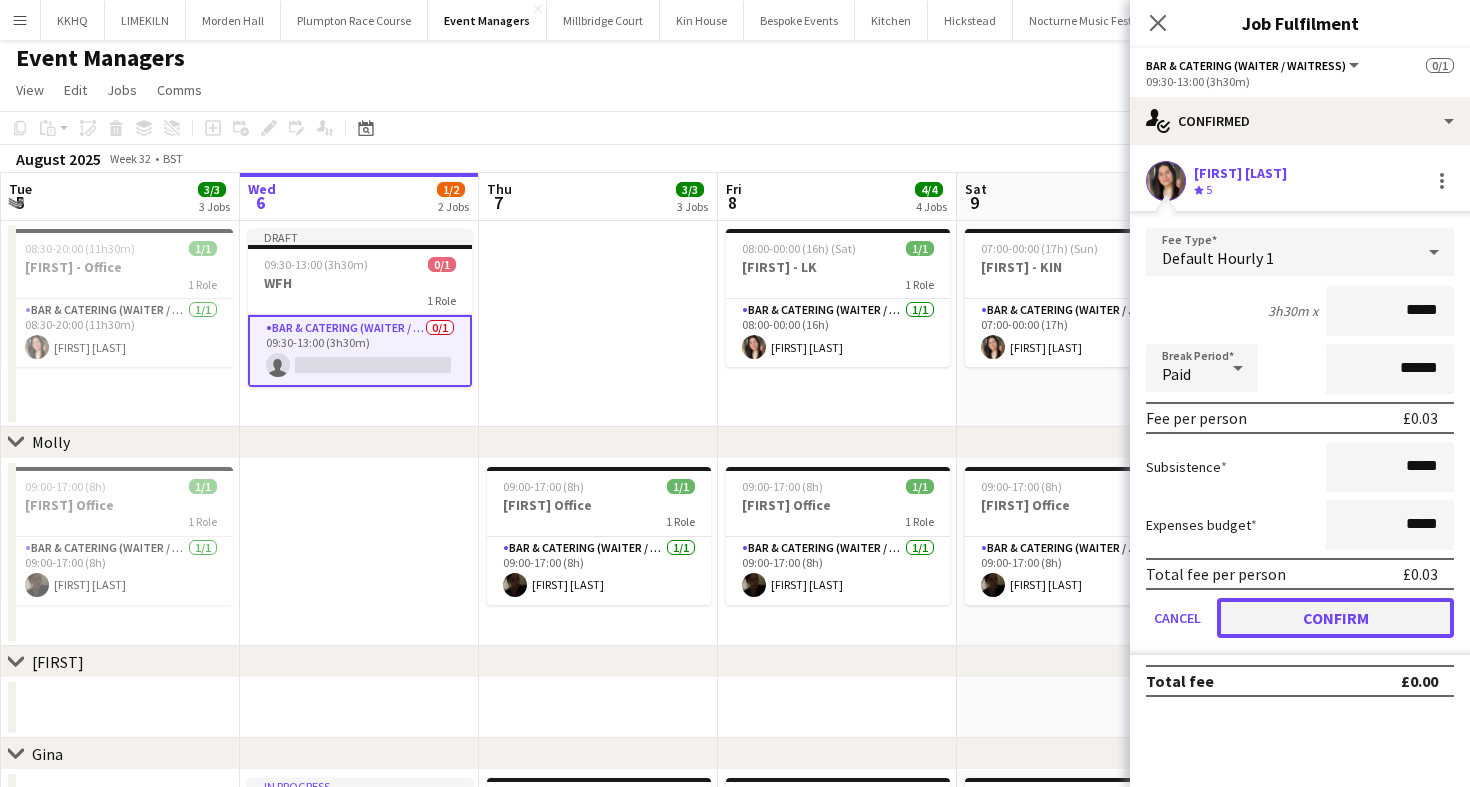 click on "Confirm" at bounding box center [1335, 618] 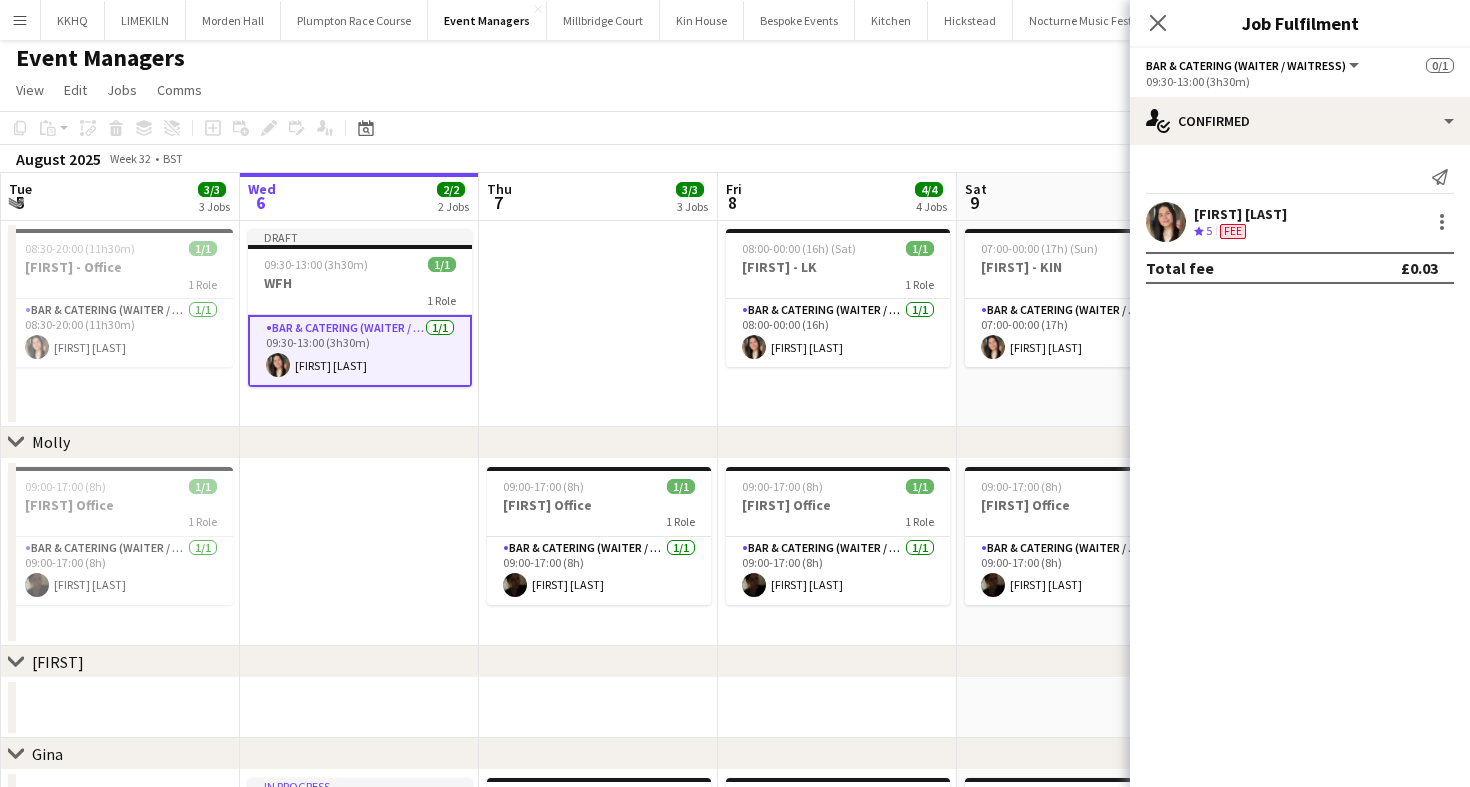 click on "August 2025   Week 32
•   BST   Publish 1 job   Revert 1 job" 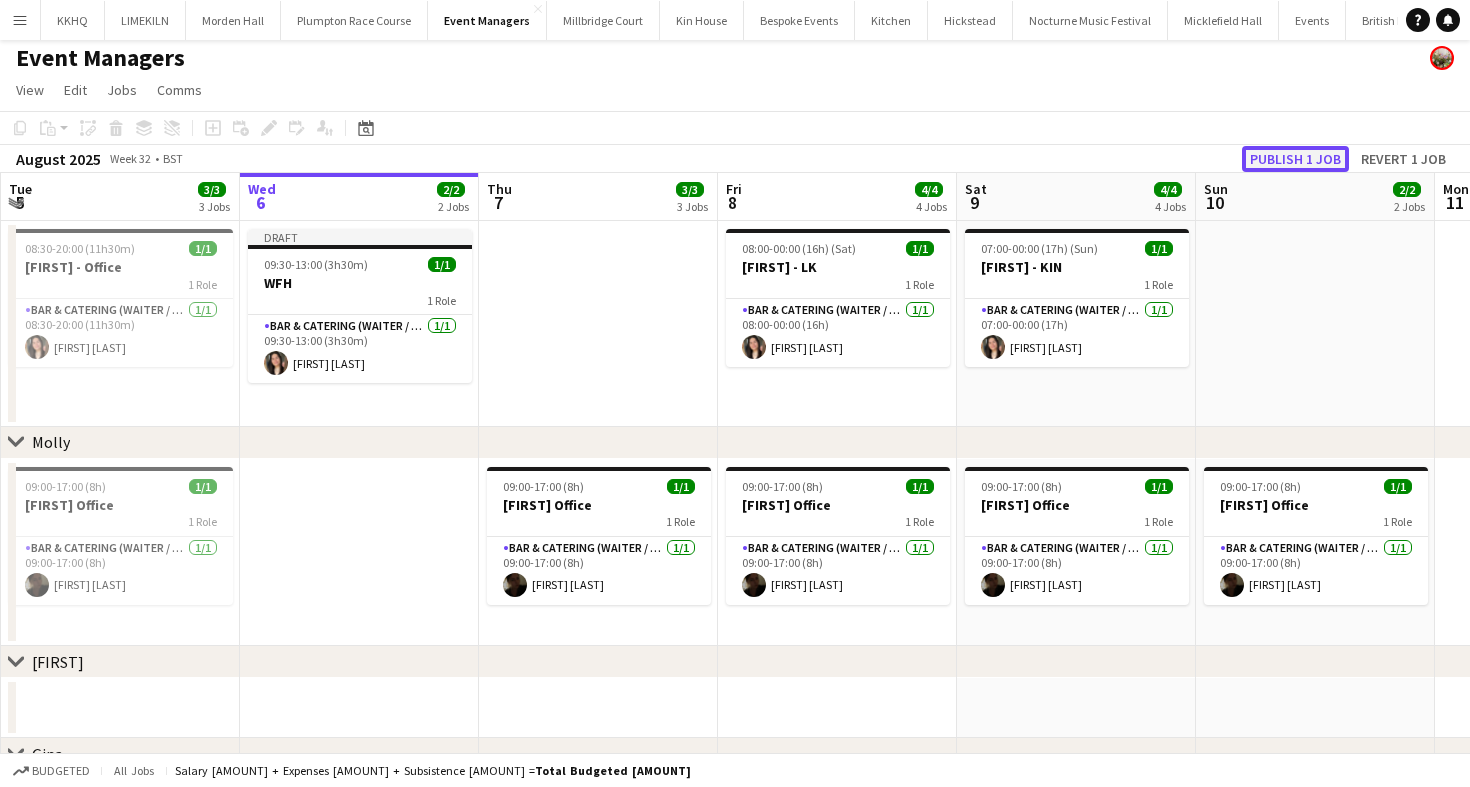 click on "Publish 1 job" 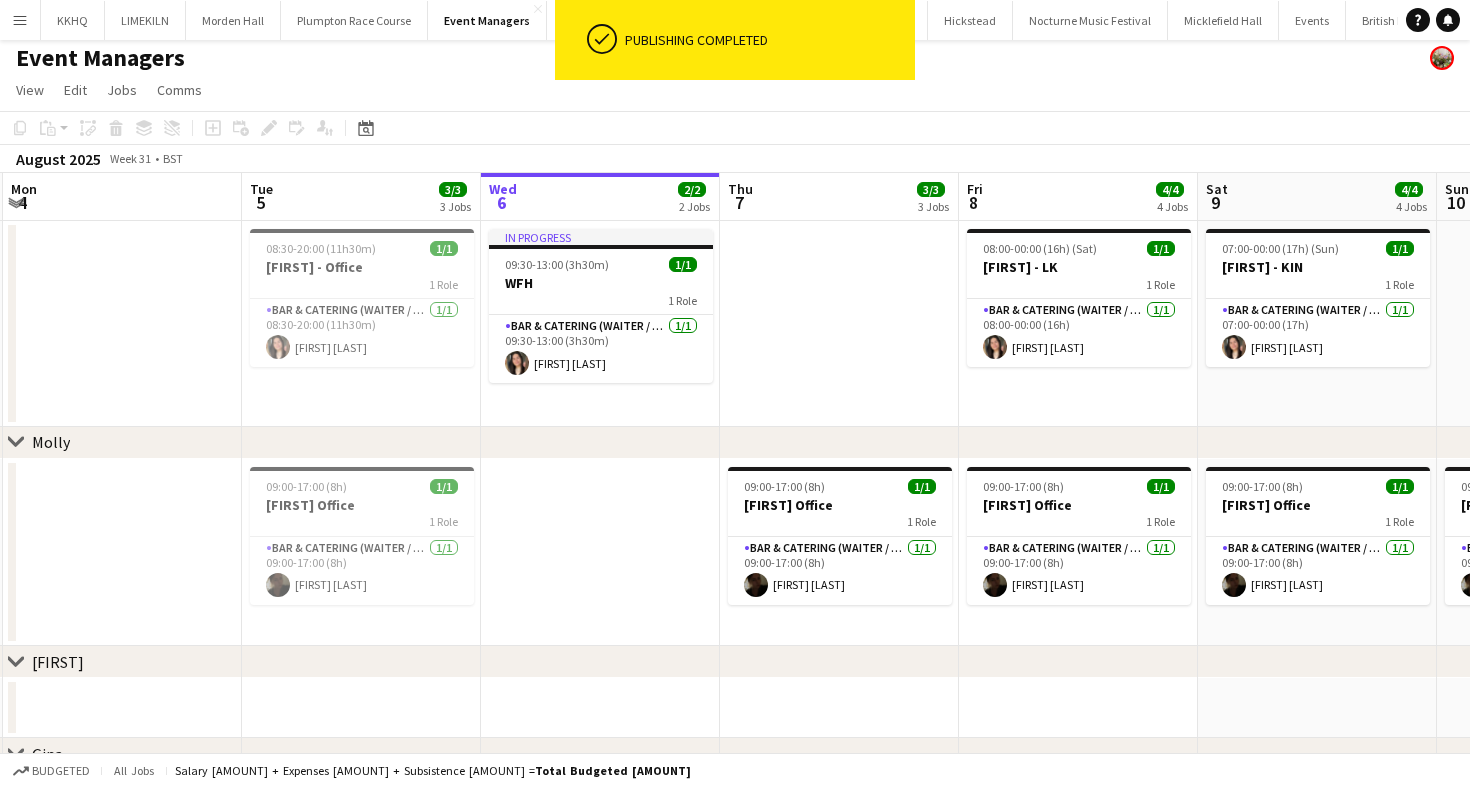scroll, scrollTop: 0, scrollLeft: 408, axis: horizontal 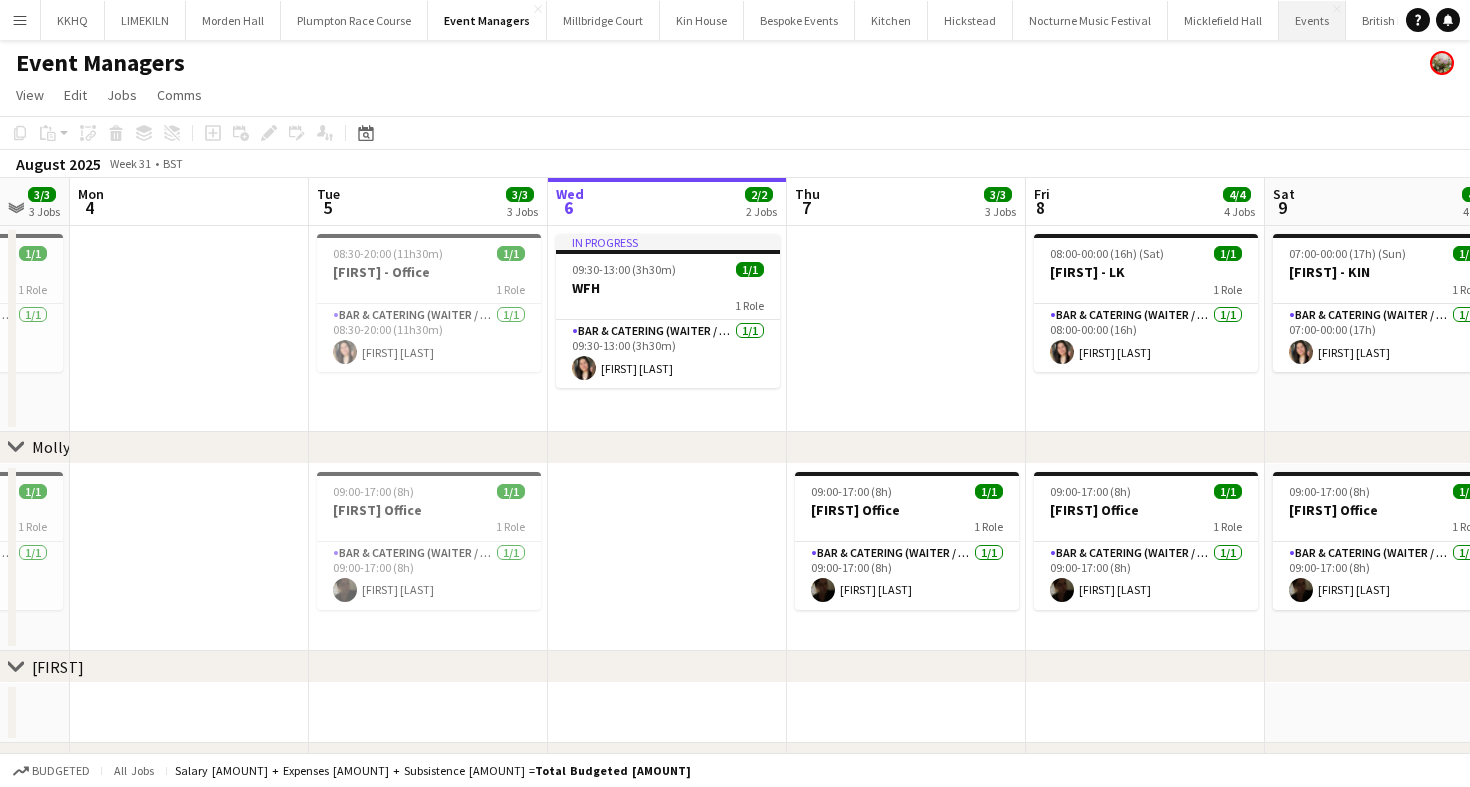 click on "Events
Close" at bounding box center (1312, 20) 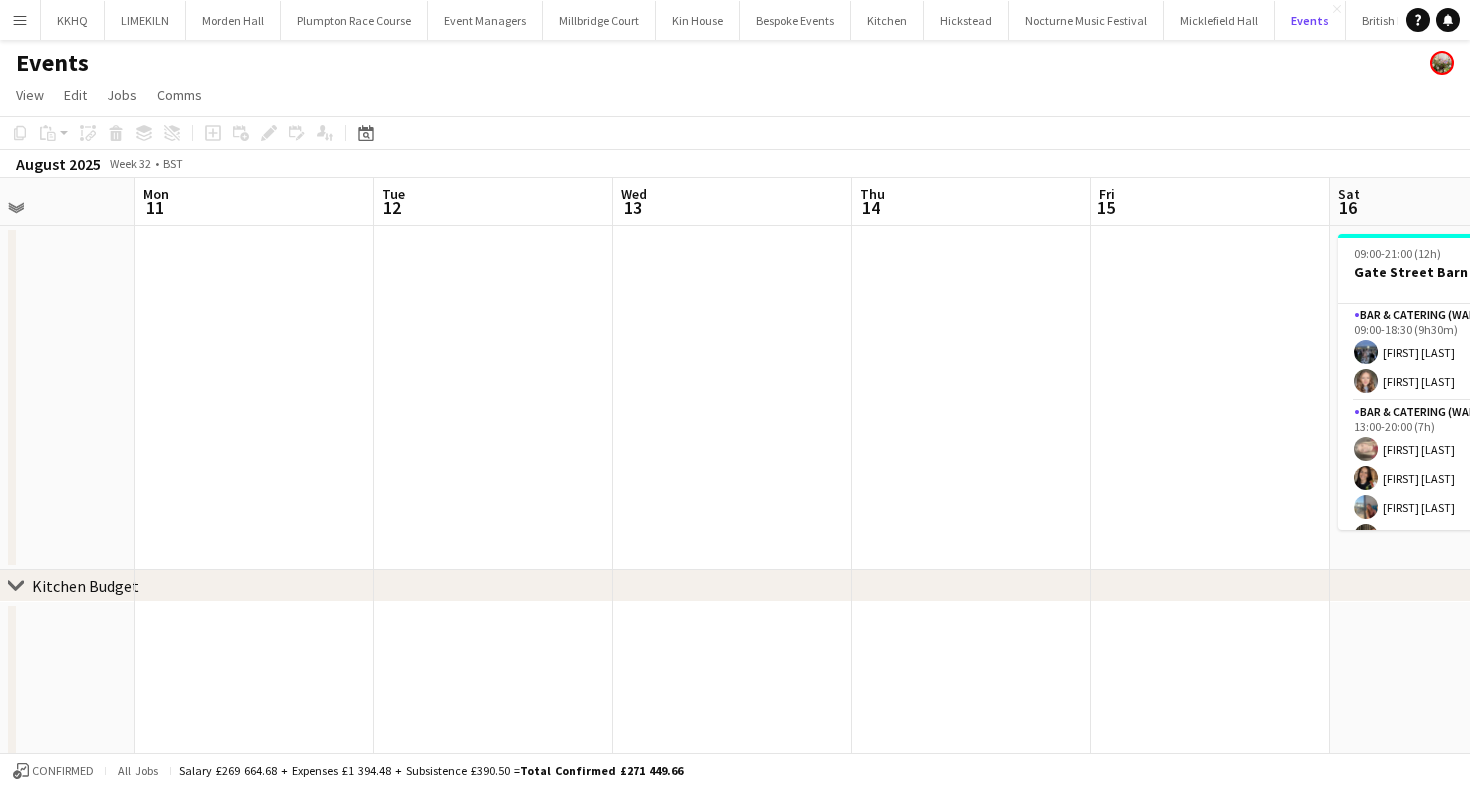 scroll, scrollTop: 0, scrollLeft: 964, axis: horizontal 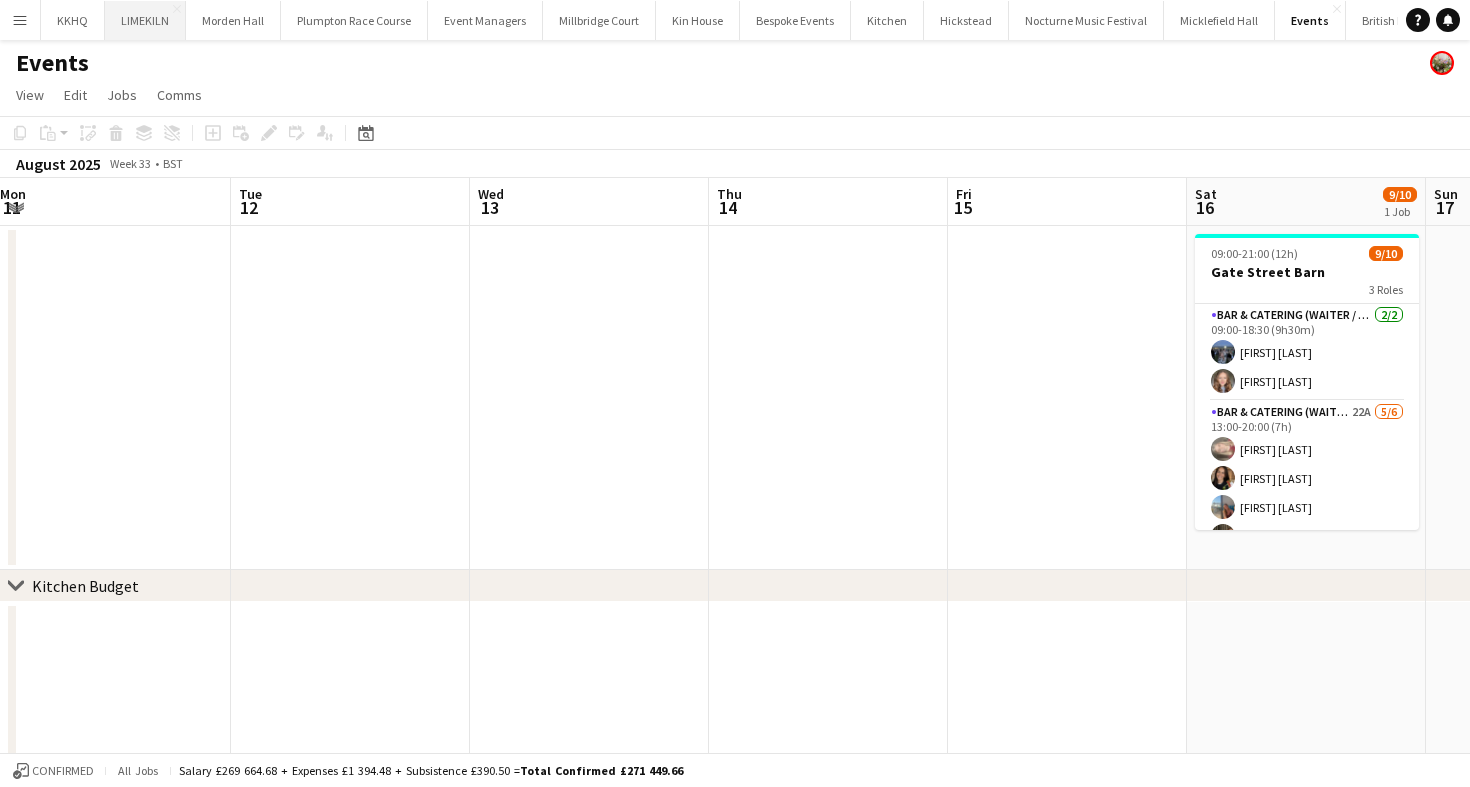 click on "LIMEKILN
Close" at bounding box center (145, 20) 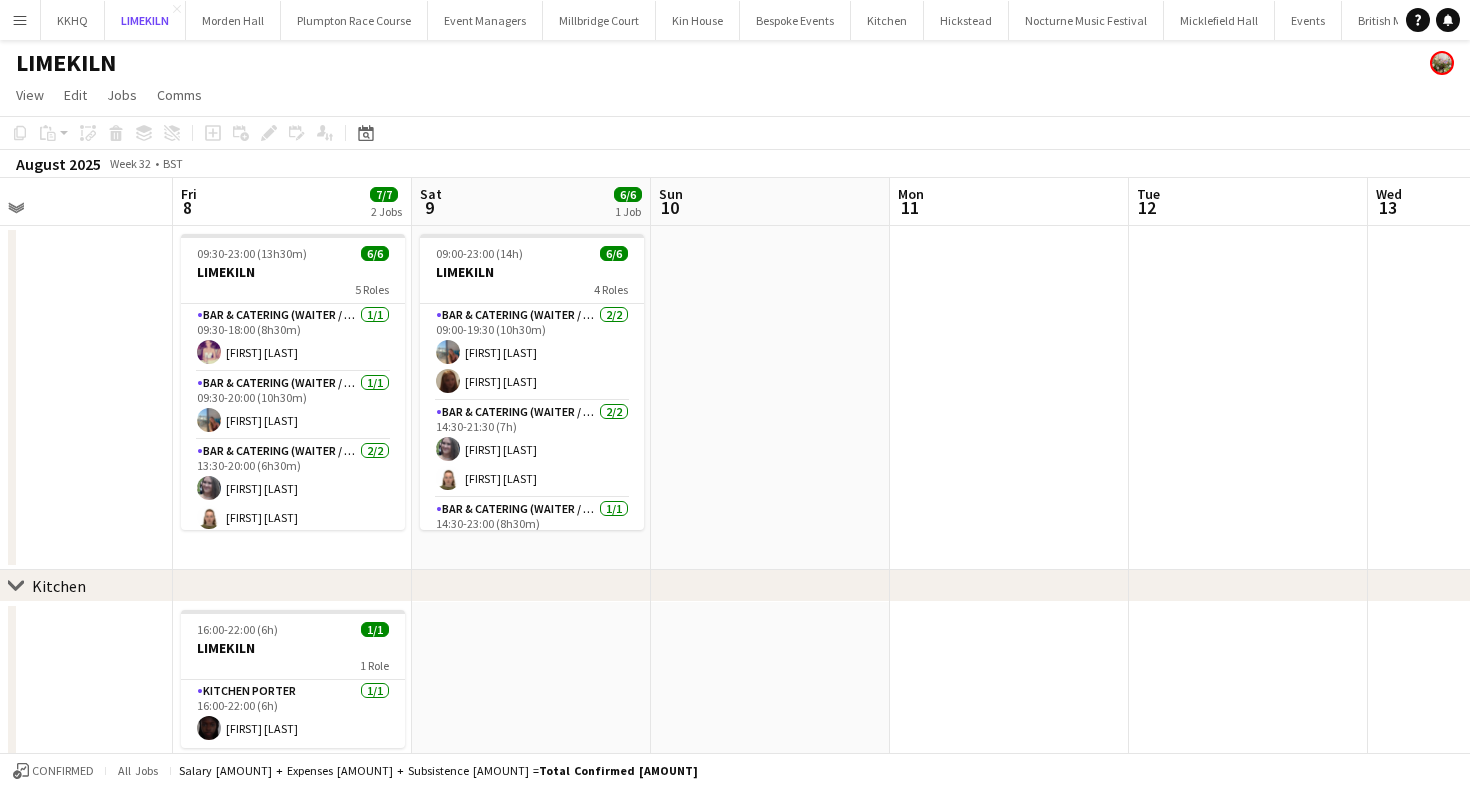 scroll, scrollTop: 0, scrollLeft: 612, axis: horizontal 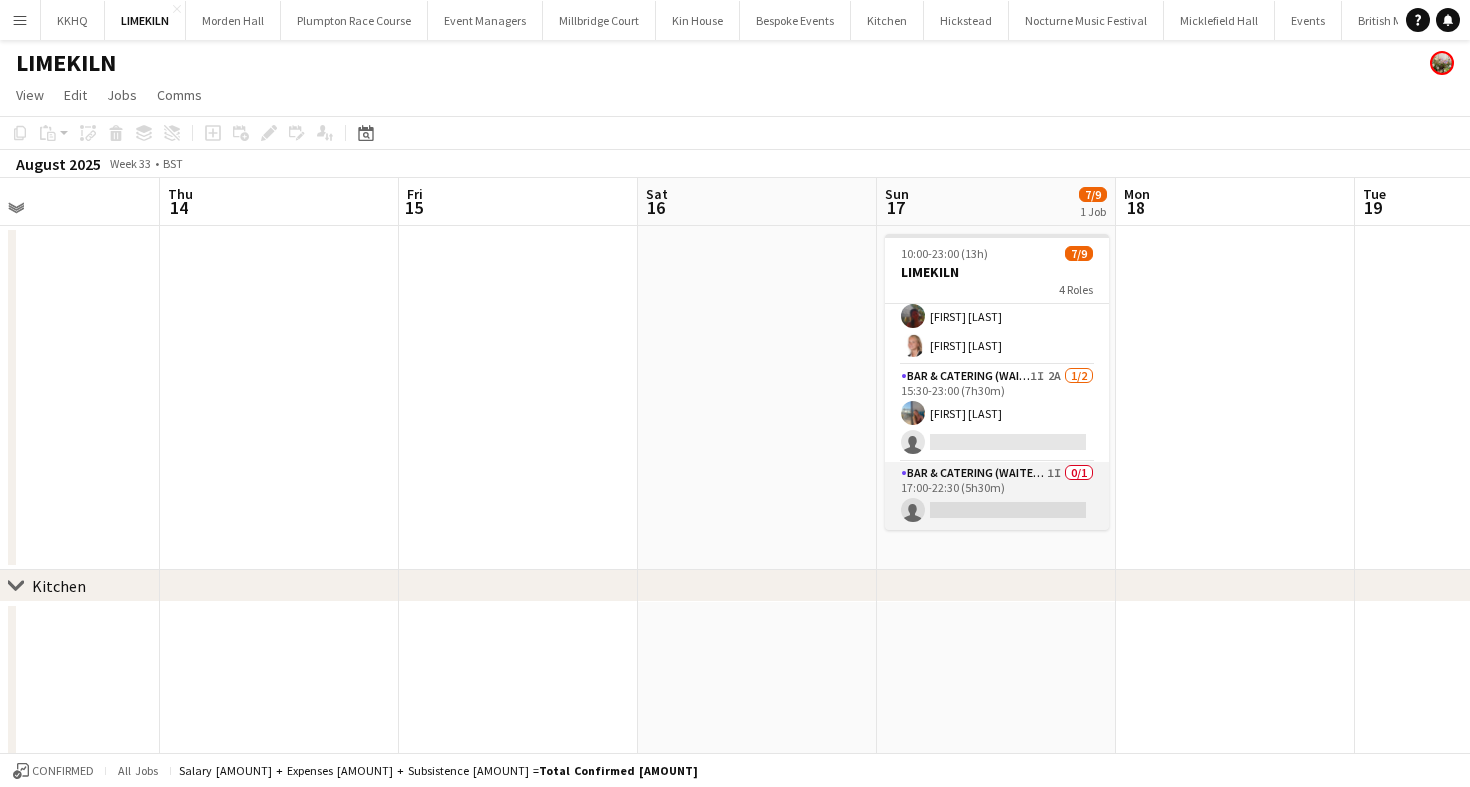 click on "Bar & Catering (Waiter / waitress)   1I   0/1   17:00-22:30 (5h30m)
single-neutral-actions" at bounding box center [997, 496] 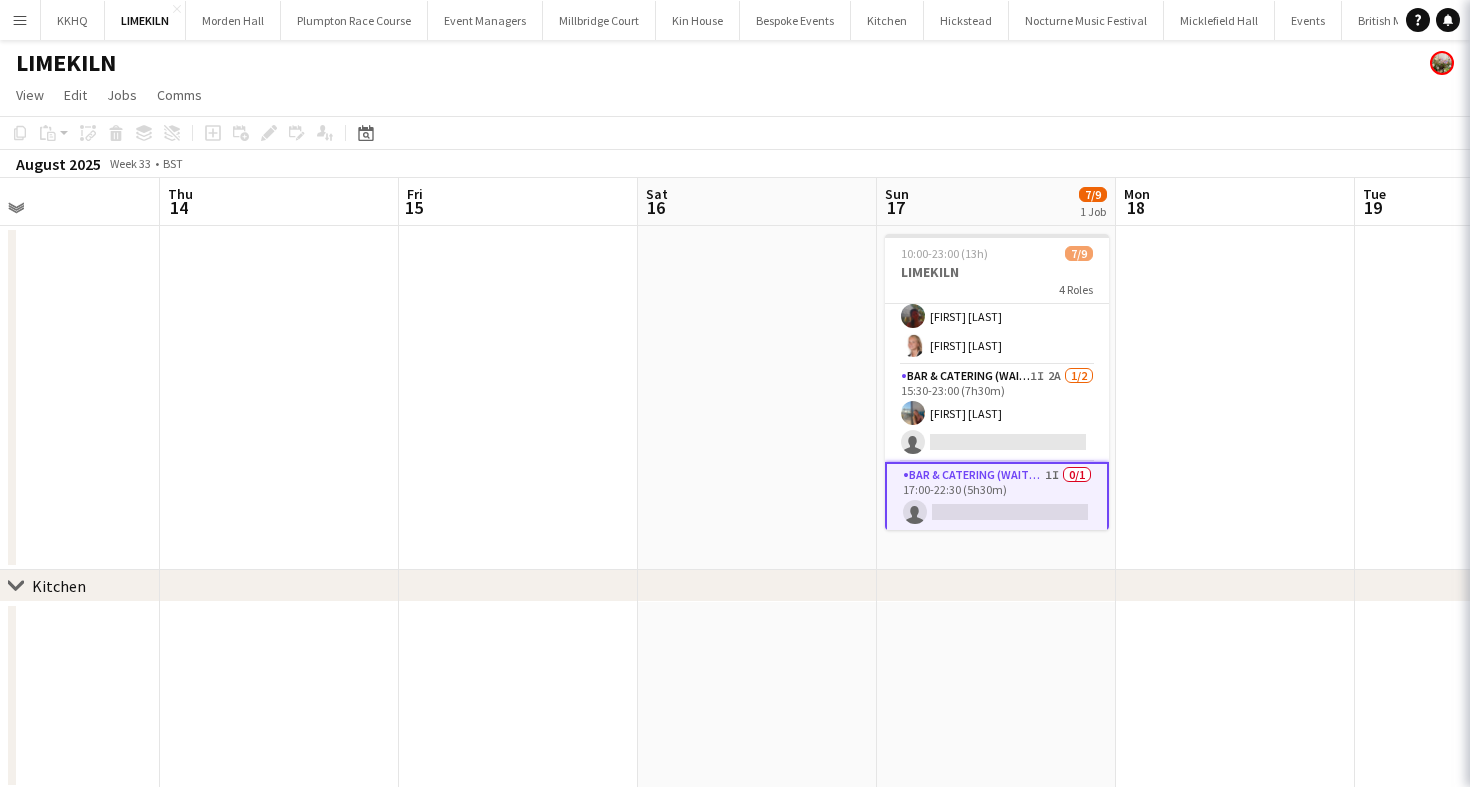 scroll, scrollTop: 0, scrollLeft: 556, axis: horizontal 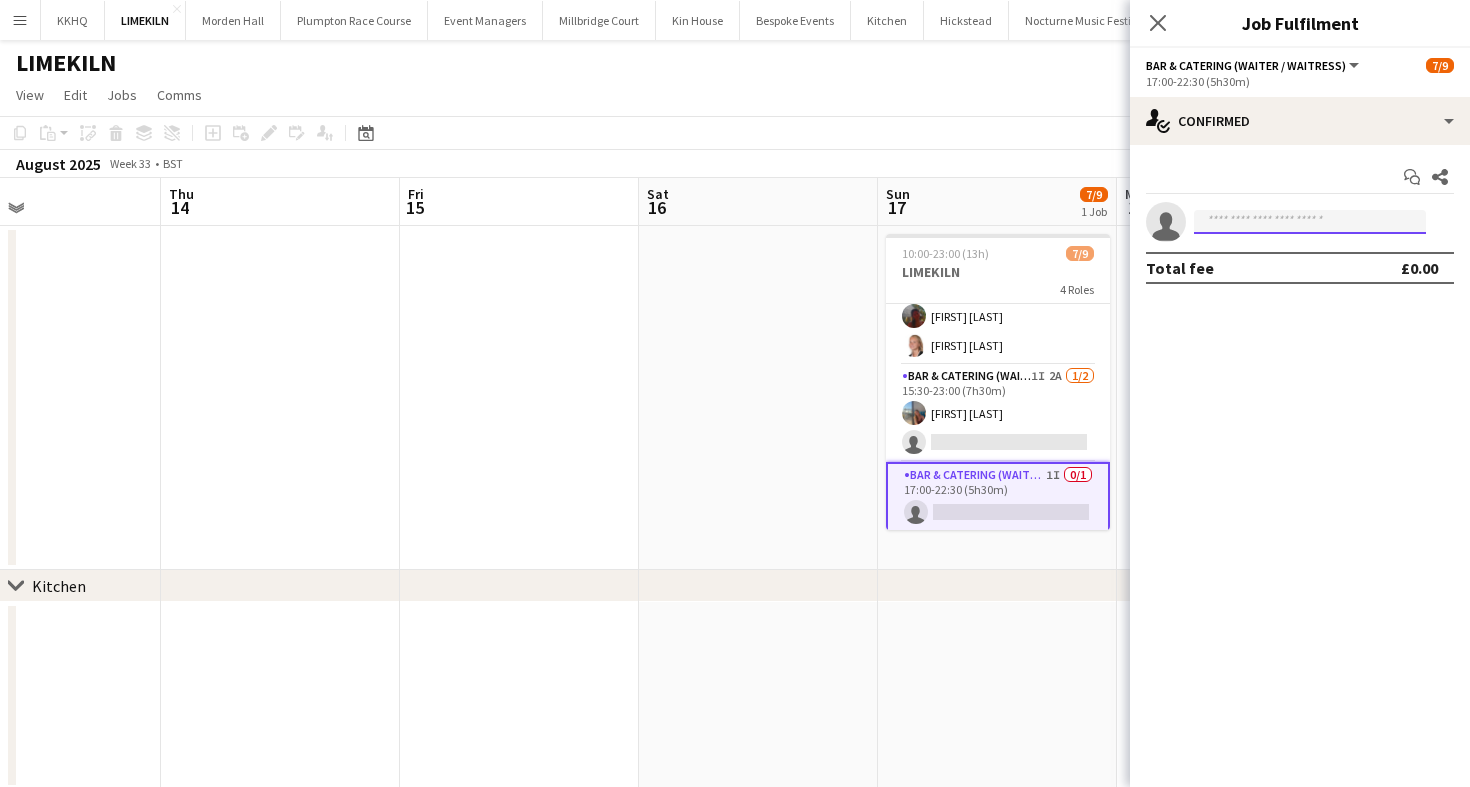 click at bounding box center [1310, 222] 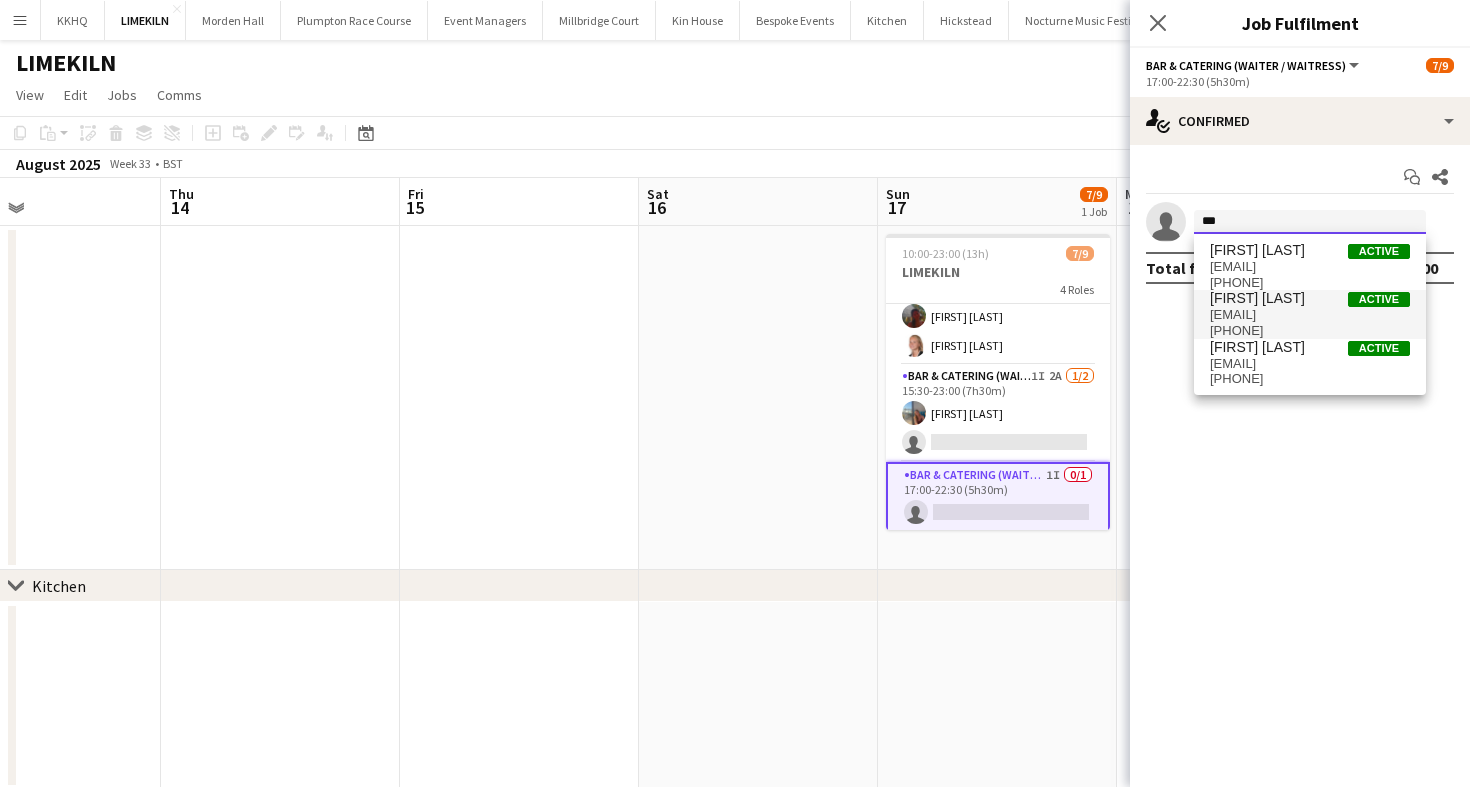 type on "***" 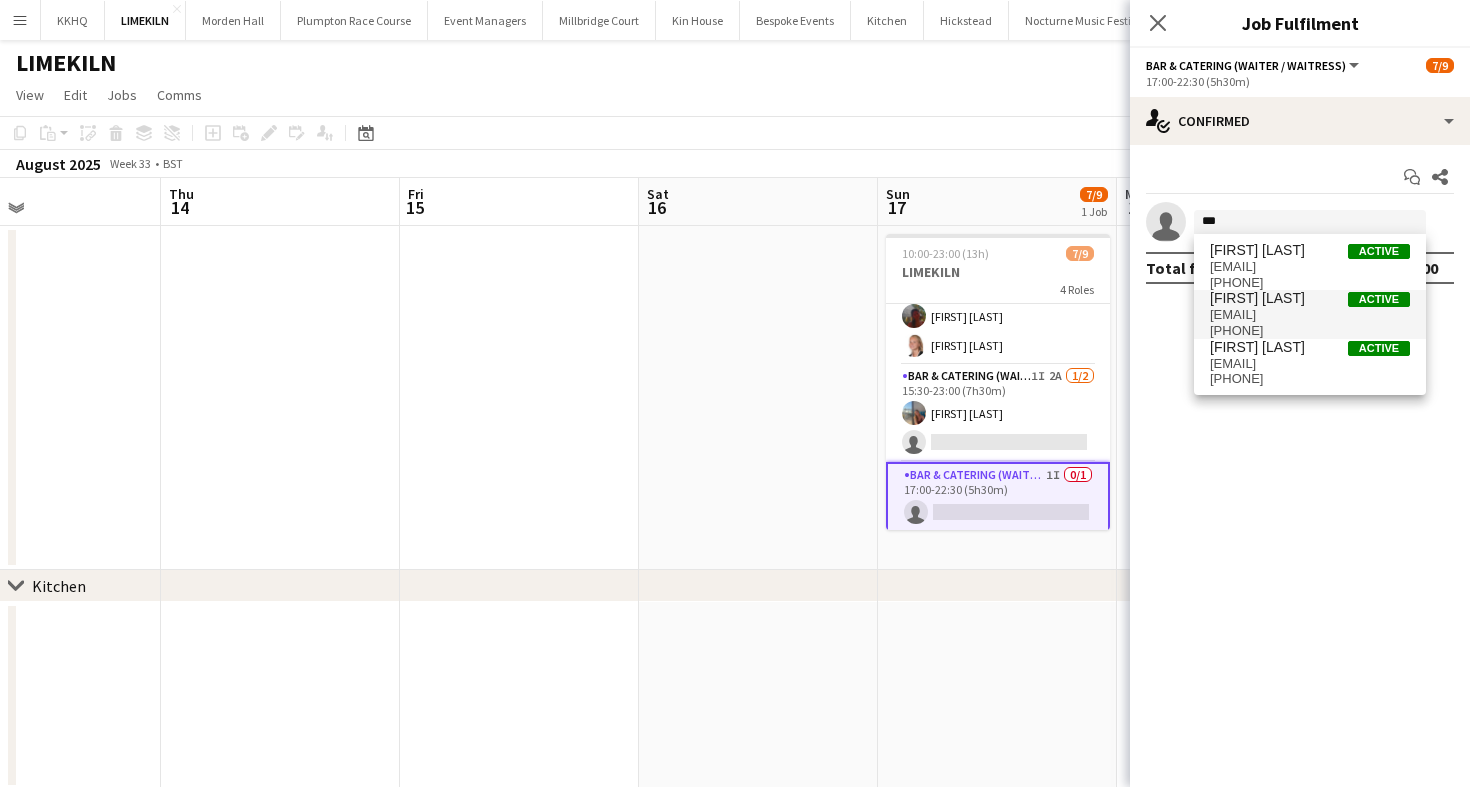 click on "gabby1234r@gmail.com" at bounding box center [1310, 315] 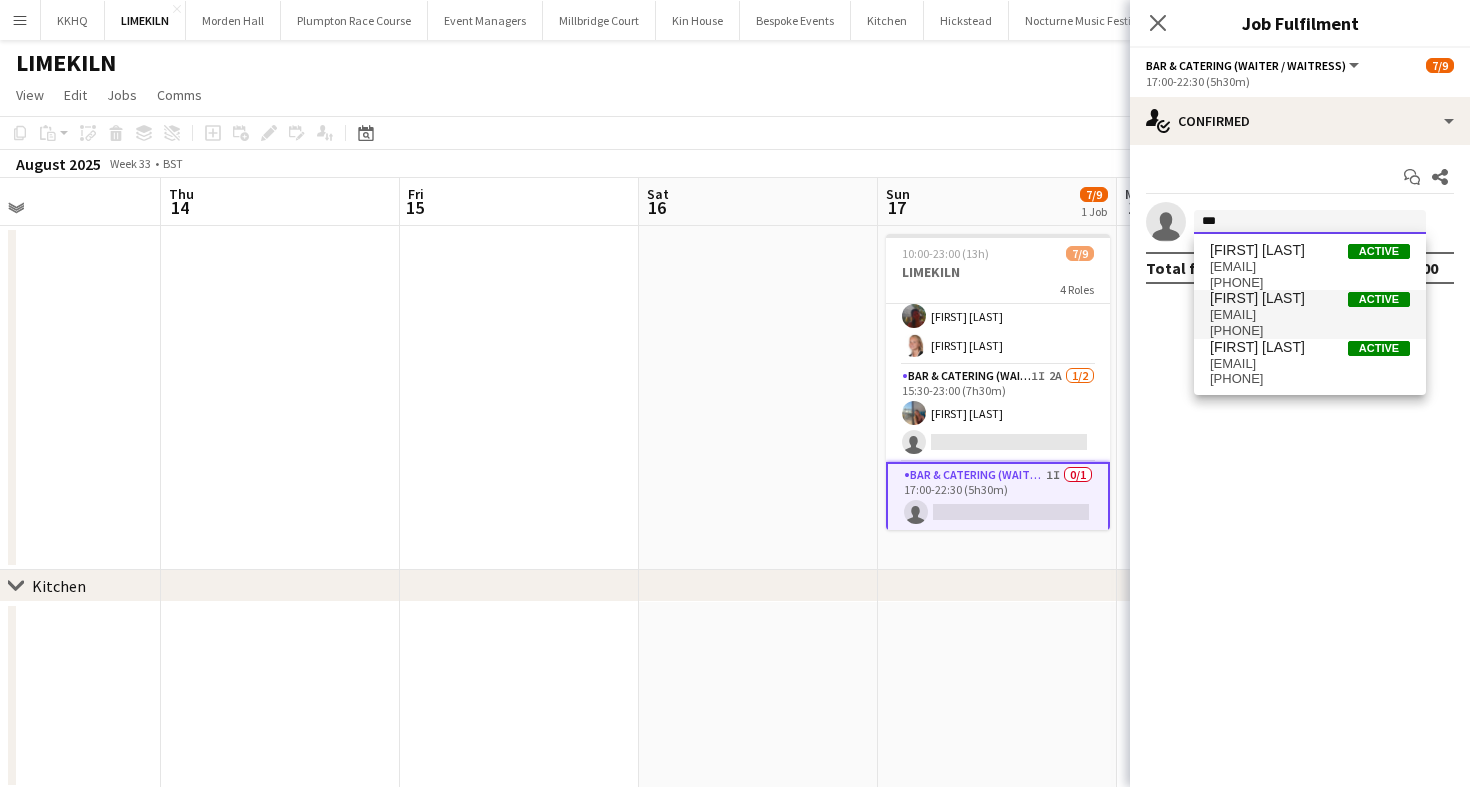 type 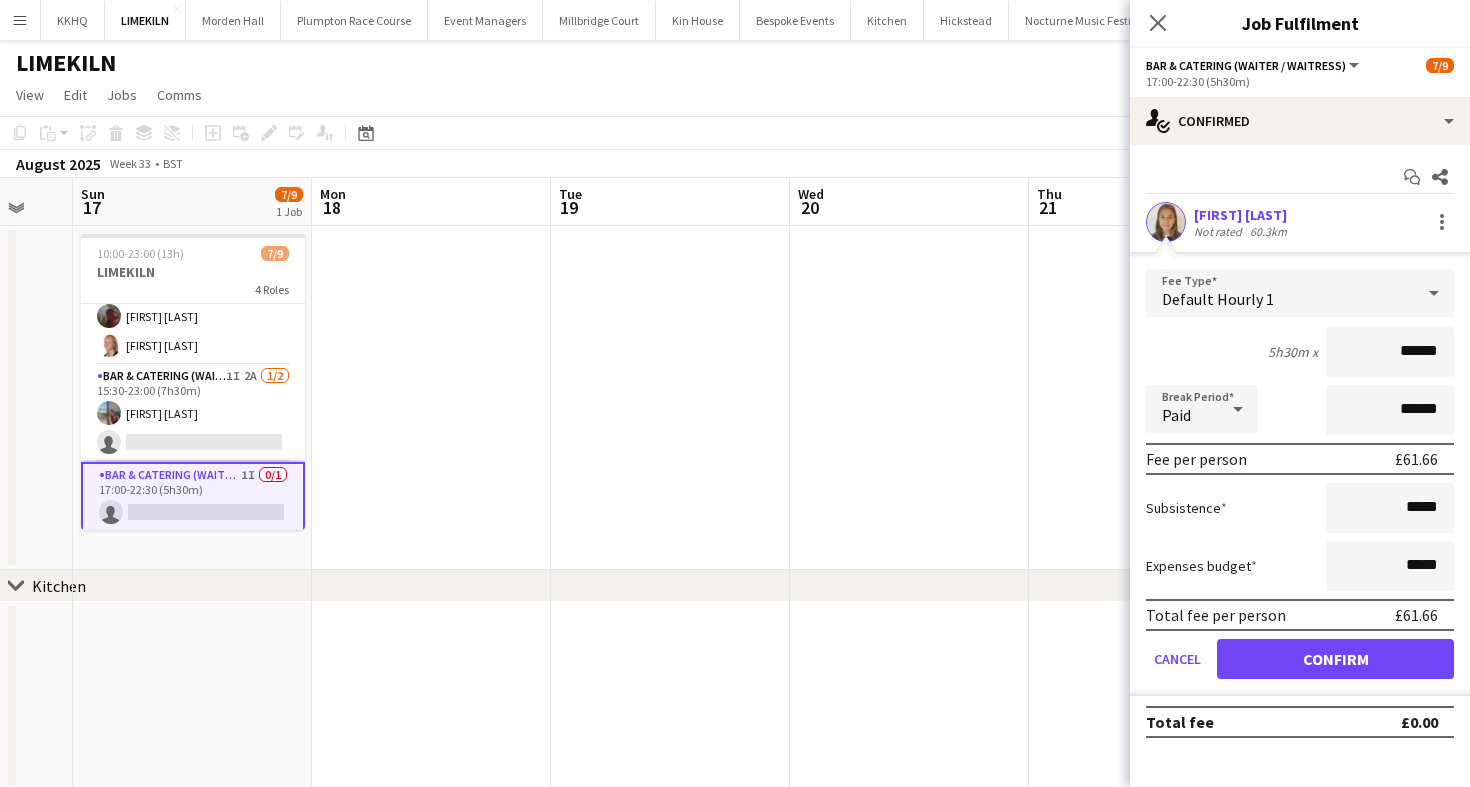 scroll, scrollTop: 0, scrollLeft: 698, axis: horizontal 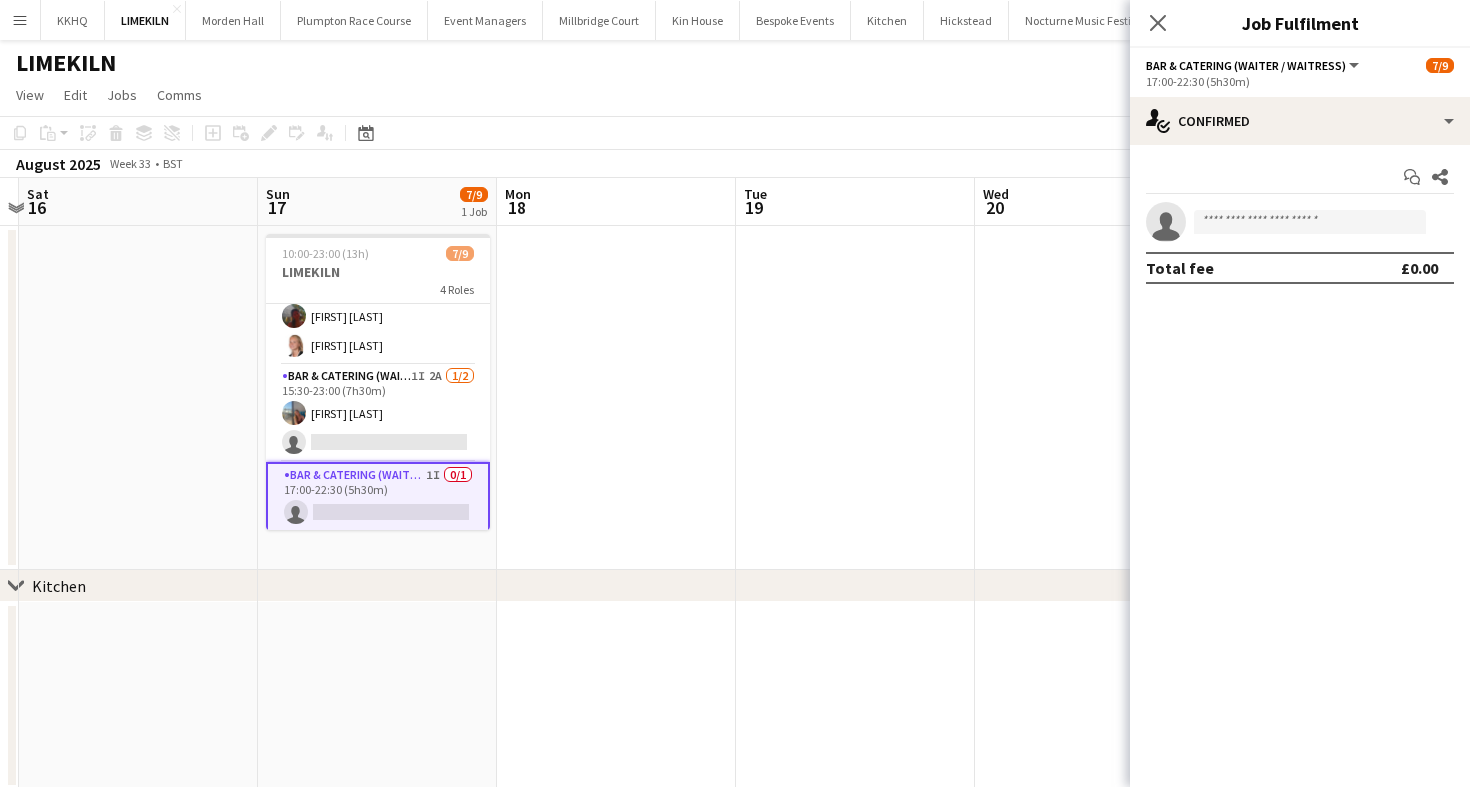 click on "Bar & Catering (Waiter / waitress)   1I   0/1   17:00-22:30 (5h30m)
single-neutral-actions" at bounding box center [378, 498] 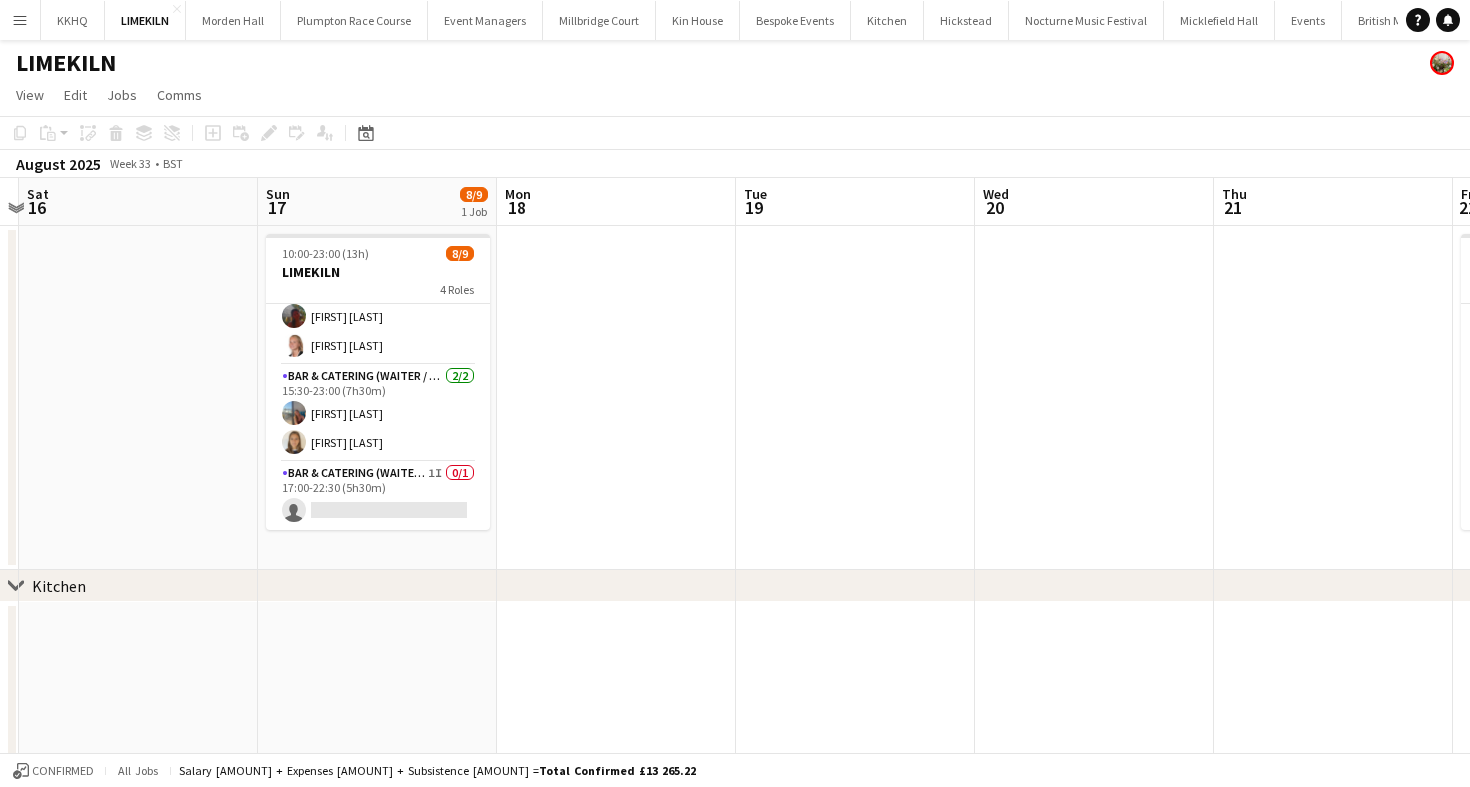 click on "View  Day view expanded Day view collapsed Month view Date picker Jump to today Expand Linked Jobs Collapse Linked Jobs  Edit  Copy
Command
C  Paste  Without Crew
Command
V With Crew
Command
Shift
V Paste as linked job  Group  Group Ungroup  Jobs  New Job Edit Job Delete Job New Linked Job Edit Linked Jobs Job fulfilment Promote Role Copy Role URL  Comms  Notify confirmed crew Create chat" 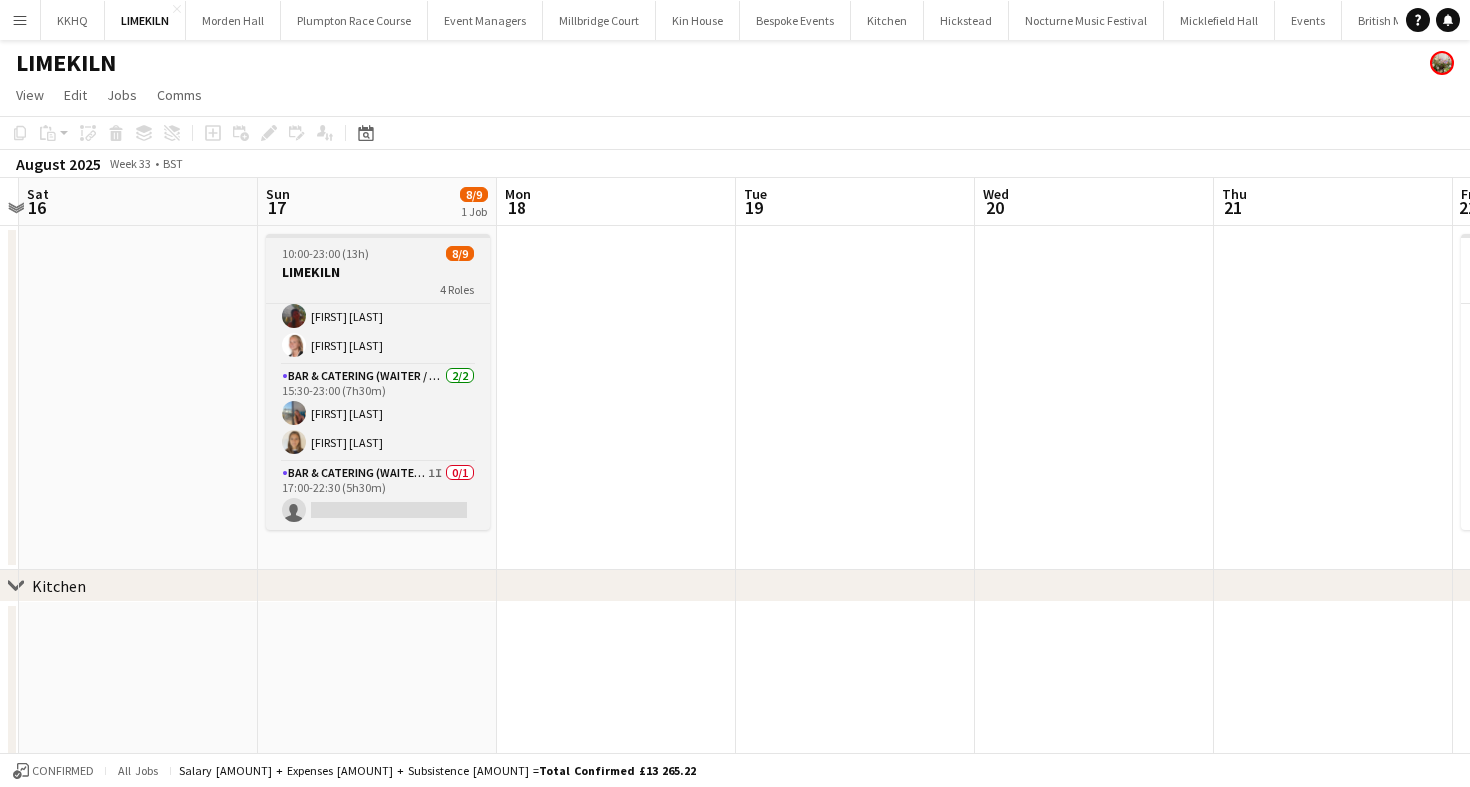click on "10:00-23:00 (13h)    8/9   LIMEKILN   4 Roles   Bar & Catering (Waiter / waitress)   2/2   10:00-20:00 (10h)
Emma Black Maddie Leader  Bar & Catering (Waiter / waitress)   4/4   15:30-22:30 (7h)
Natalia Brzezicka Rosie Kenway Sasha Calvert Sienna Calvert  Bar & Catering (Waiter / waitress)   2/2   15:30-23:00 (7h30m)
georgia willoughby Gabrielle Roberts  Bar & Catering (Waiter / waitress)   1I   0/1   17:00-22:30 (5h30m)
single-neutral-actions" at bounding box center [378, 382] 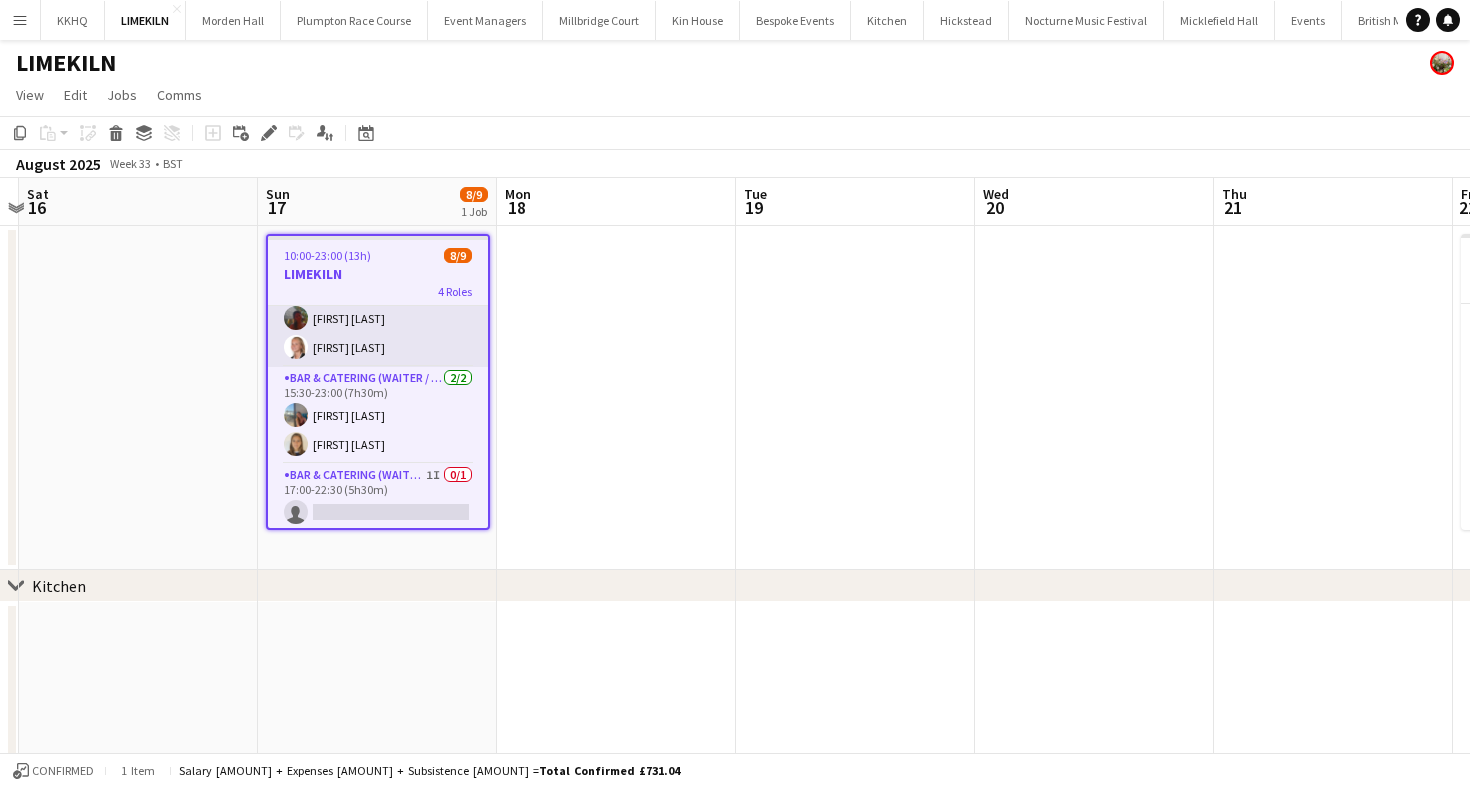 scroll, scrollTop: 0, scrollLeft: 647, axis: horizontal 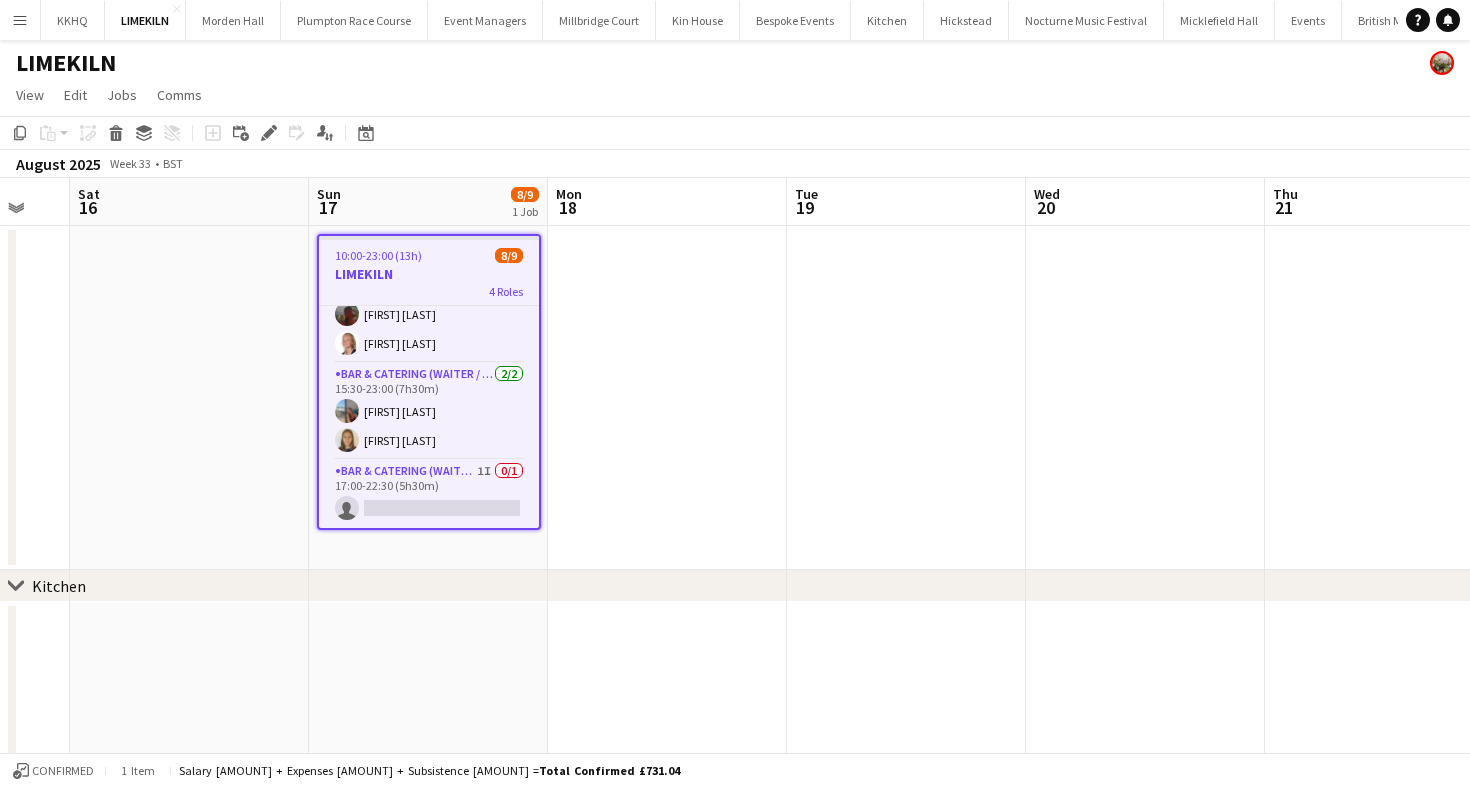 click on "Copy
Paste
Paste
Command
V Paste with crew
Command
Shift
V
Paste linked Job
Delete
Group
Ungroup
Add job
Add linked Job
Edit
Edit linked Job
Applicants
Date picker
AUG 2025 AUG 2025 Monday M Tuesday T Wednesday W Thursday T Friday F Saturday S Sunday S  AUG   1   2   3   4   5   6   7   8   9   10   11   12   13   14   15   16   17   18   19   20   21   22   23   24   25" 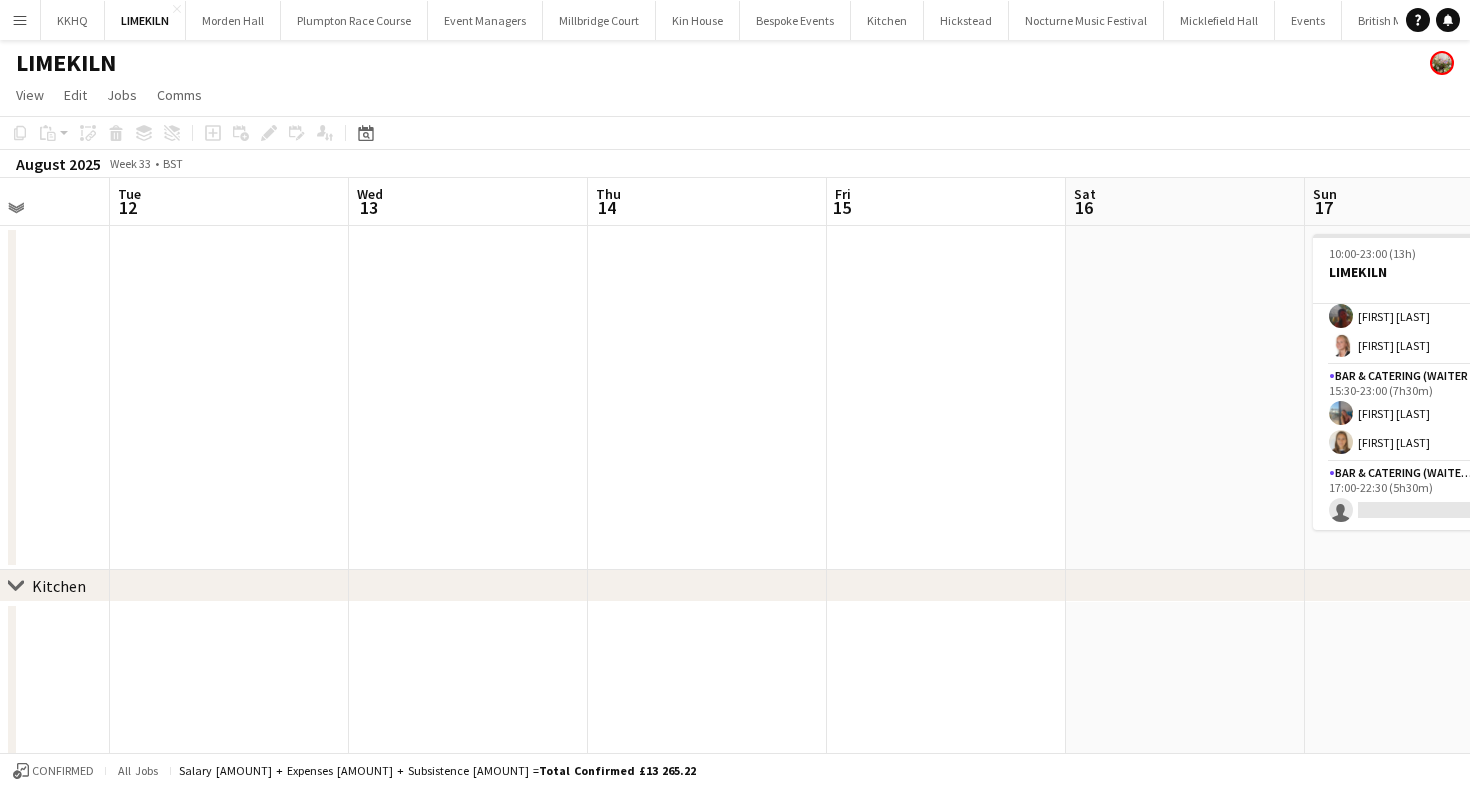 scroll, scrollTop: 0, scrollLeft: 447, axis: horizontal 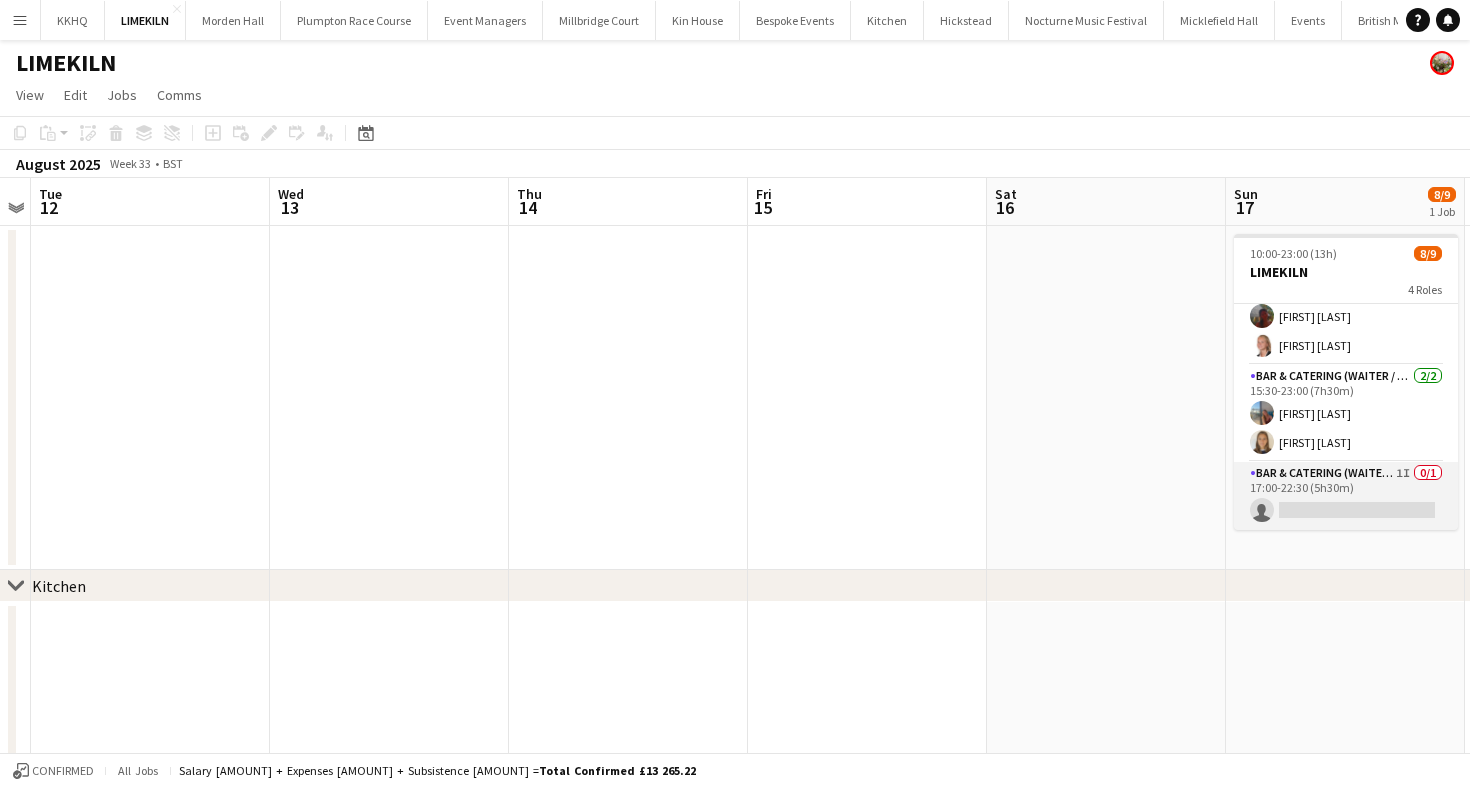 click on "Bar & Catering (Waiter / waitress)   1I   0/1   17:00-22:30 (5h30m)
single-neutral-actions" at bounding box center [1346, 496] 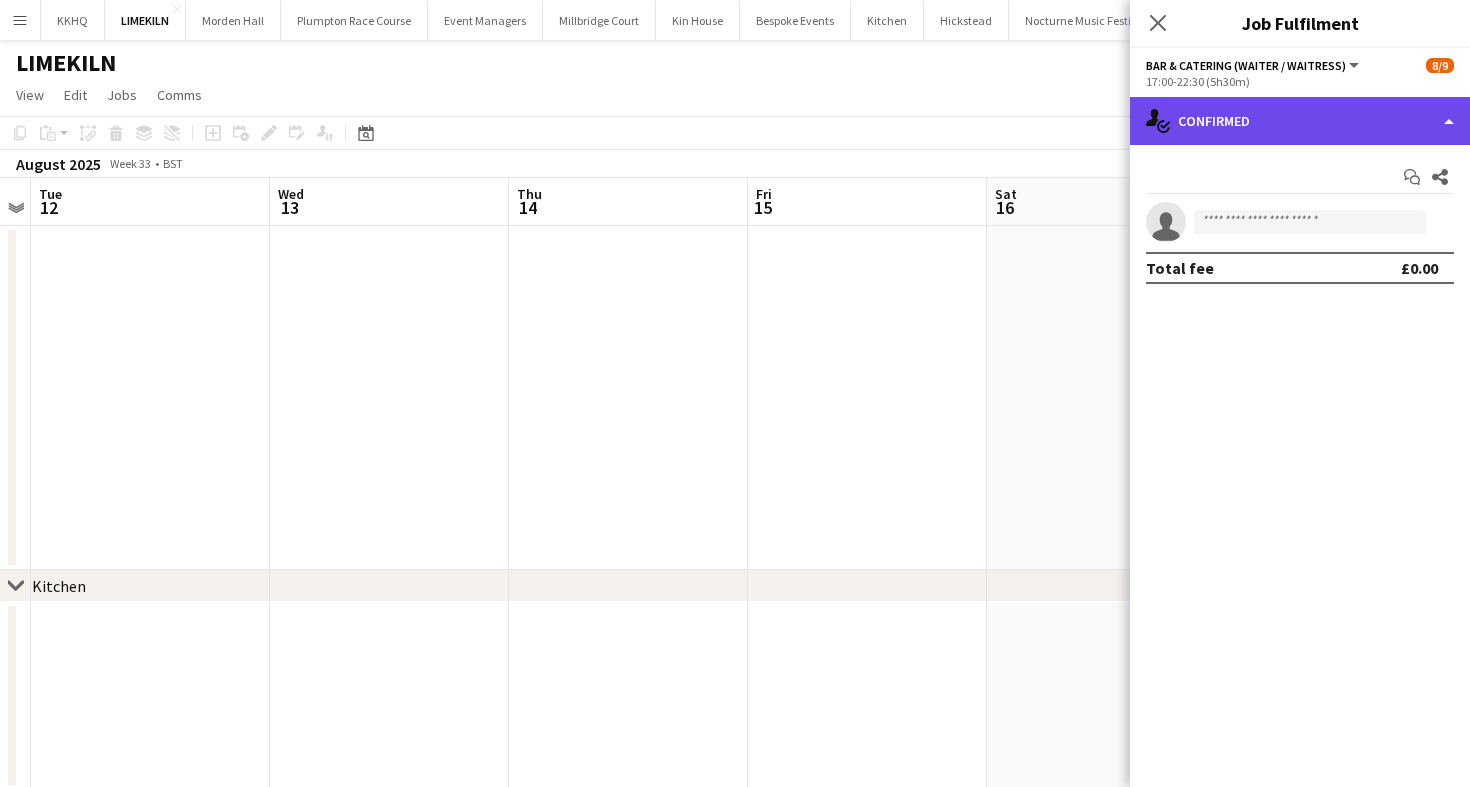 click on "single-neutral-actions-check-2
Confirmed" 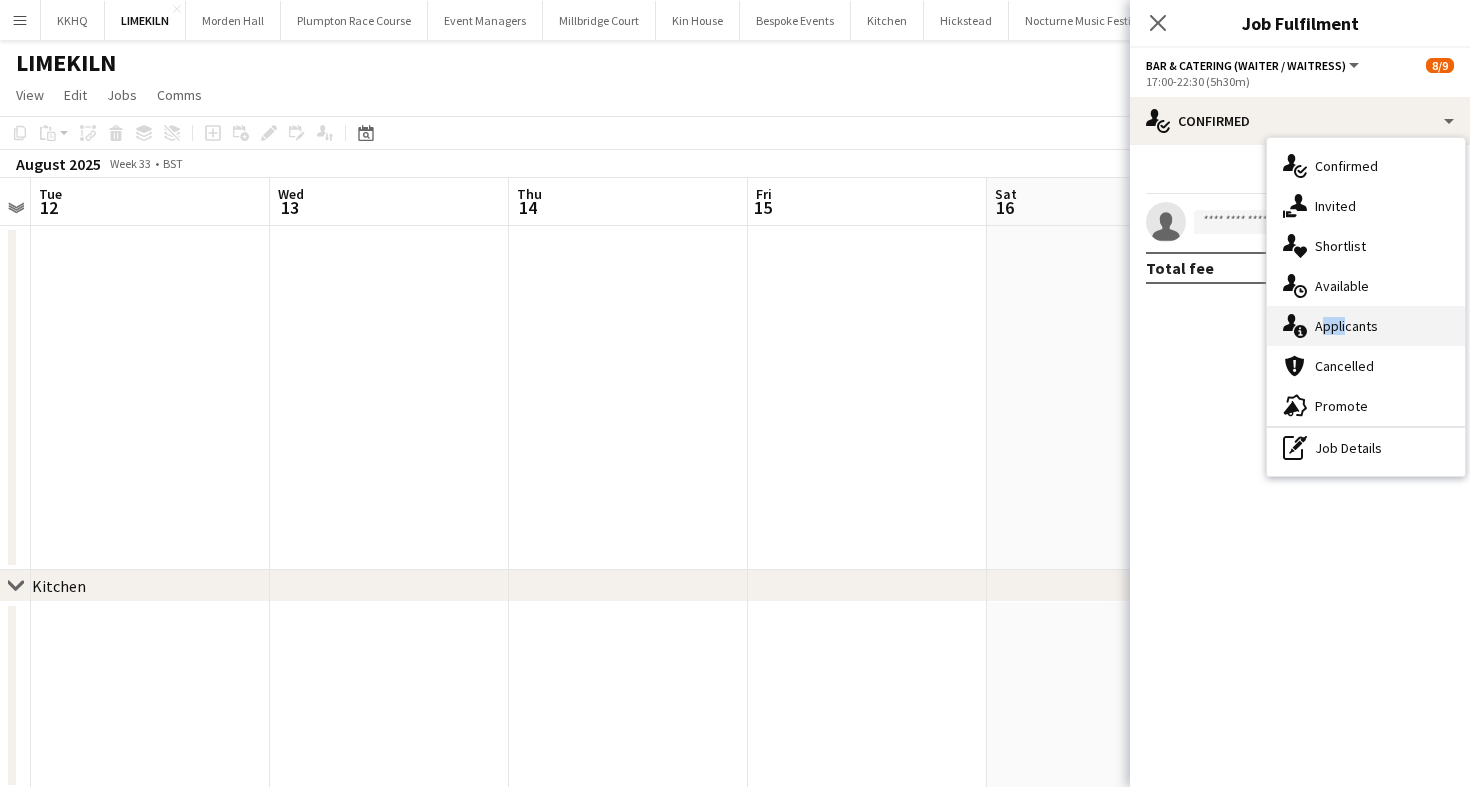 click on "single-neutral-actions-information
Applicants" at bounding box center (1366, 326) 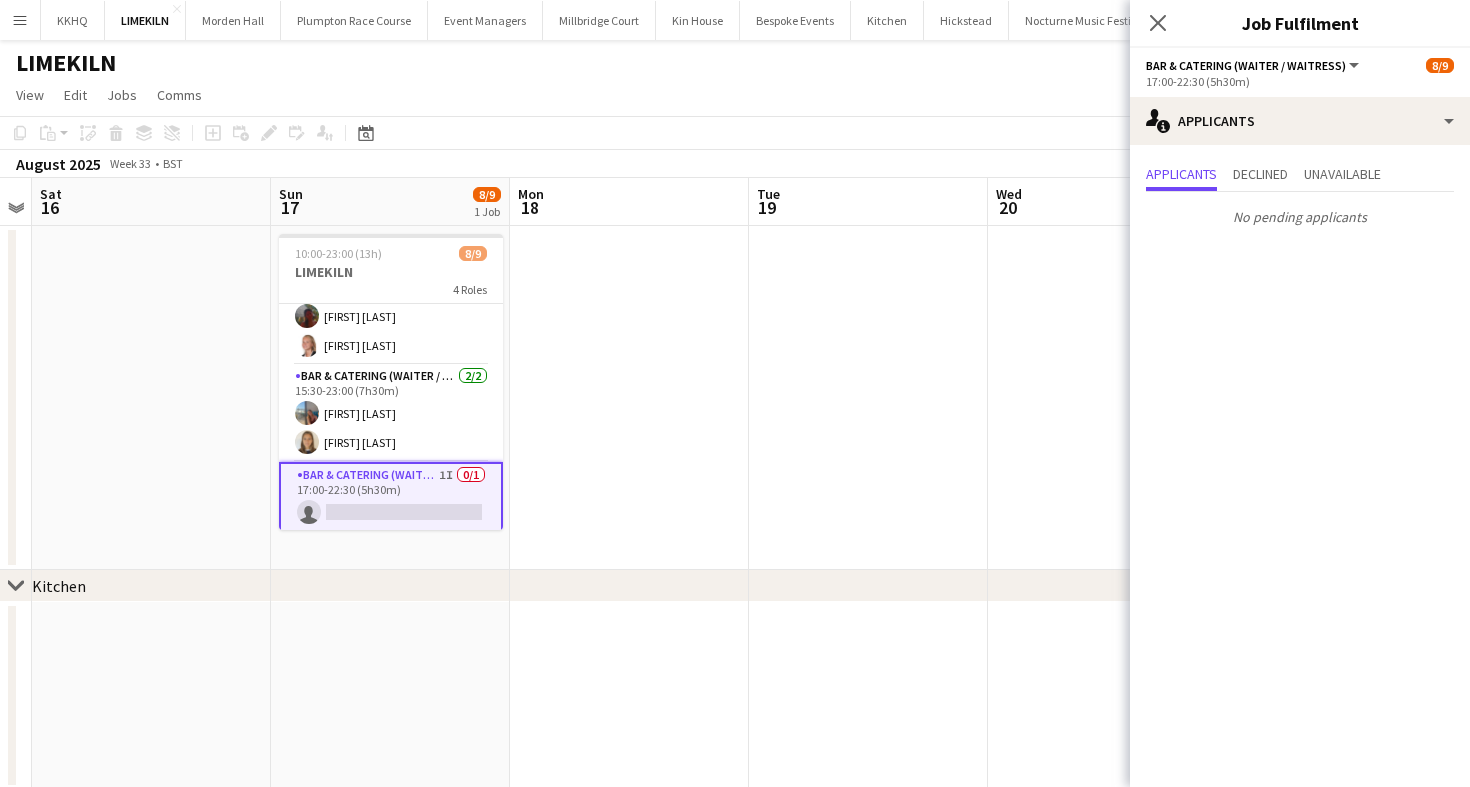 scroll, scrollTop: 0, scrollLeft: 680, axis: horizontal 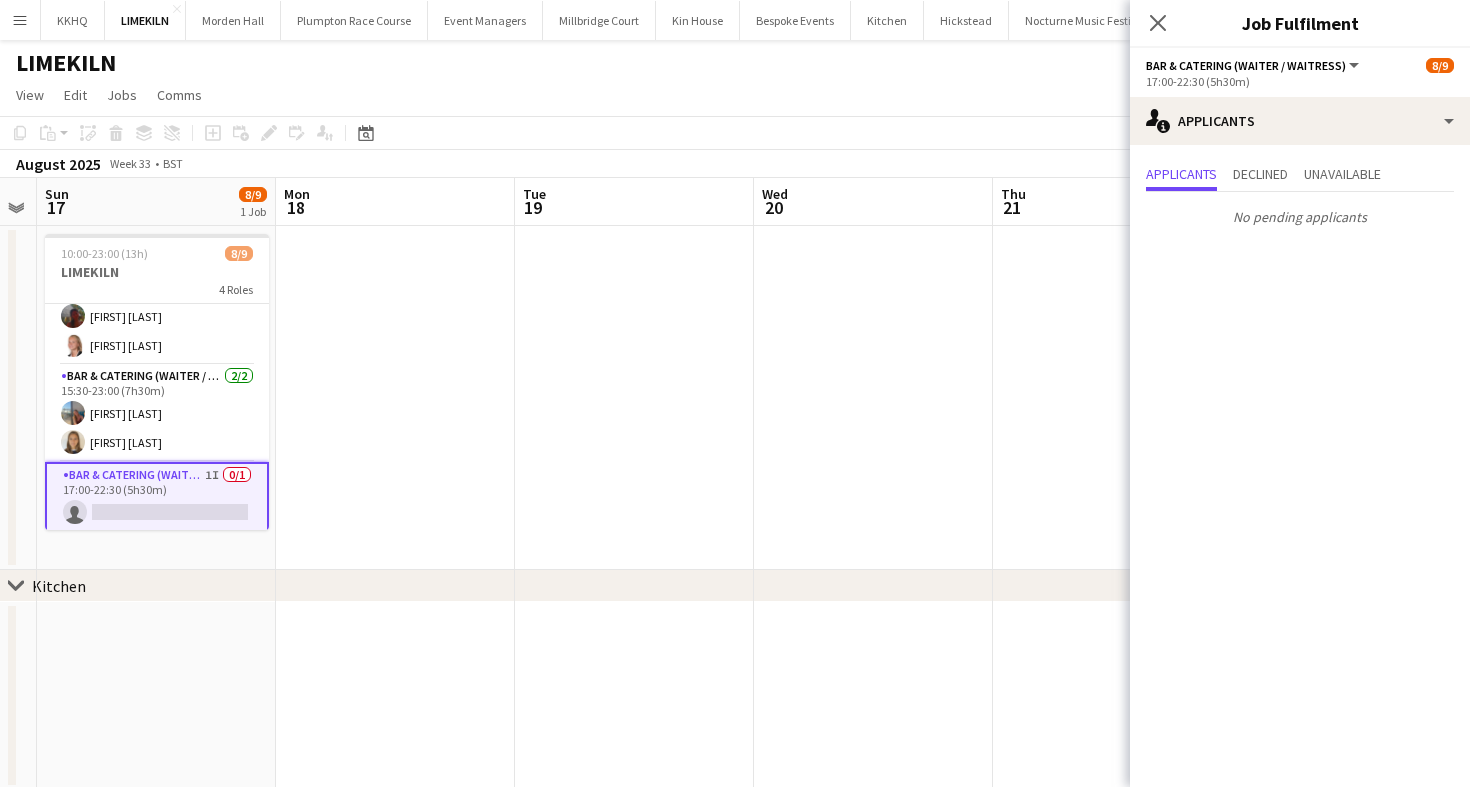 click on "Copy
Paste
Paste
Command
V Paste with crew
Command
Shift
V
Paste linked Job
Delete
Group
Ungroup
Add job
Add linked Job
Edit
Edit linked Job
Applicants
Date picker
AUG 2025 AUG 2025 Monday M Tuesday T Wednesday W Thursday T Friday F Saturday S Sunday S  AUG   1   2   3   4   5   6   7   8   9   10   11   12   13   14   15   16   17   18   19   20   21   22   23   24   25" 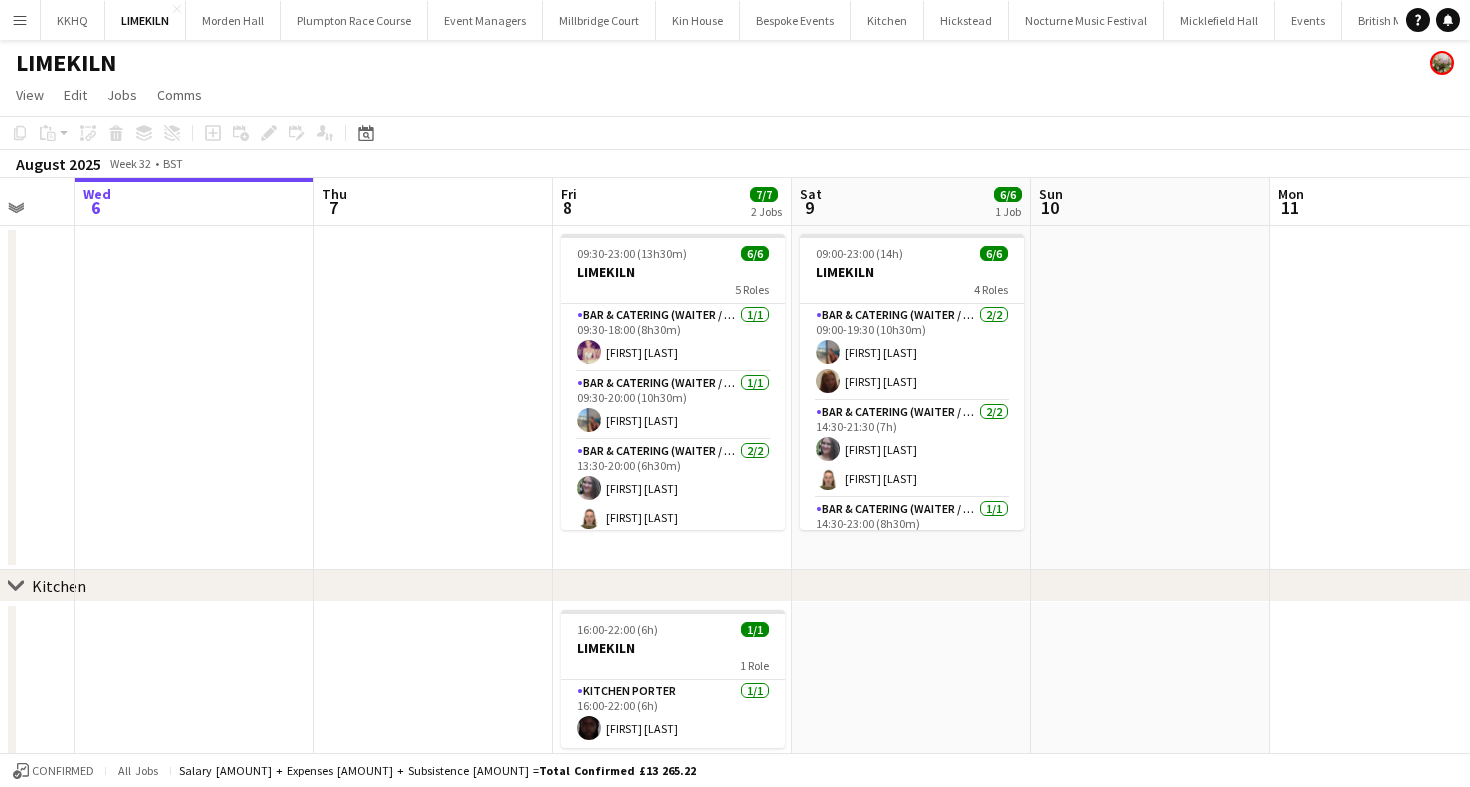 scroll, scrollTop: 0, scrollLeft: 764, axis: horizontal 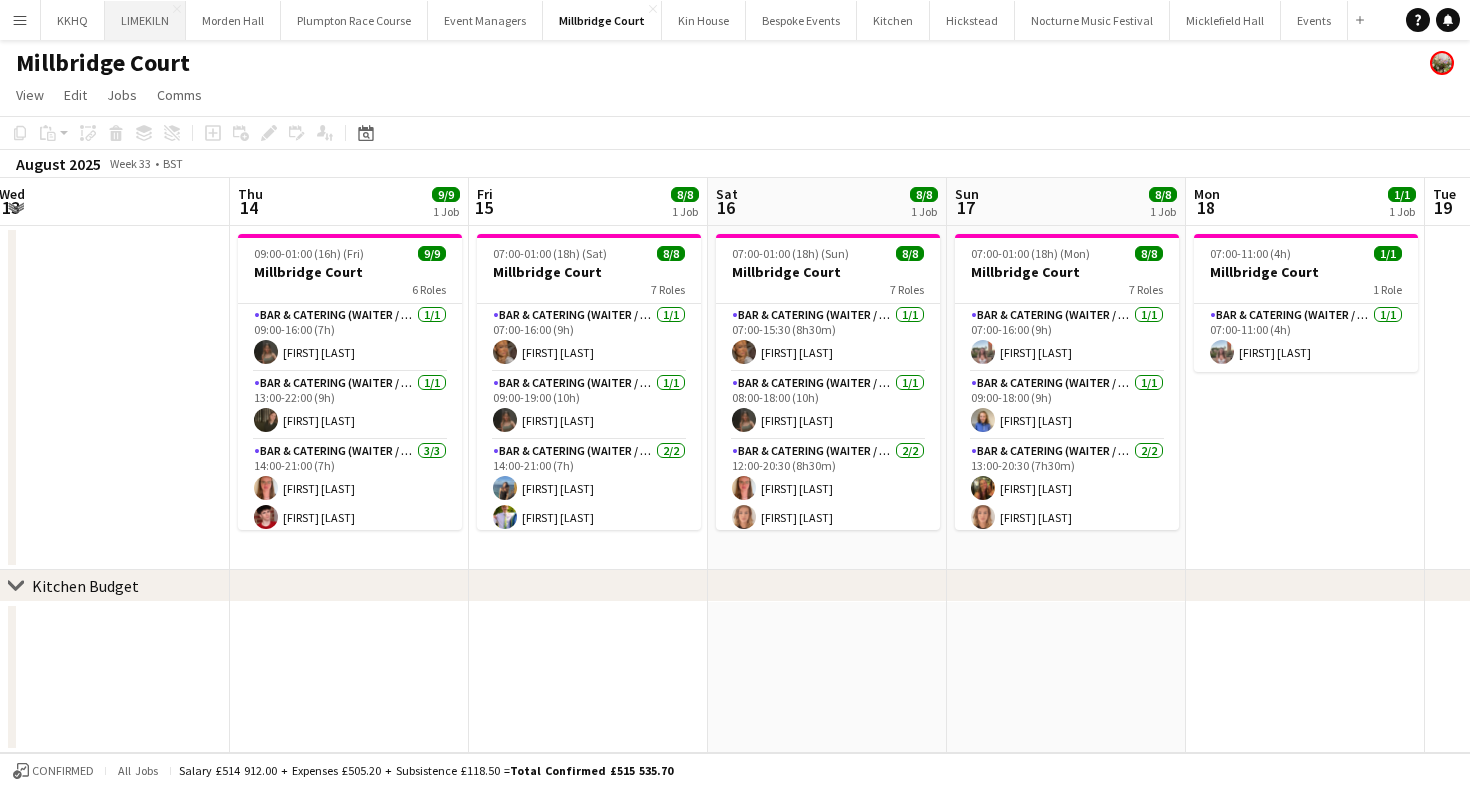 click on "LIMEKILN
Close" at bounding box center (145, 20) 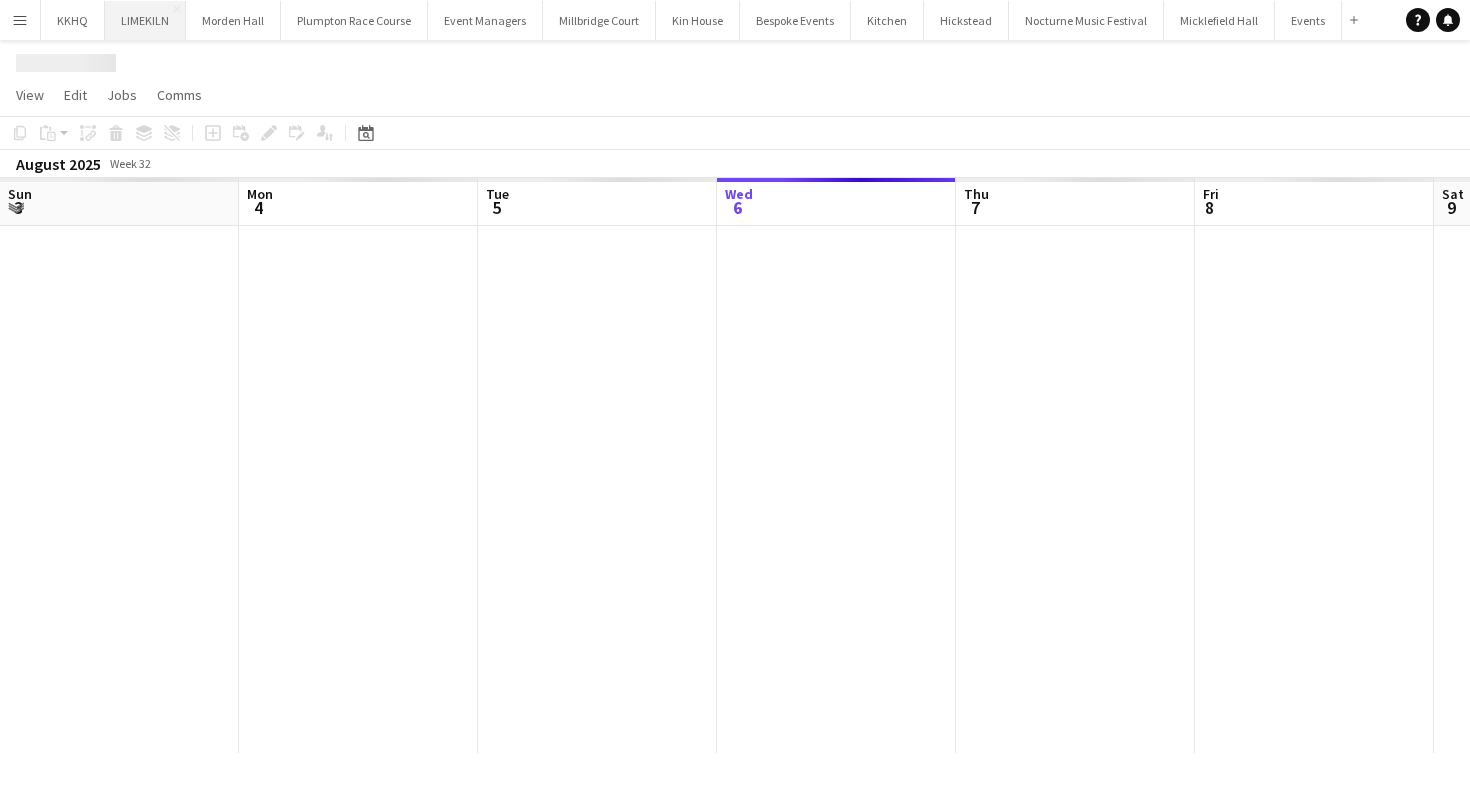 scroll, scrollTop: 0, scrollLeft: 478, axis: horizontal 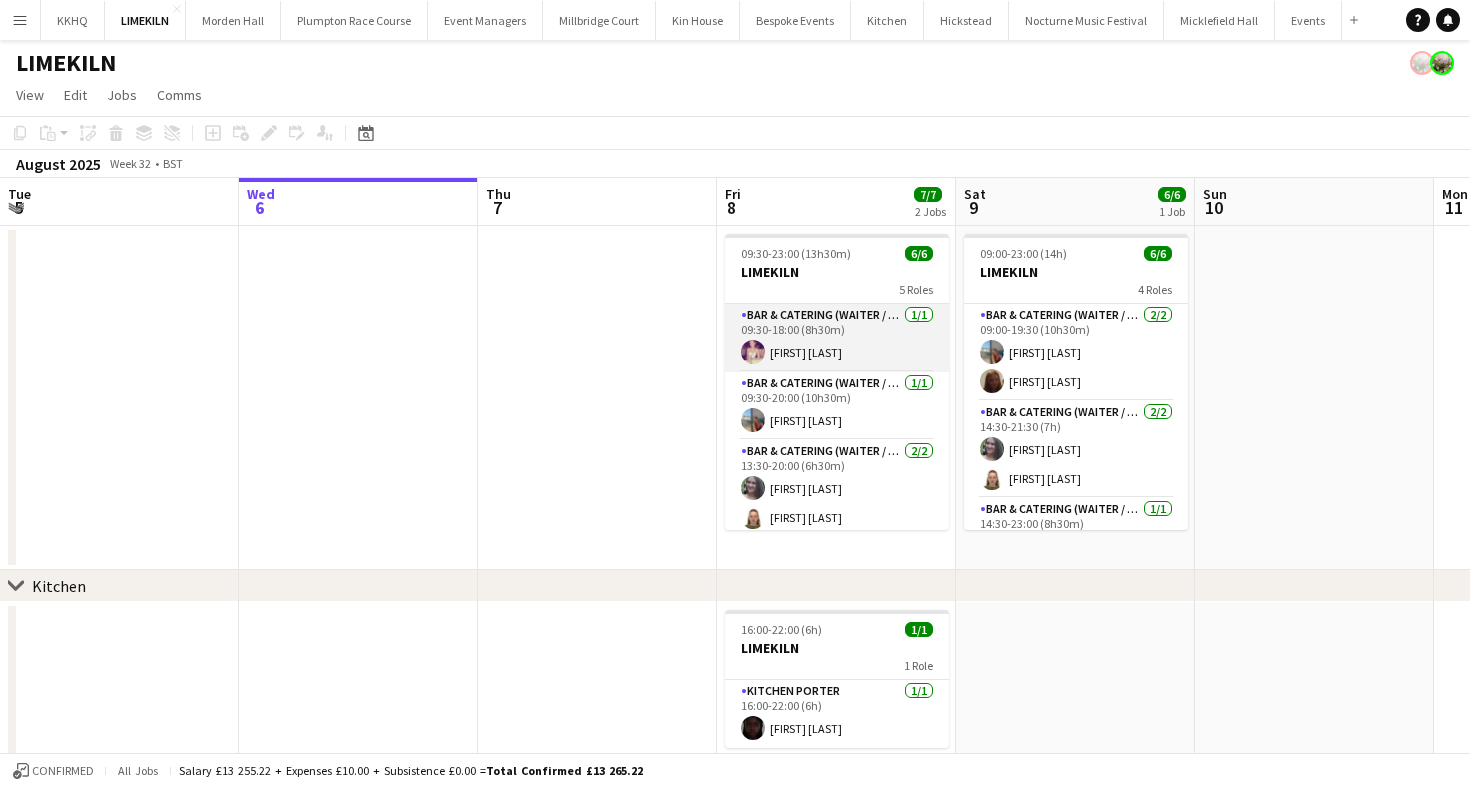 click on "Bar & Catering (Waiter / waitress)   1/1   [TIME]-[TIME] (8h30m)
[FIRST] [LAST]" at bounding box center [837, 338] 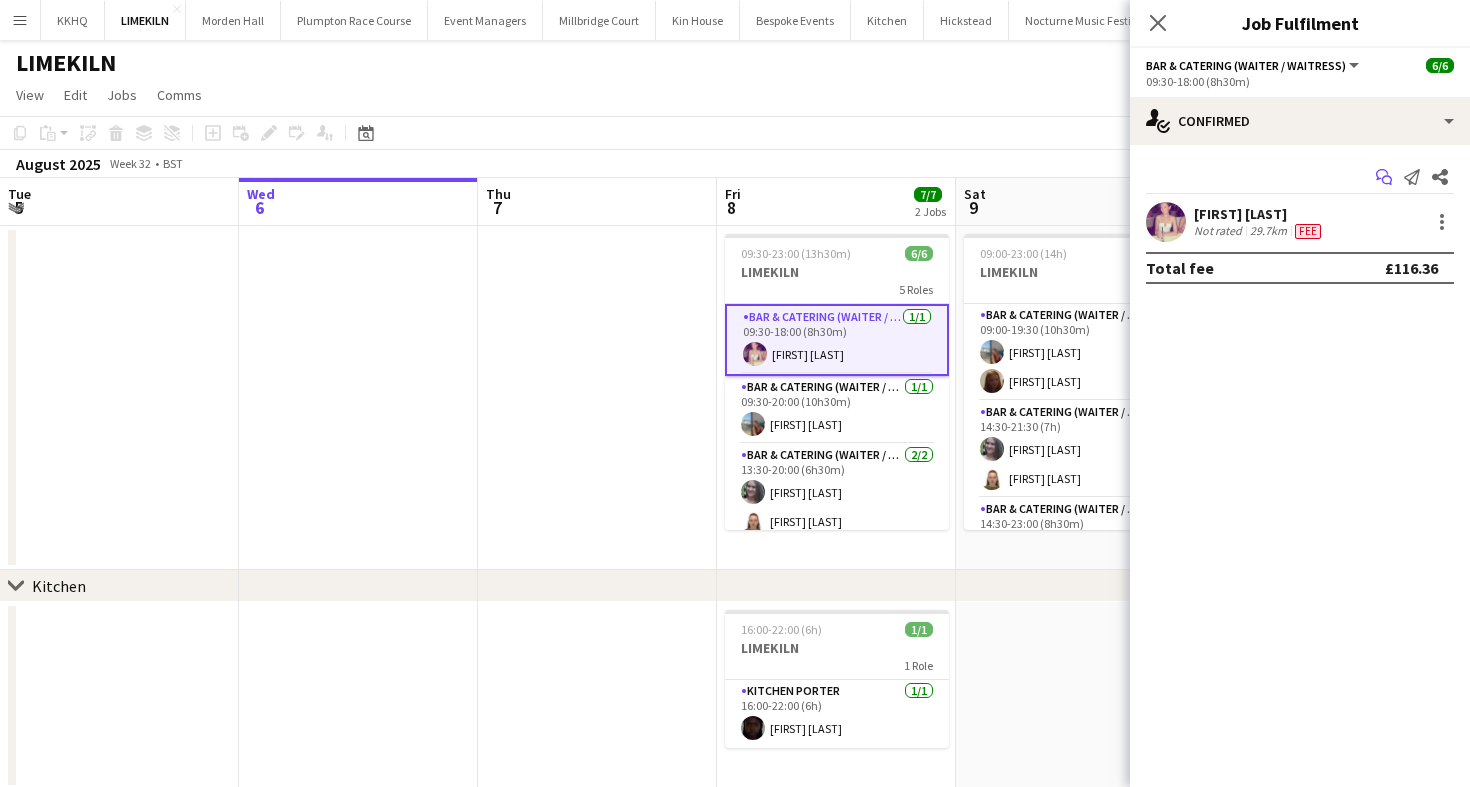 click 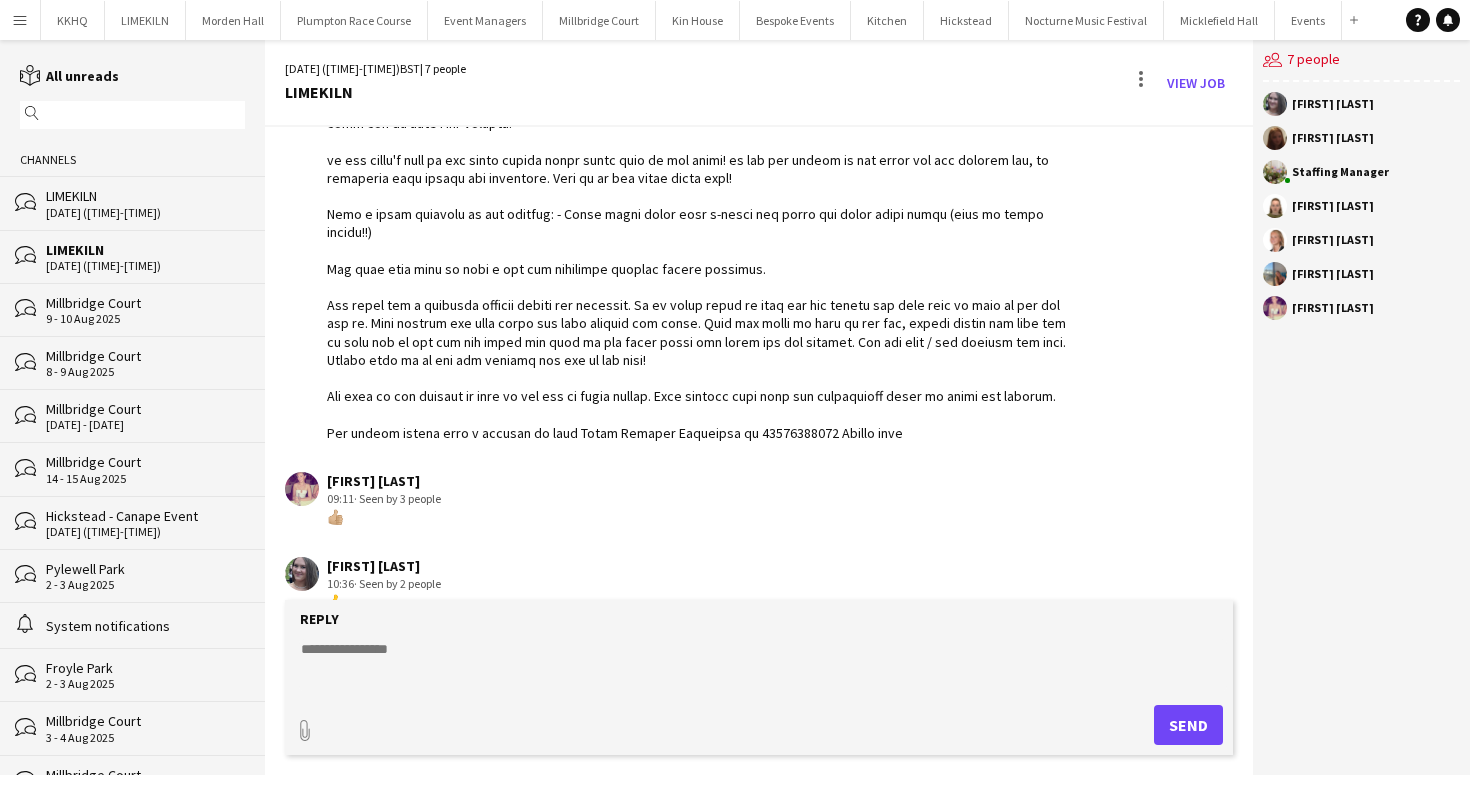 scroll, scrollTop: 157, scrollLeft: 0, axis: vertical 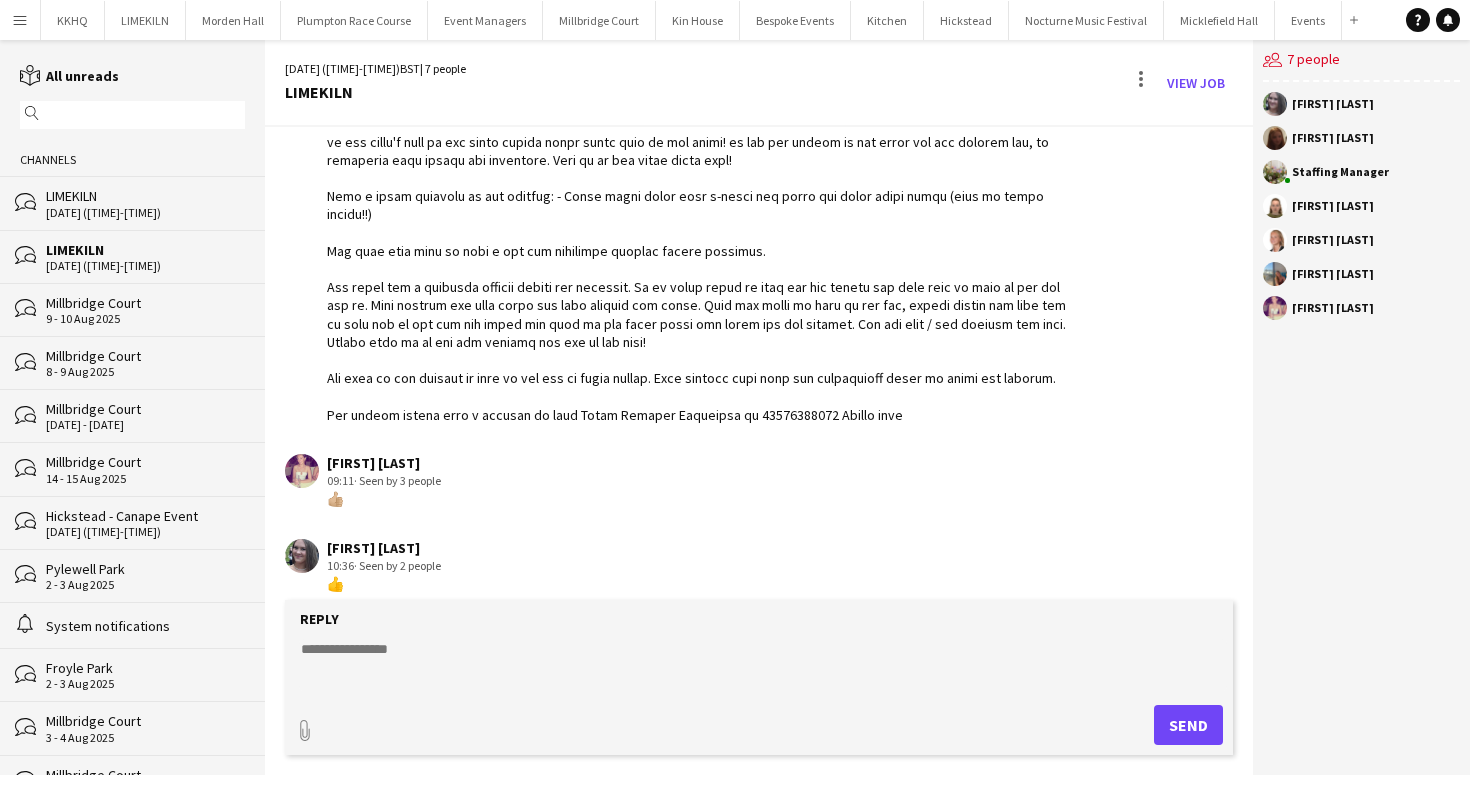 click on "LIMEKILN" 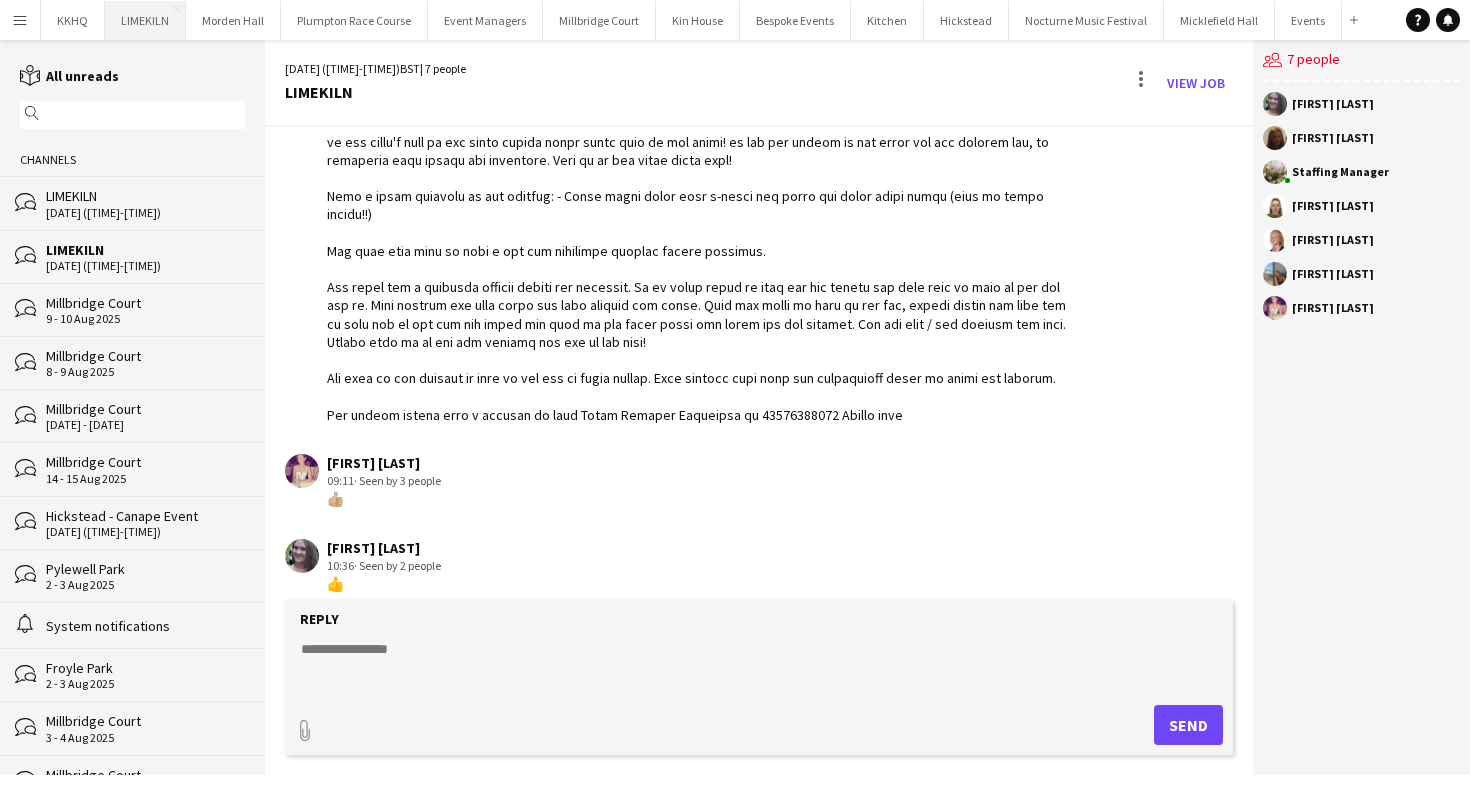 click on "LIMEKILN
Close" at bounding box center [145, 20] 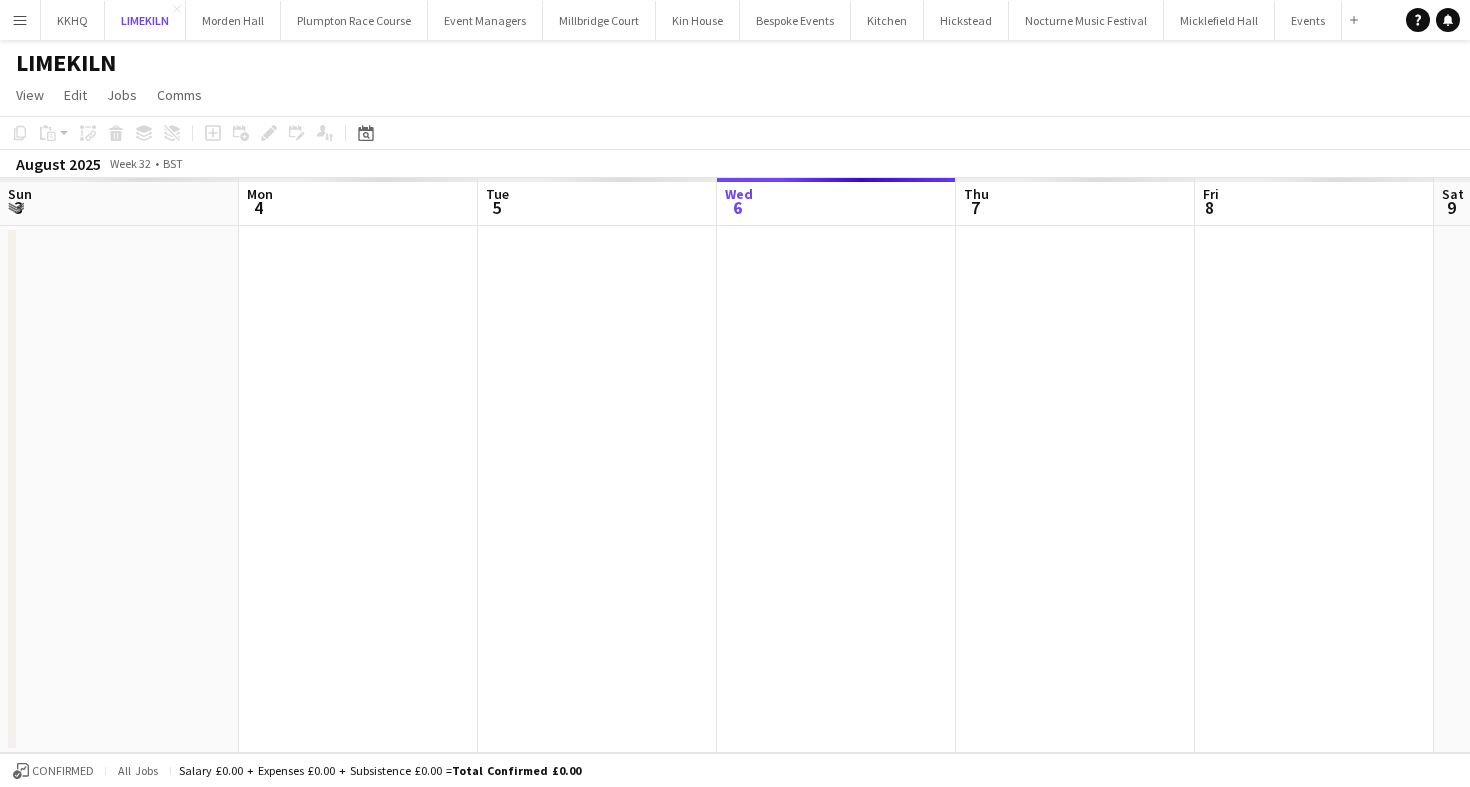 scroll, scrollTop: 0, scrollLeft: 478, axis: horizontal 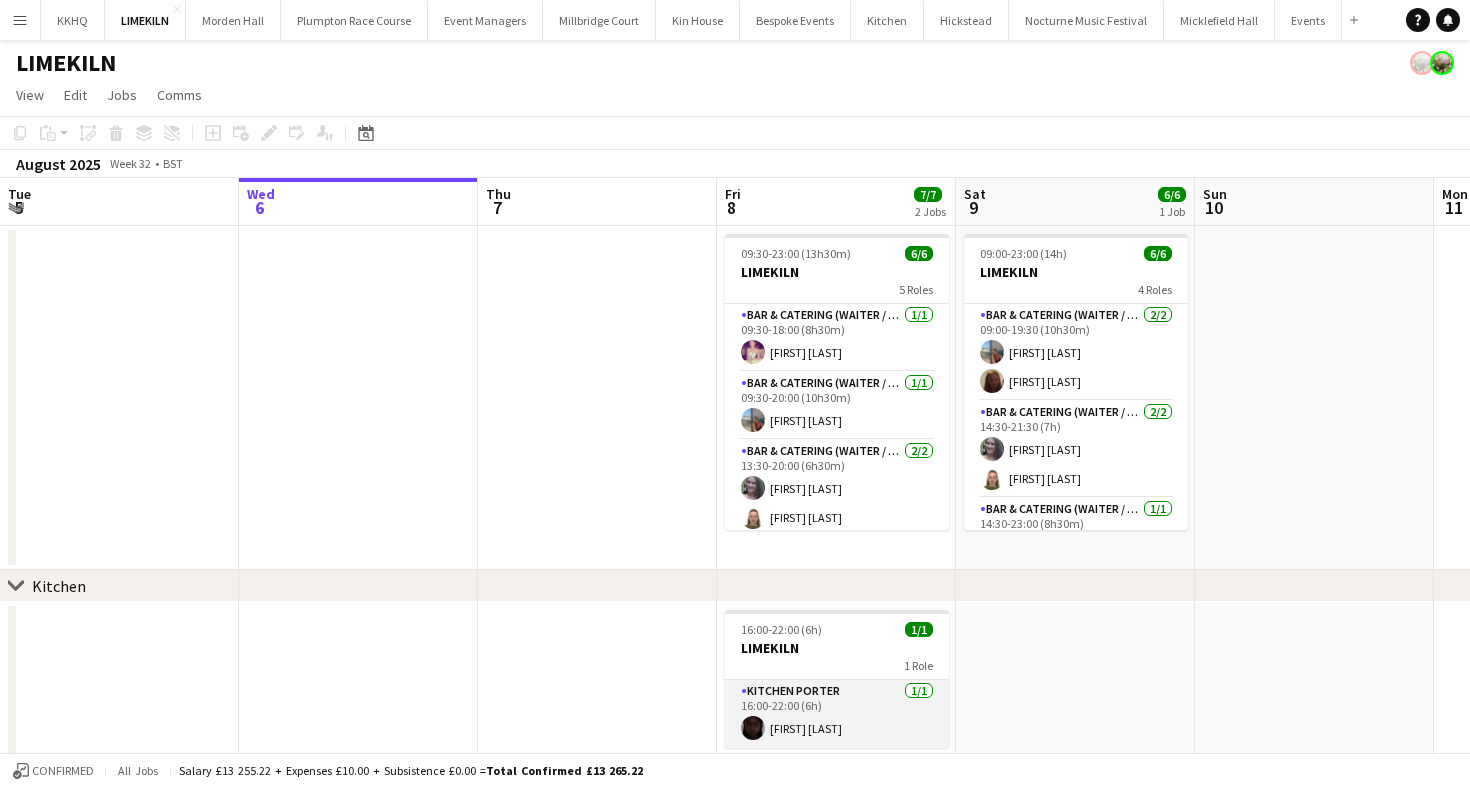 click on "Kitchen Porter   1/1   16:00-22:00 (6h)
[FIRST] [LAST]" at bounding box center (837, 714) 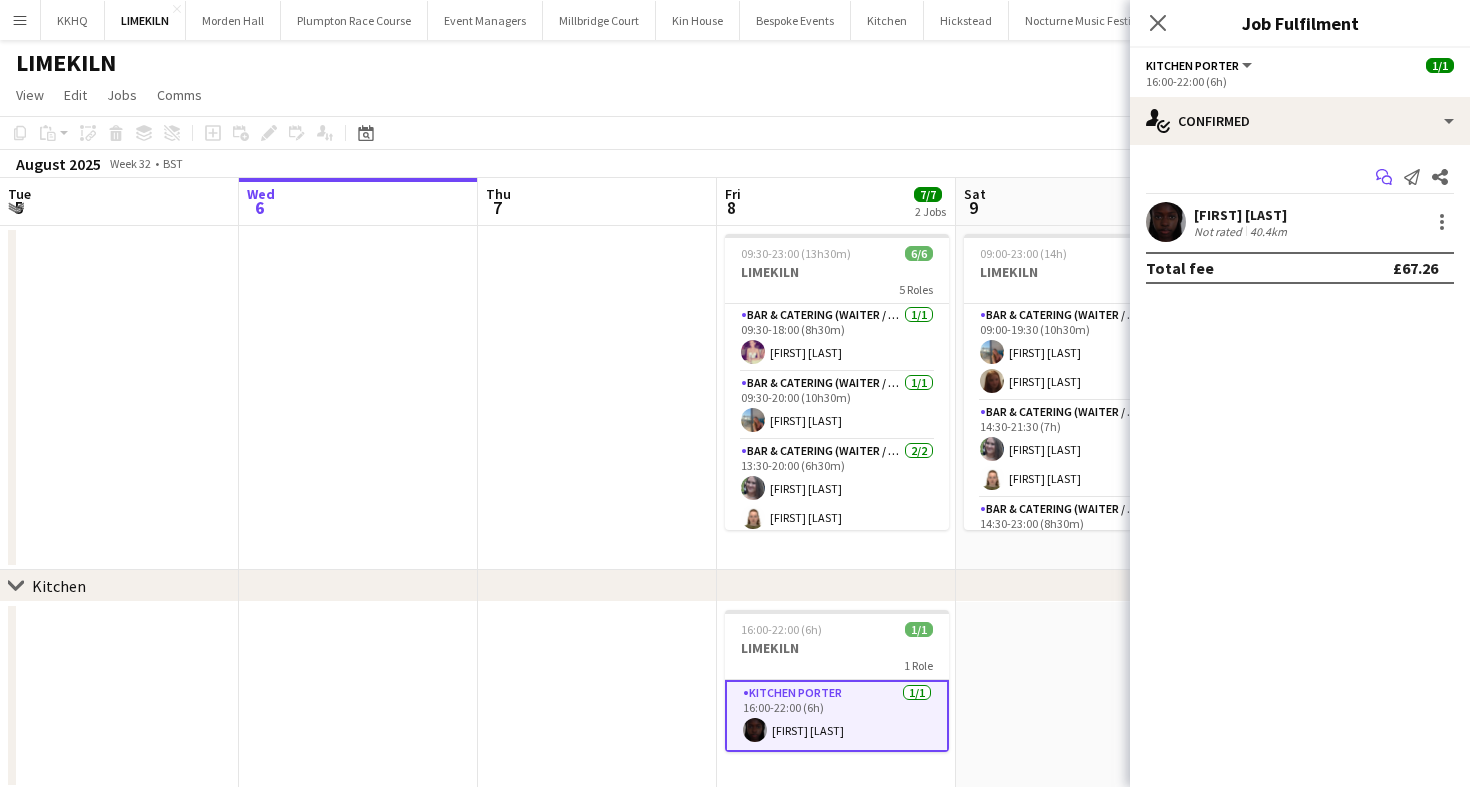 click on "Start chat" at bounding box center [1384, 177] 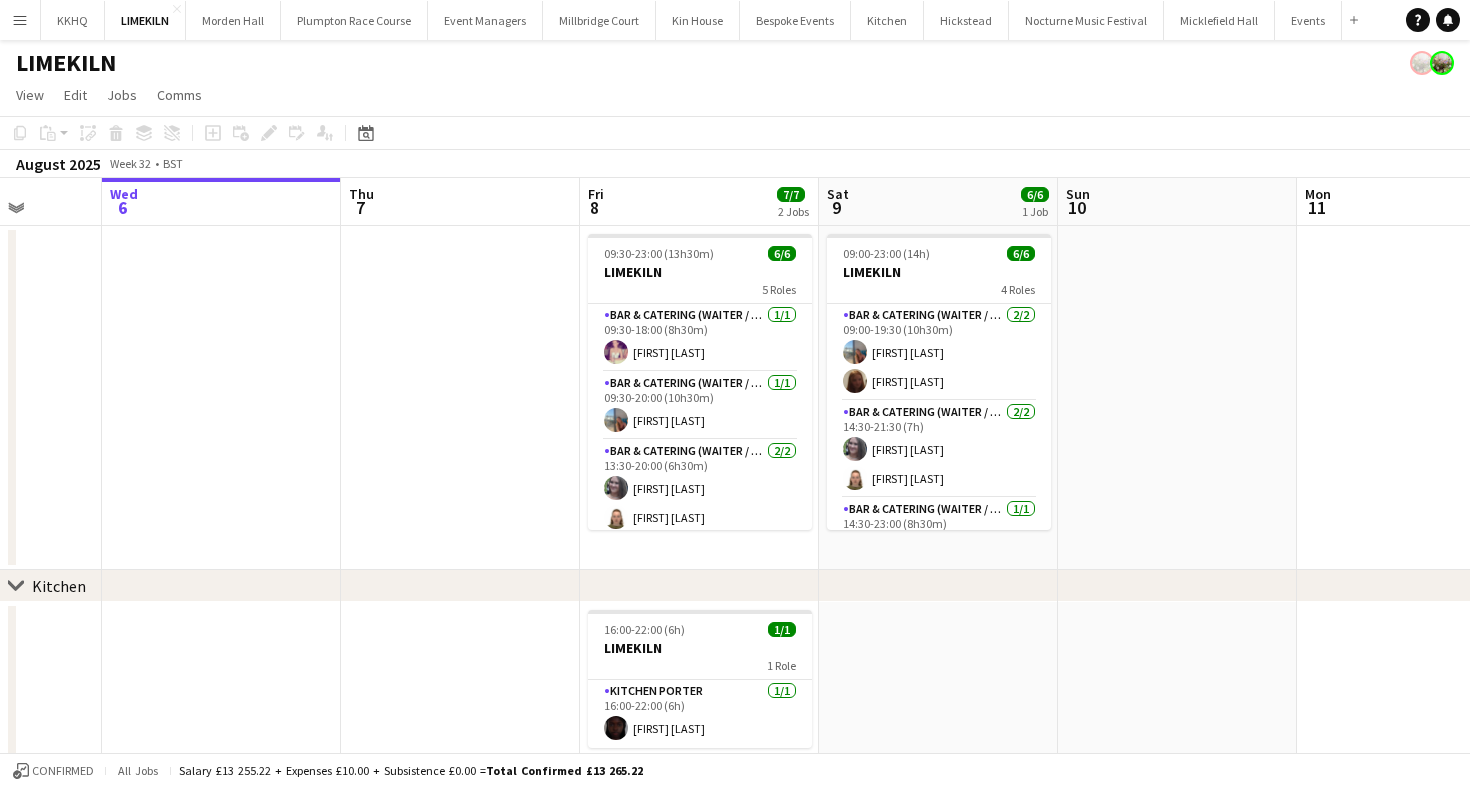 scroll, scrollTop: 0, scrollLeft: 690, axis: horizontal 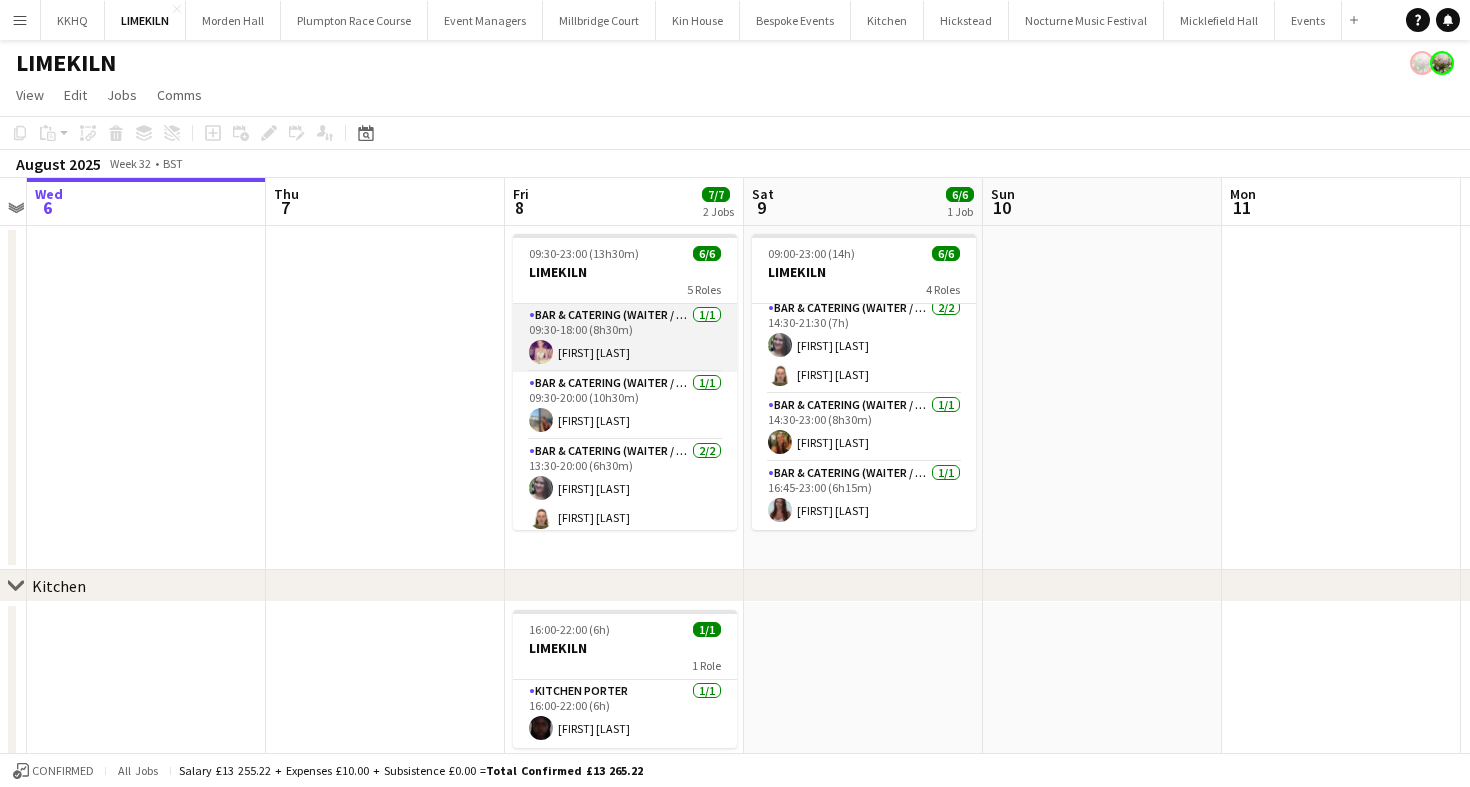 click on "Bar & Catering (Waiter / waitress)   1/1   [TIME]-[TIME] (8h30m)
[FIRST] [LAST]" at bounding box center [625, 338] 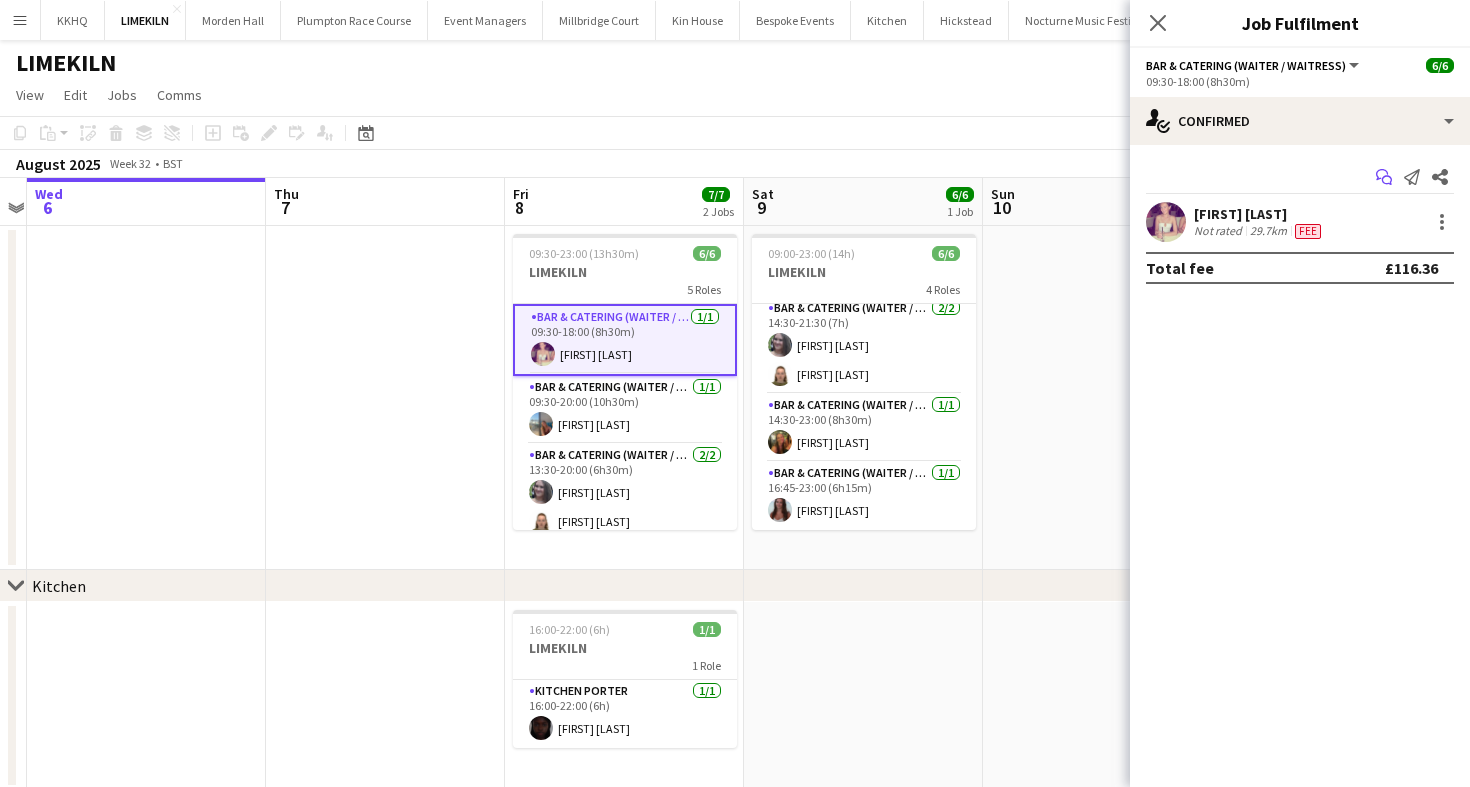click on "Start chat" at bounding box center [1384, 177] 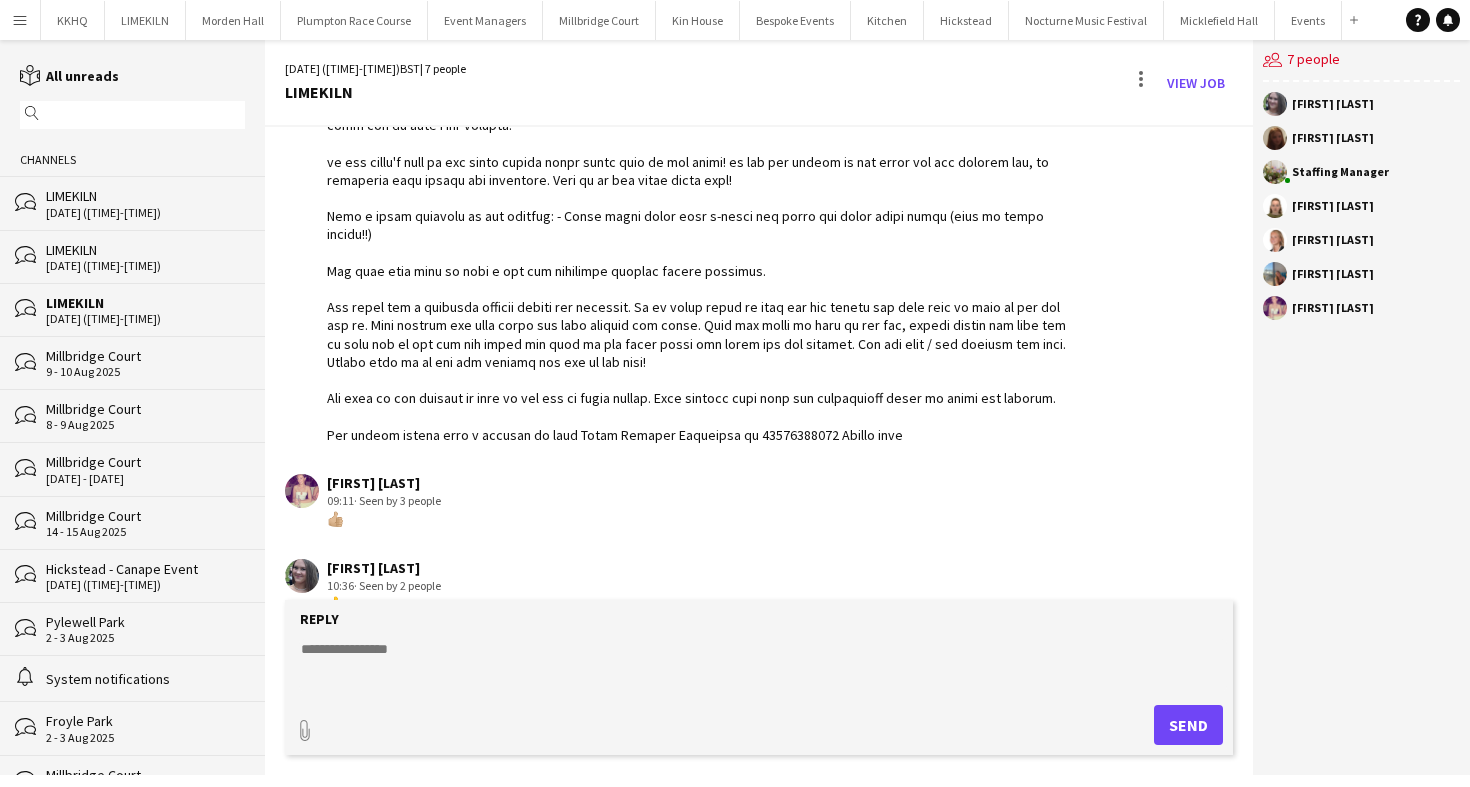 scroll, scrollTop: 157, scrollLeft: 0, axis: vertical 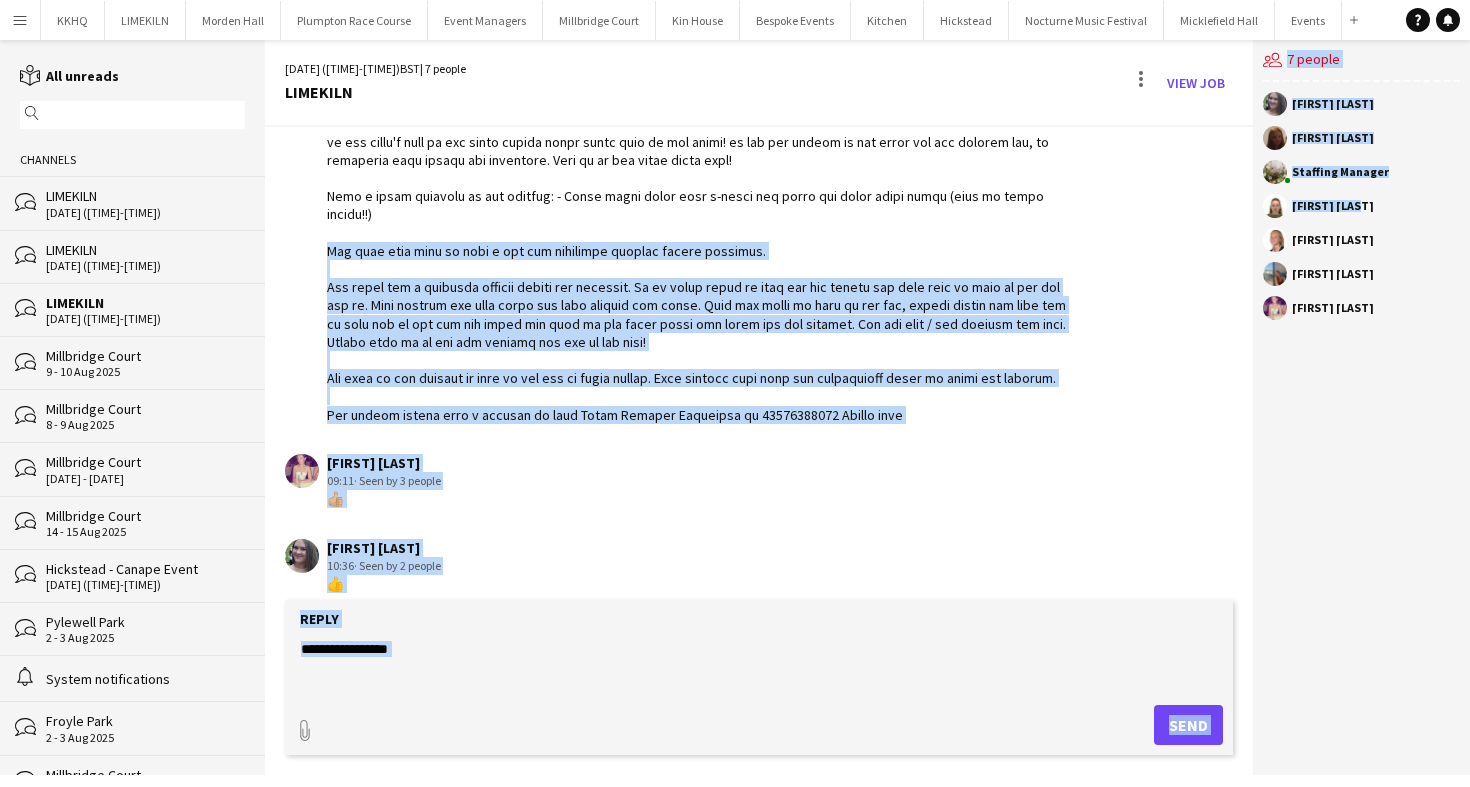 drag, startPoint x: 1359, startPoint y: 207, endPoint x: 1164, endPoint y: 204, distance: 195.02307 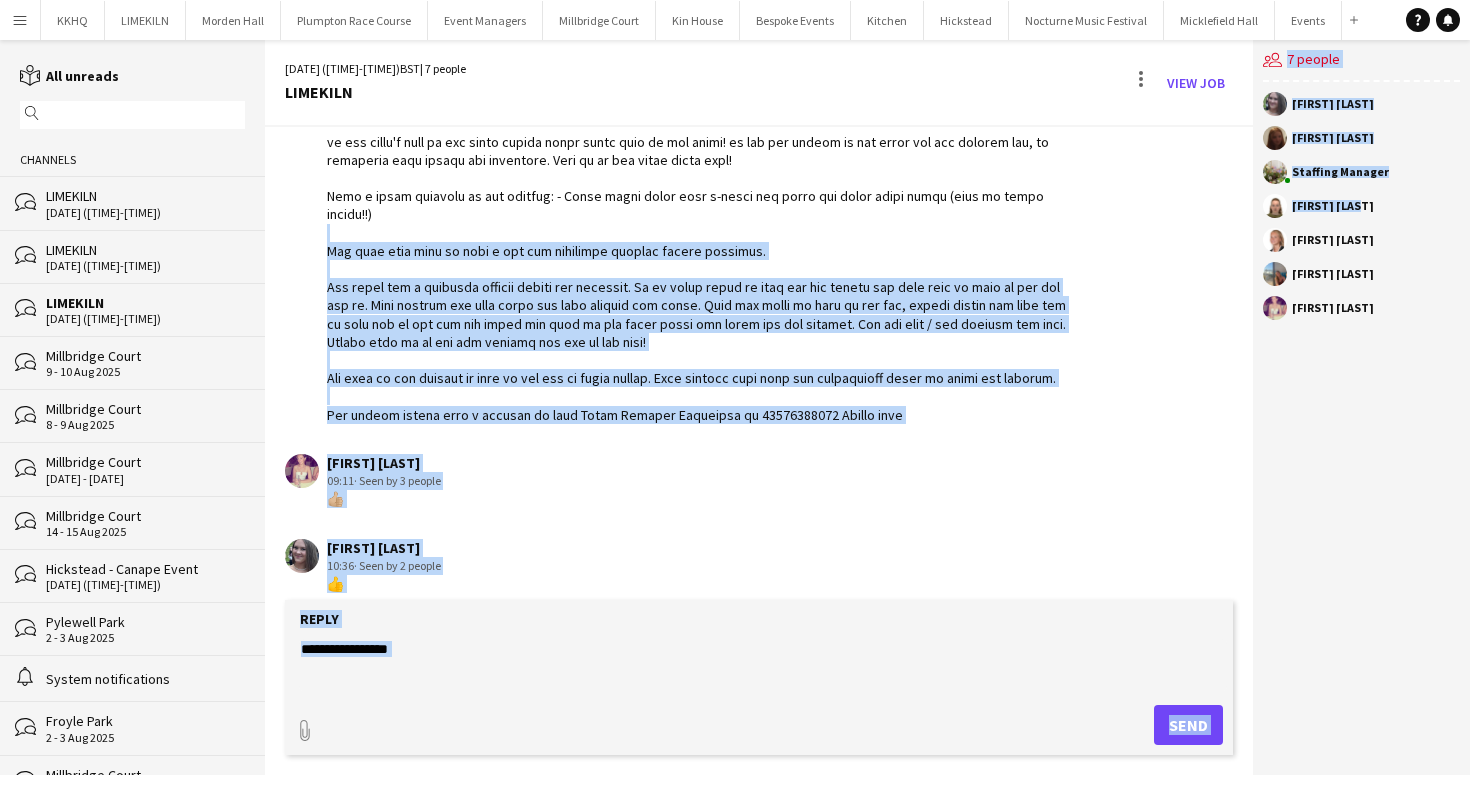 click 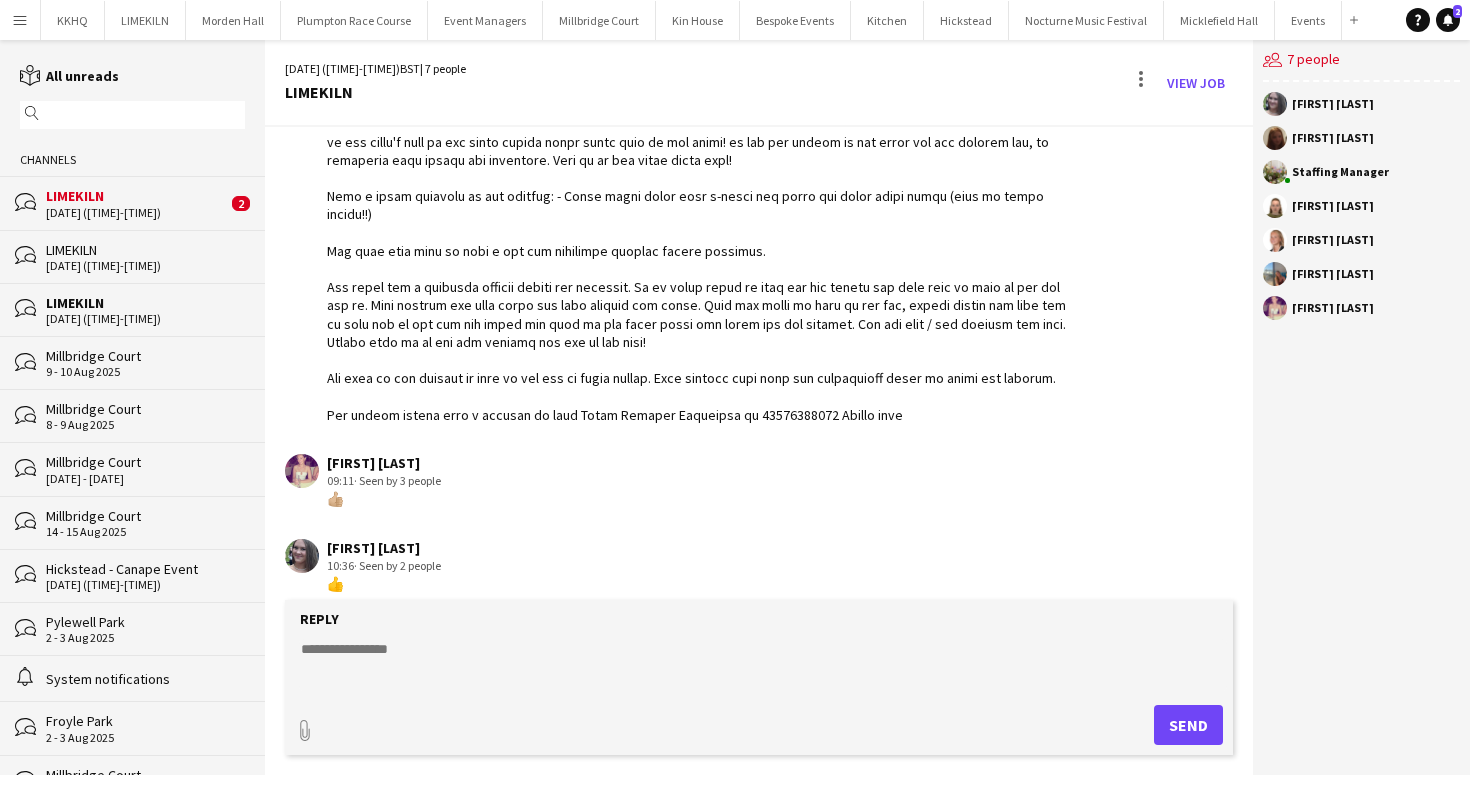 scroll, scrollTop: 327, scrollLeft: 0, axis: vertical 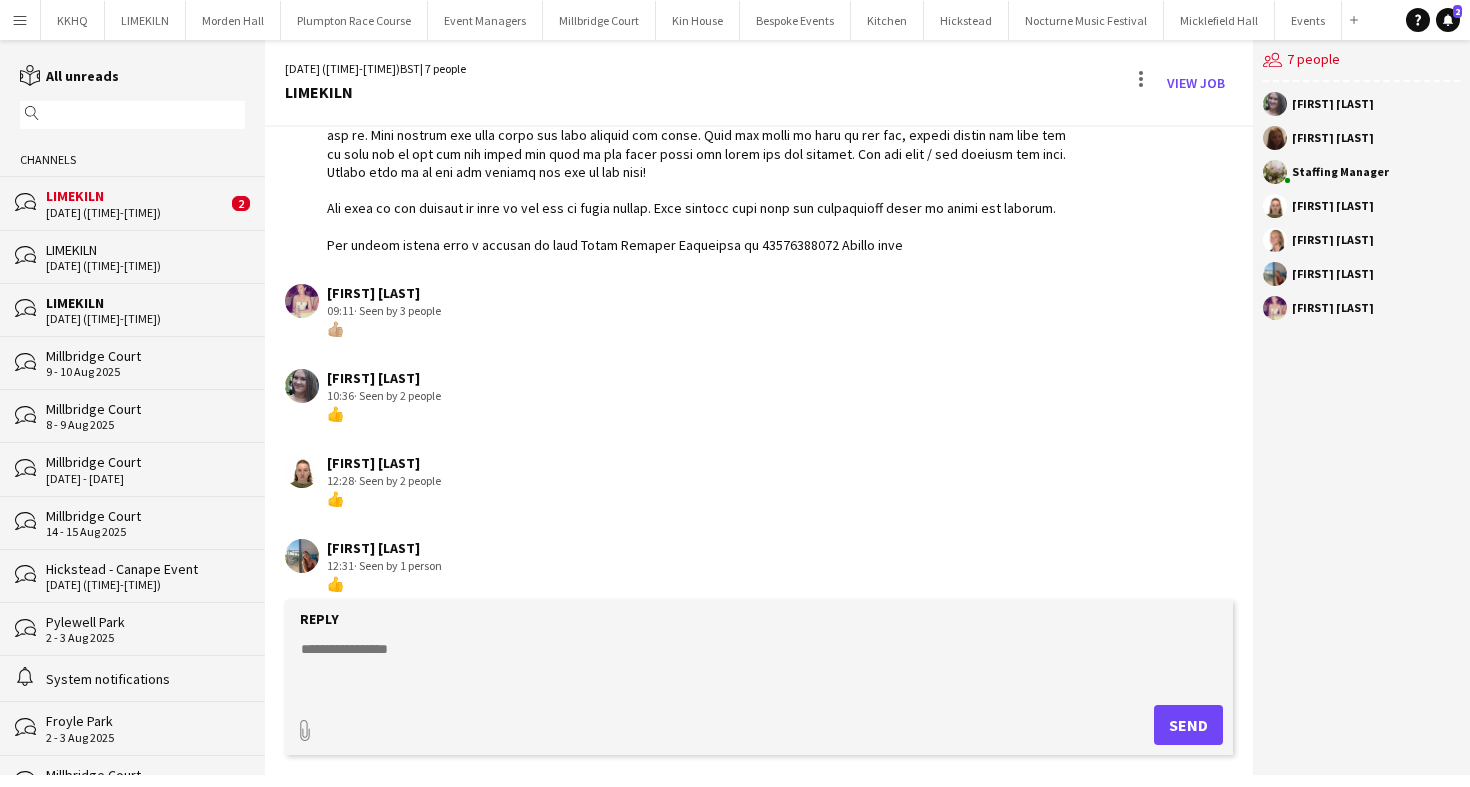 click on "LIMEKILN" 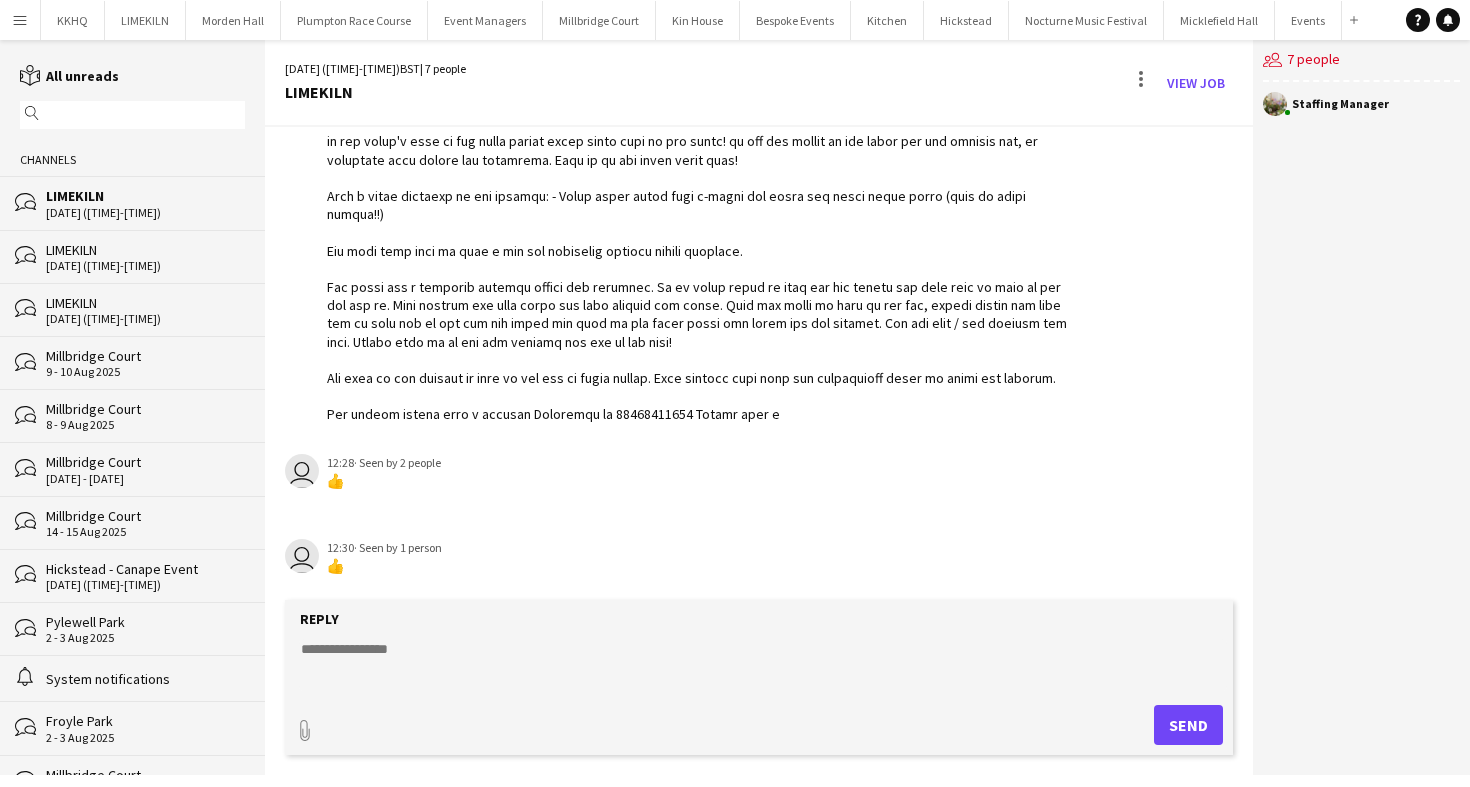 scroll, scrollTop: 157, scrollLeft: 0, axis: vertical 